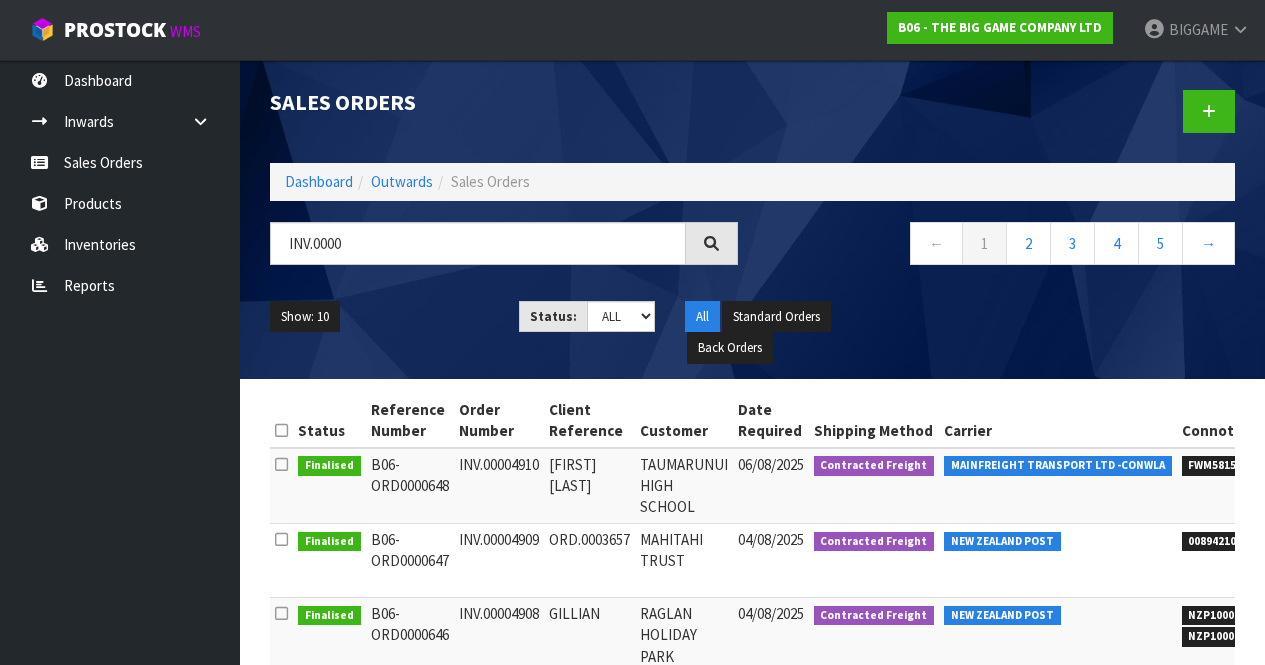 scroll, scrollTop: 0, scrollLeft: 0, axis: both 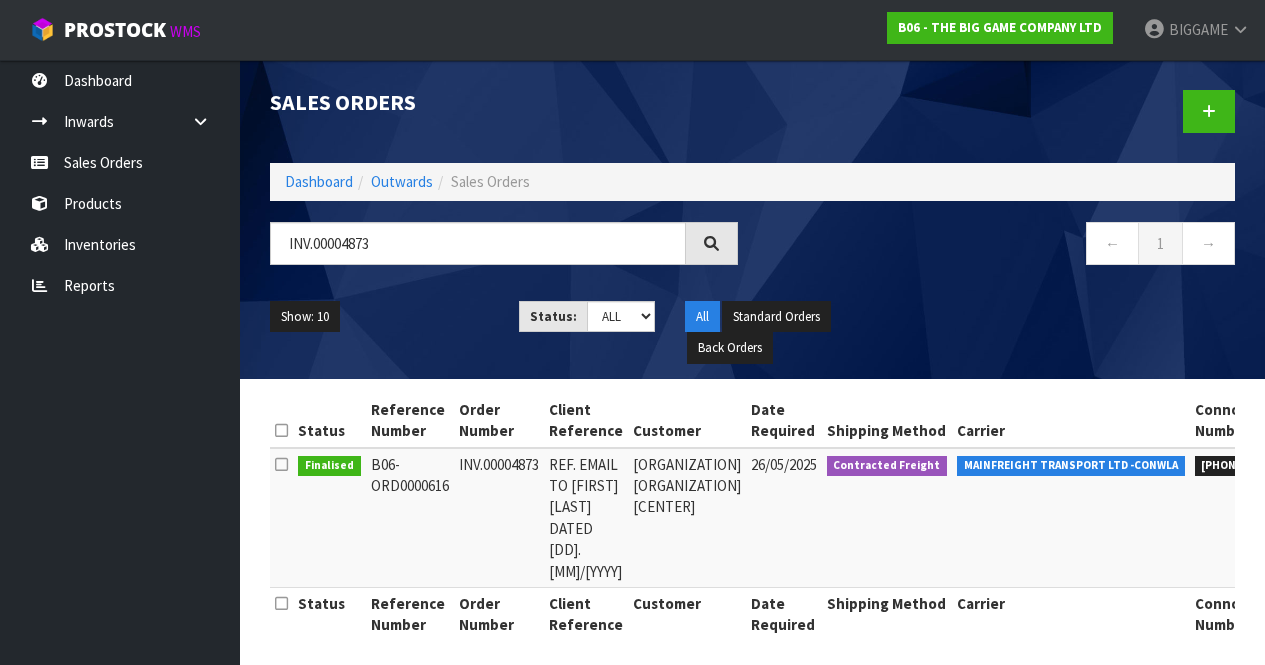 type on "INV.00004873" 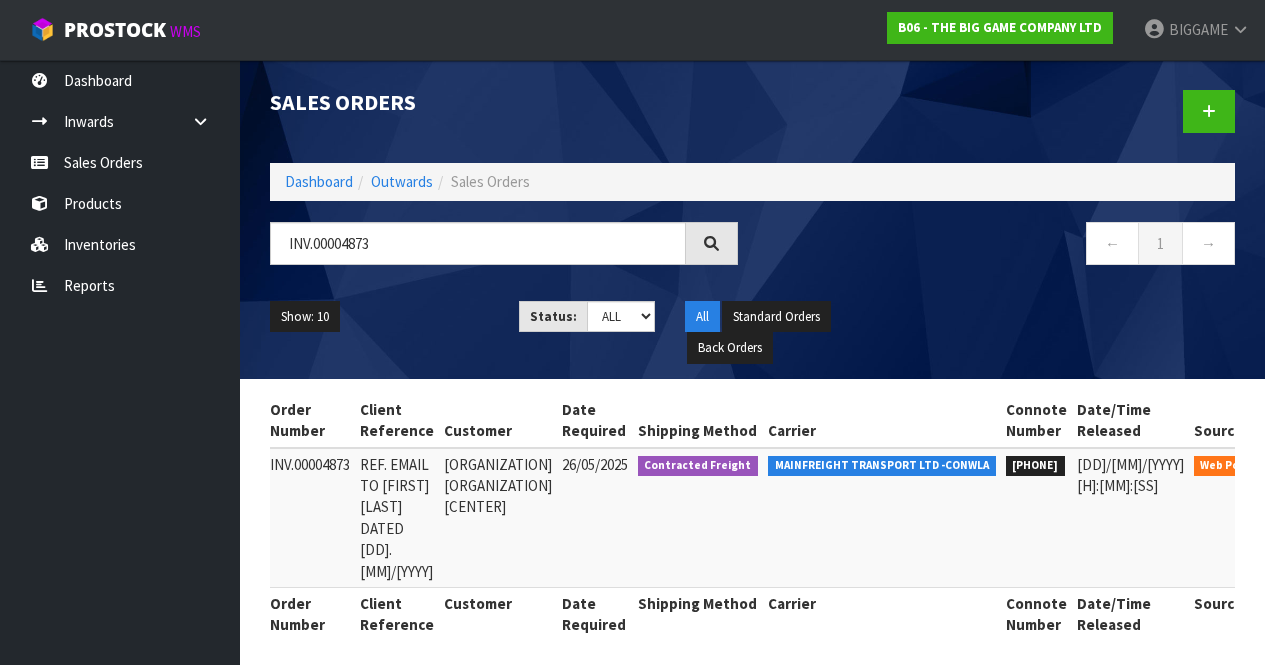 scroll, scrollTop: 0, scrollLeft: 196, axis: horizontal 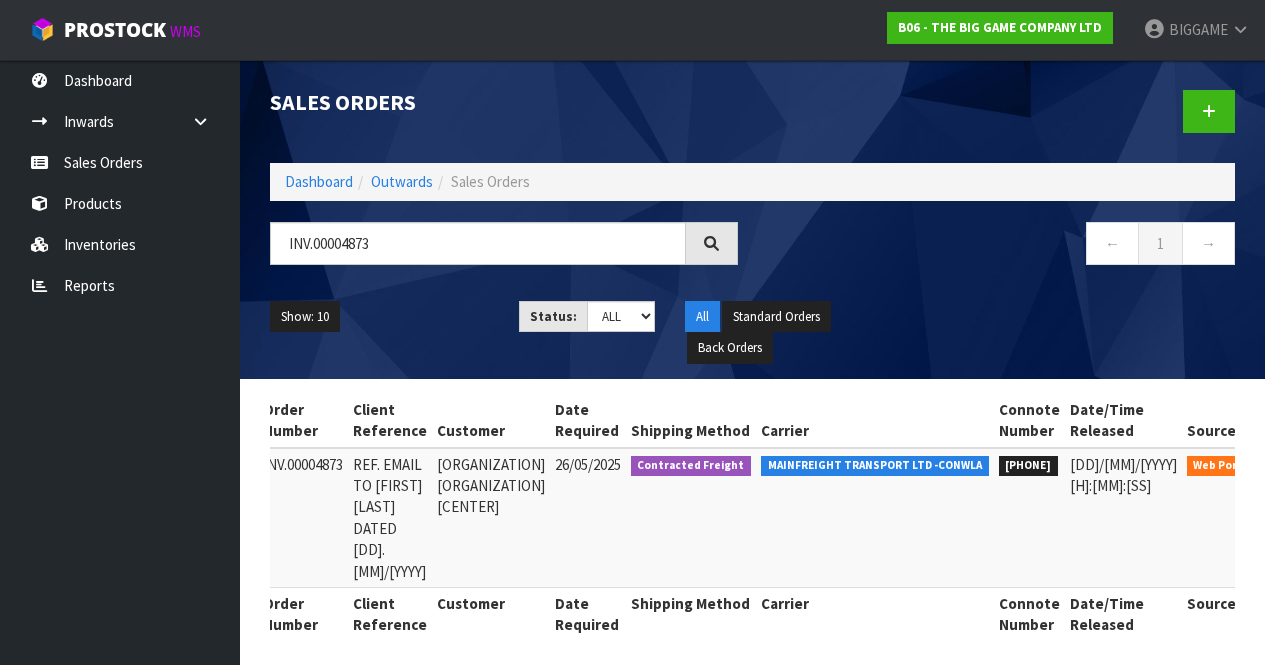 click at bounding box center (1292, 470) 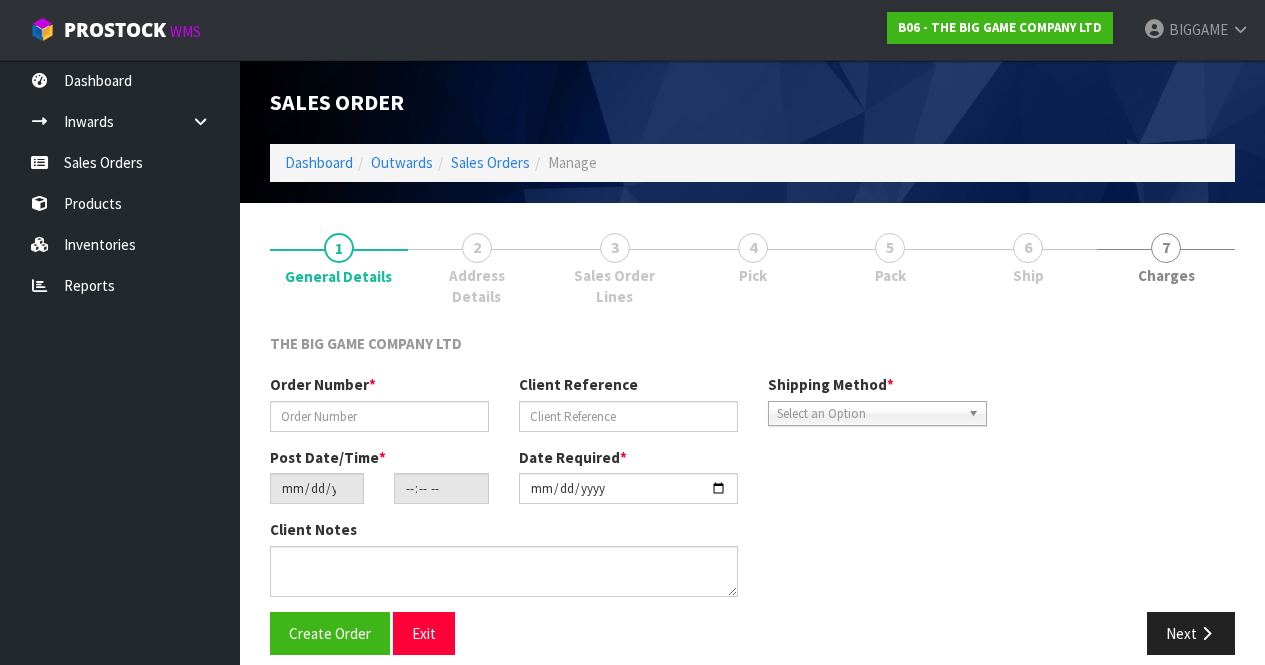 type on "INV.00004873" 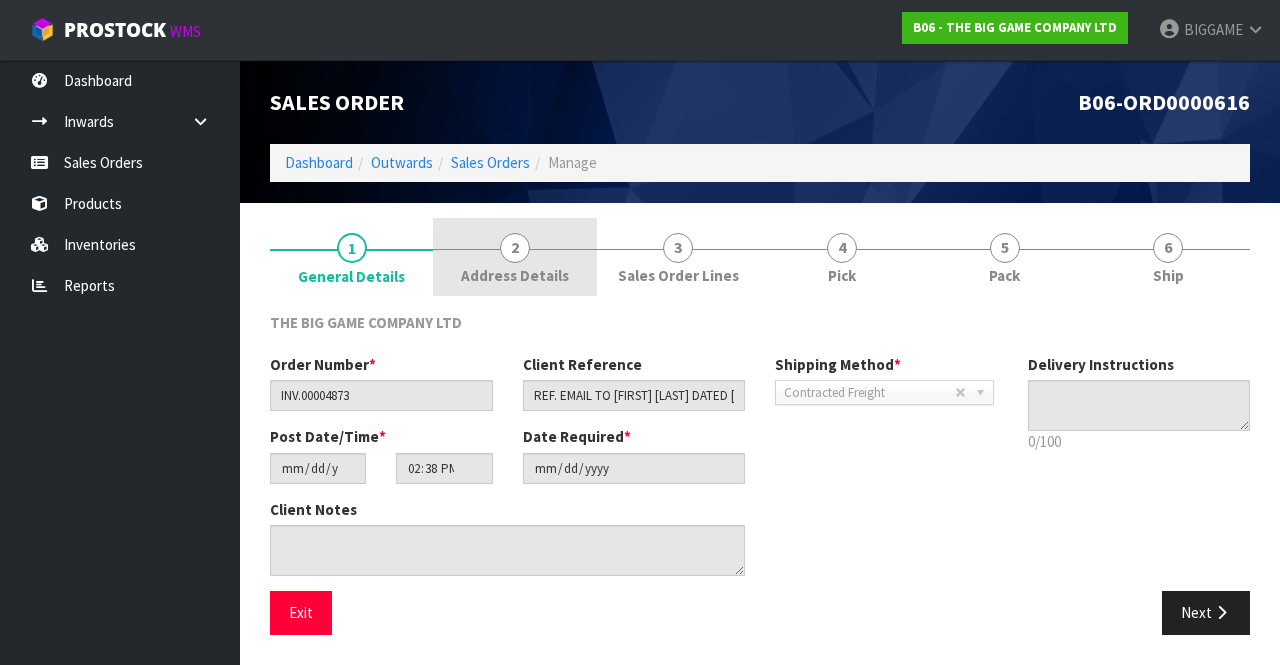 click on "Address Details" at bounding box center [515, 275] 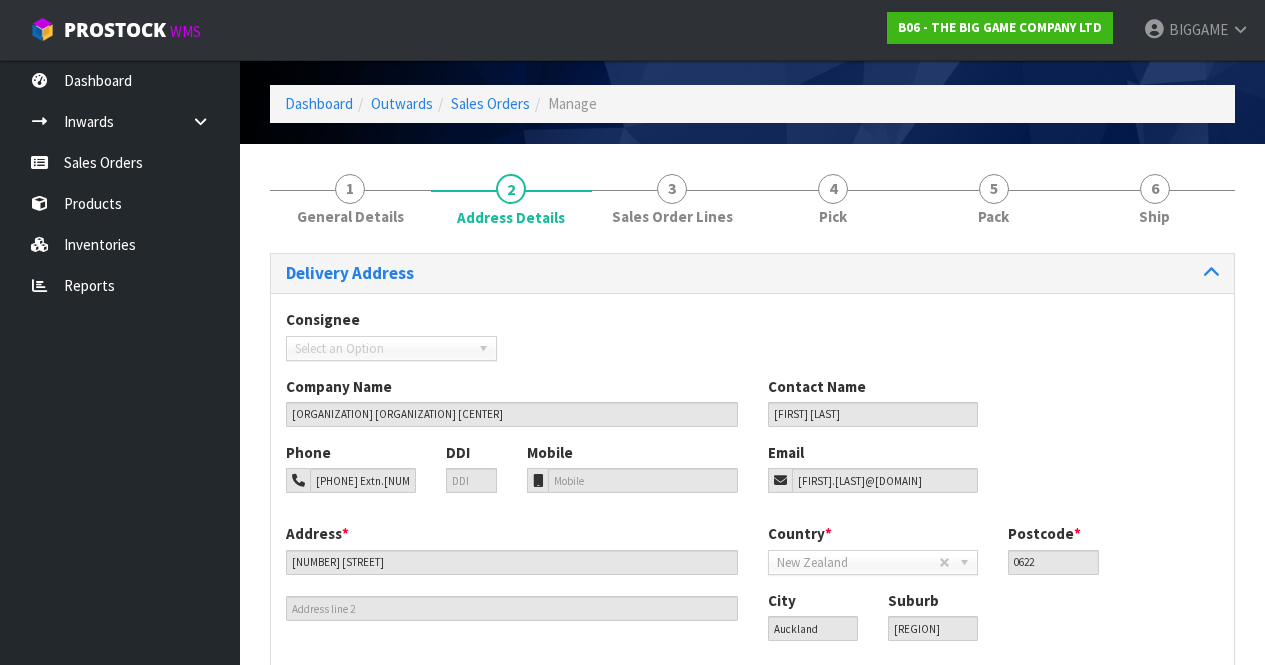scroll, scrollTop: 60, scrollLeft: 0, axis: vertical 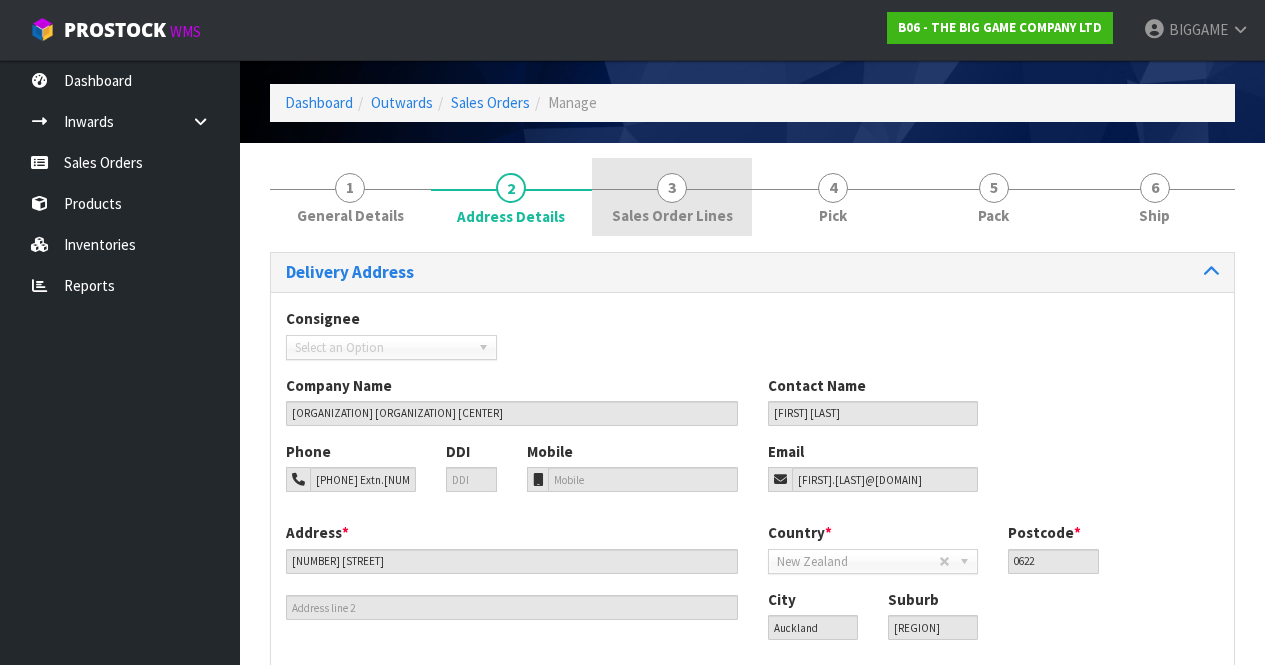 click on "Sales Order Lines" at bounding box center (672, 215) 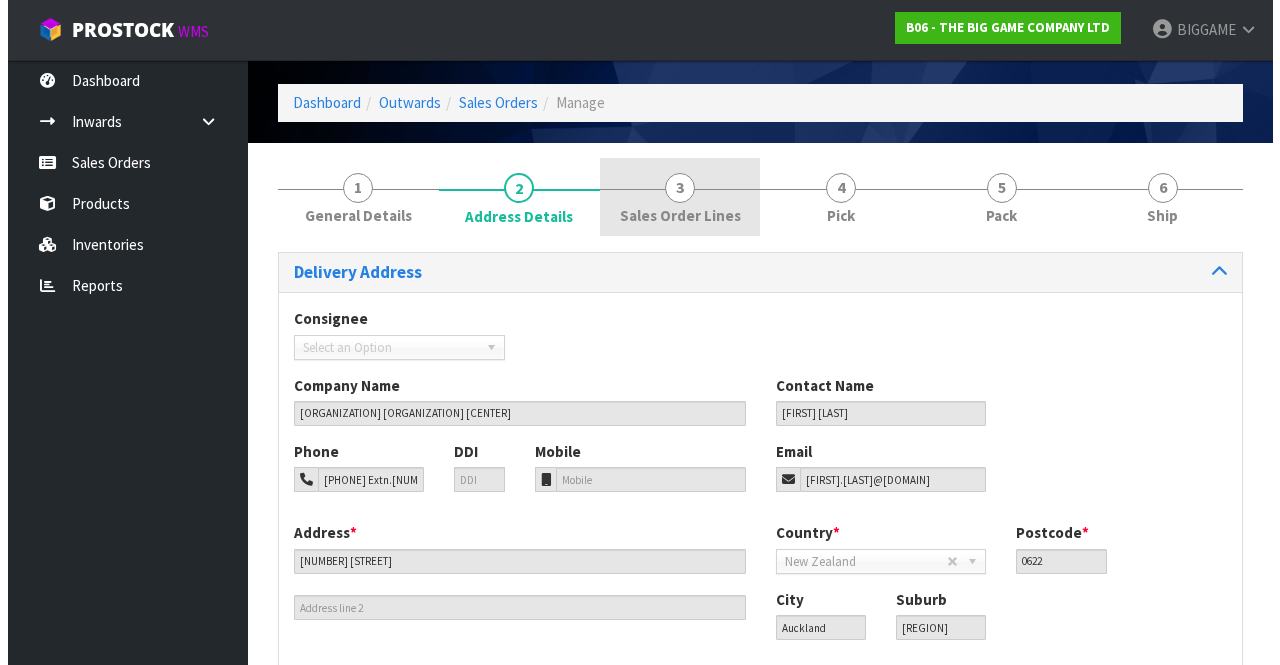 scroll, scrollTop: 0, scrollLeft: 0, axis: both 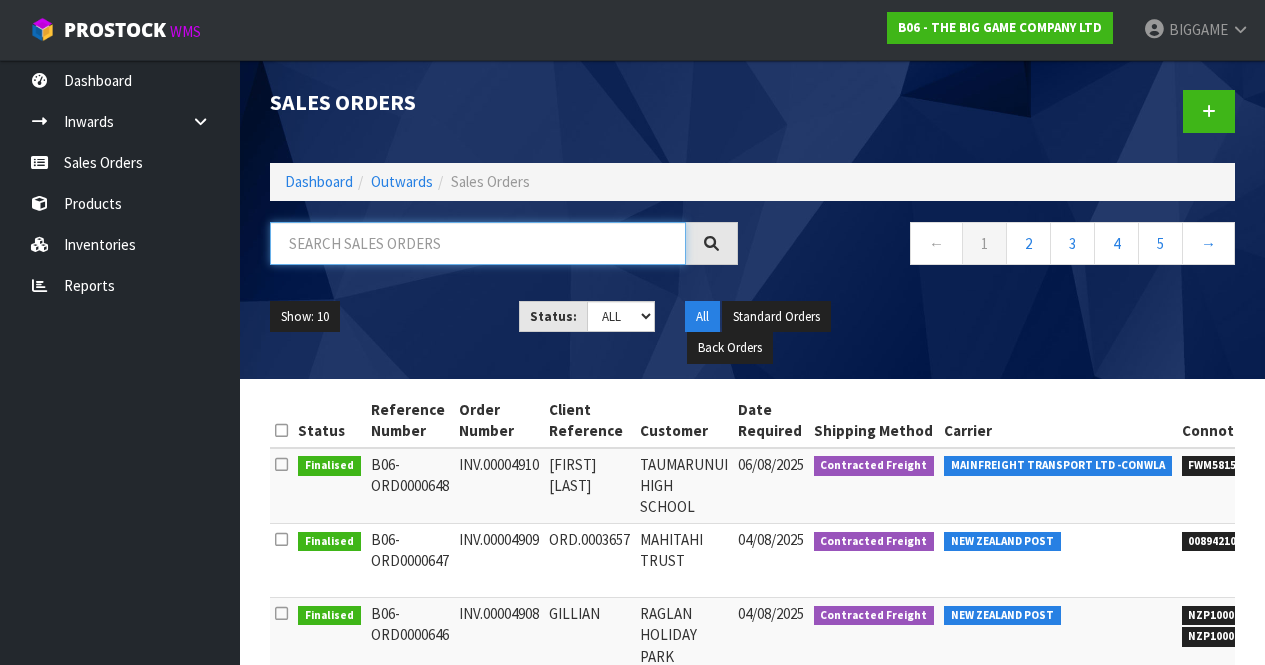 click at bounding box center [478, 243] 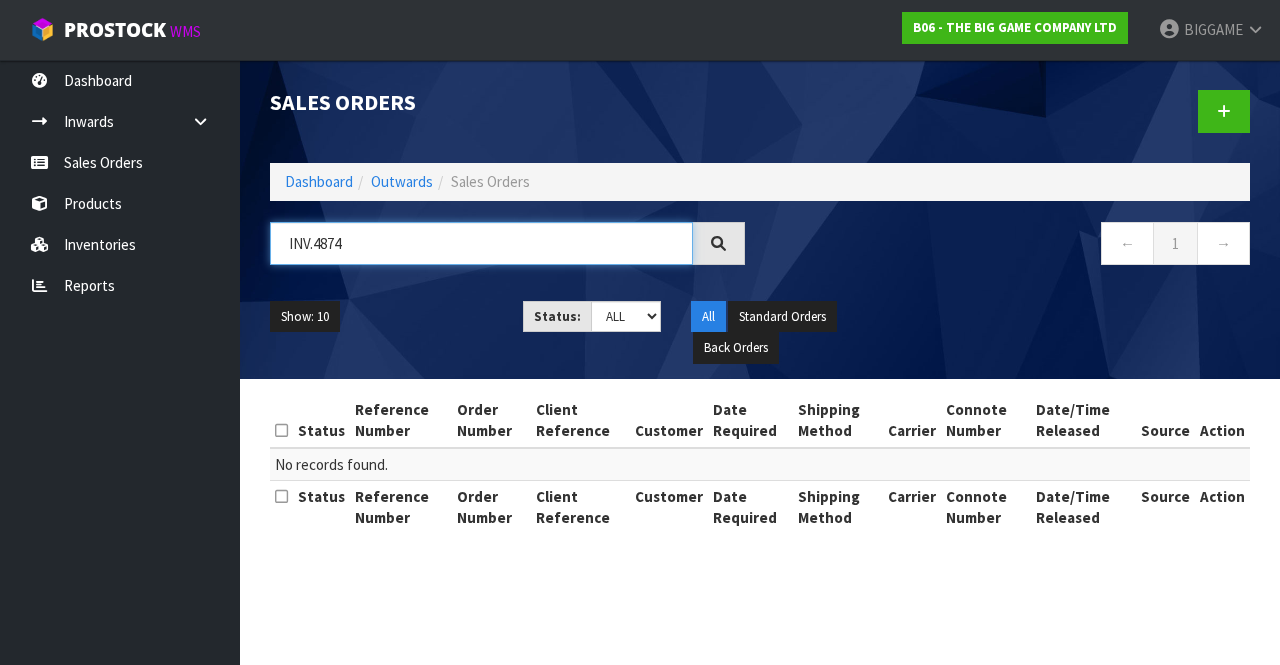 click on "INV.4874" at bounding box center [481, 243] 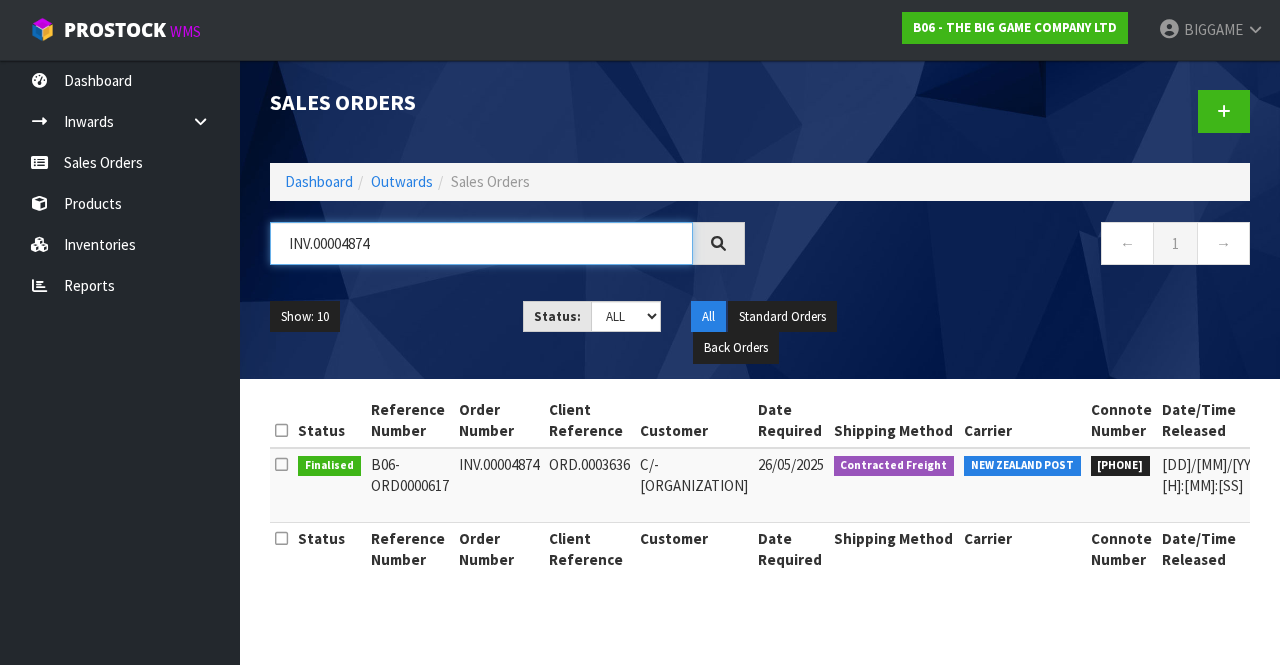 type on "INV.00004874" 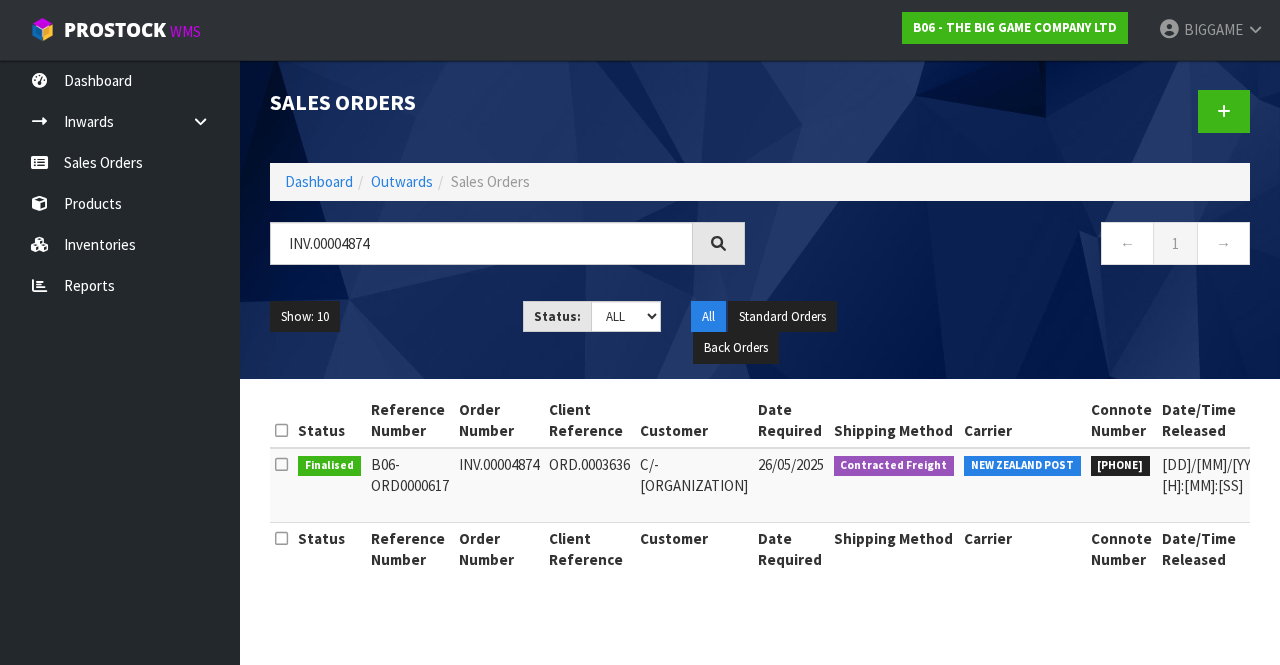 click on "Contracted Freight" at bounding box center [894, 485] 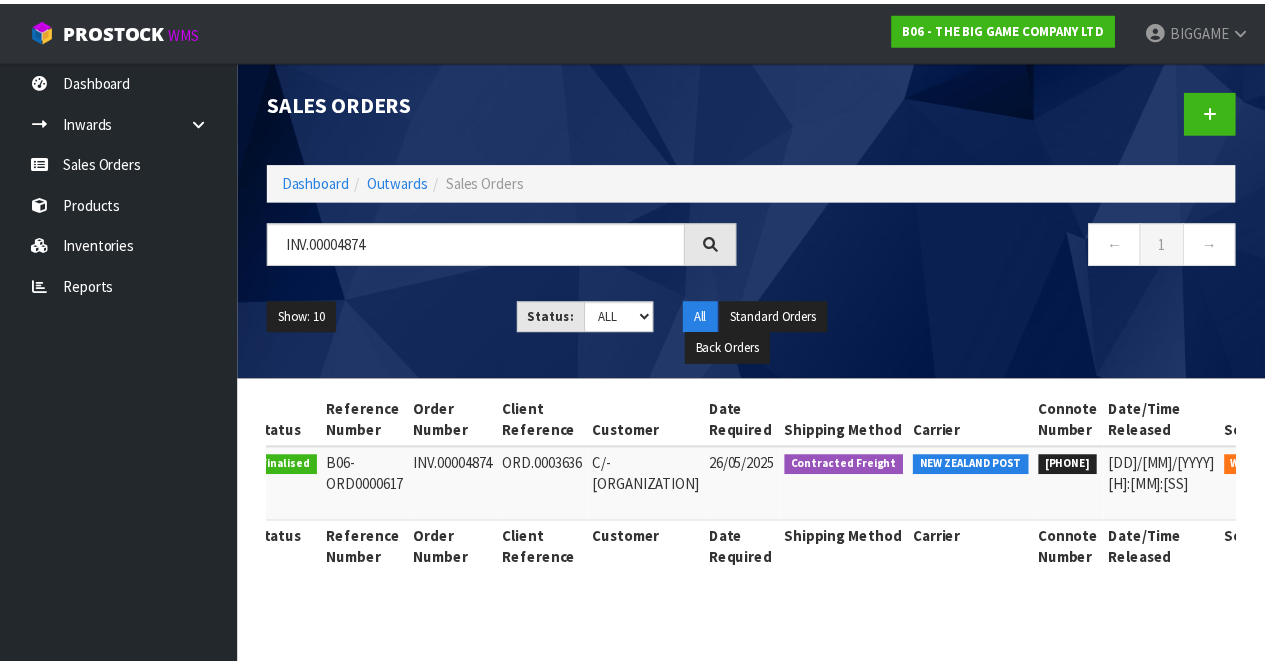 scroll, scrollTop: 0, scrollLeft: 150, axis: horizontal 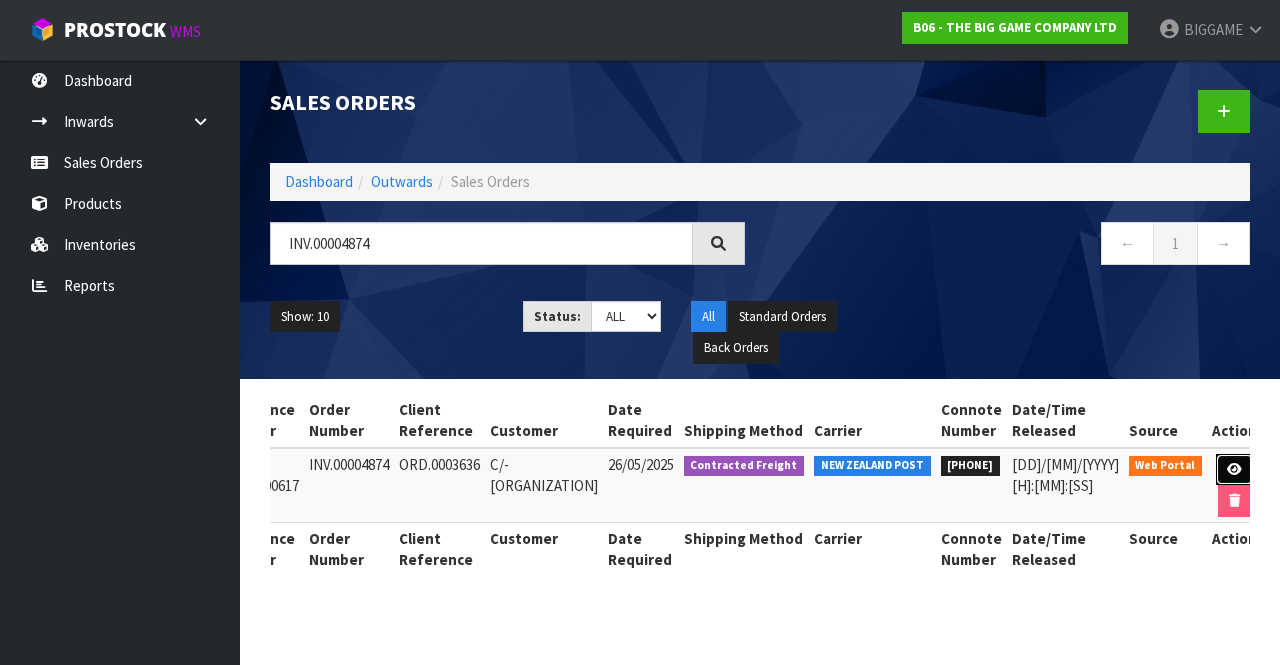 click at bounding box center (1234, 469) 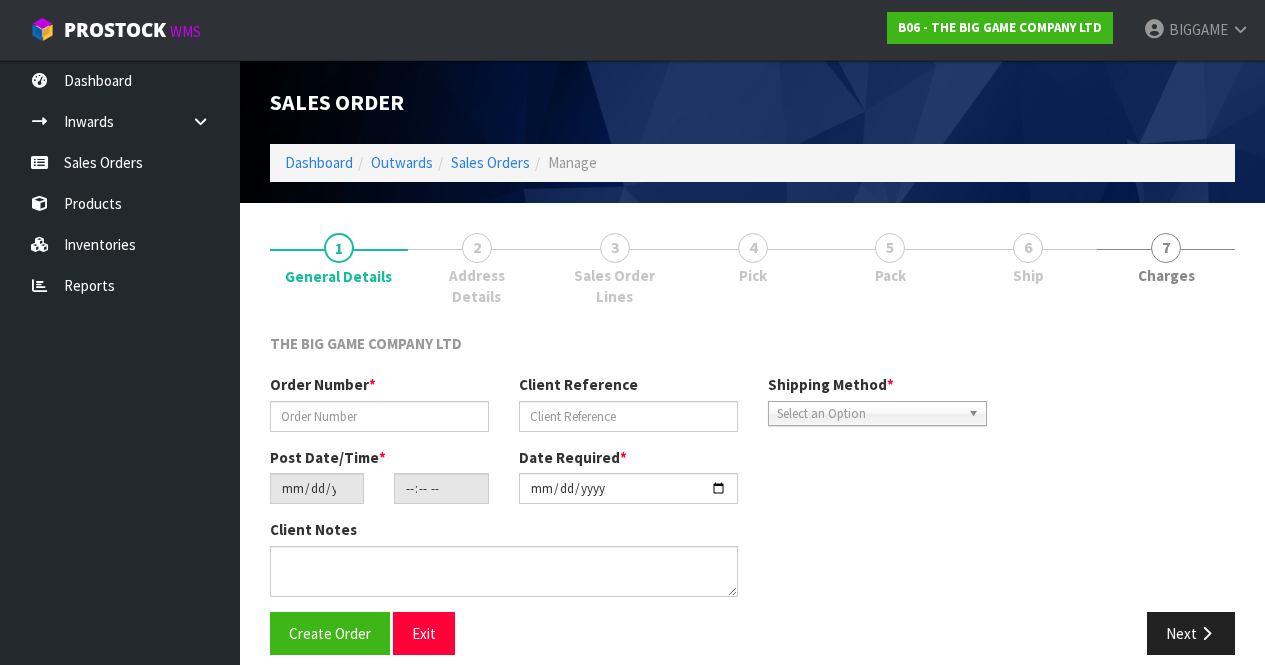 type on "INV.00004874" 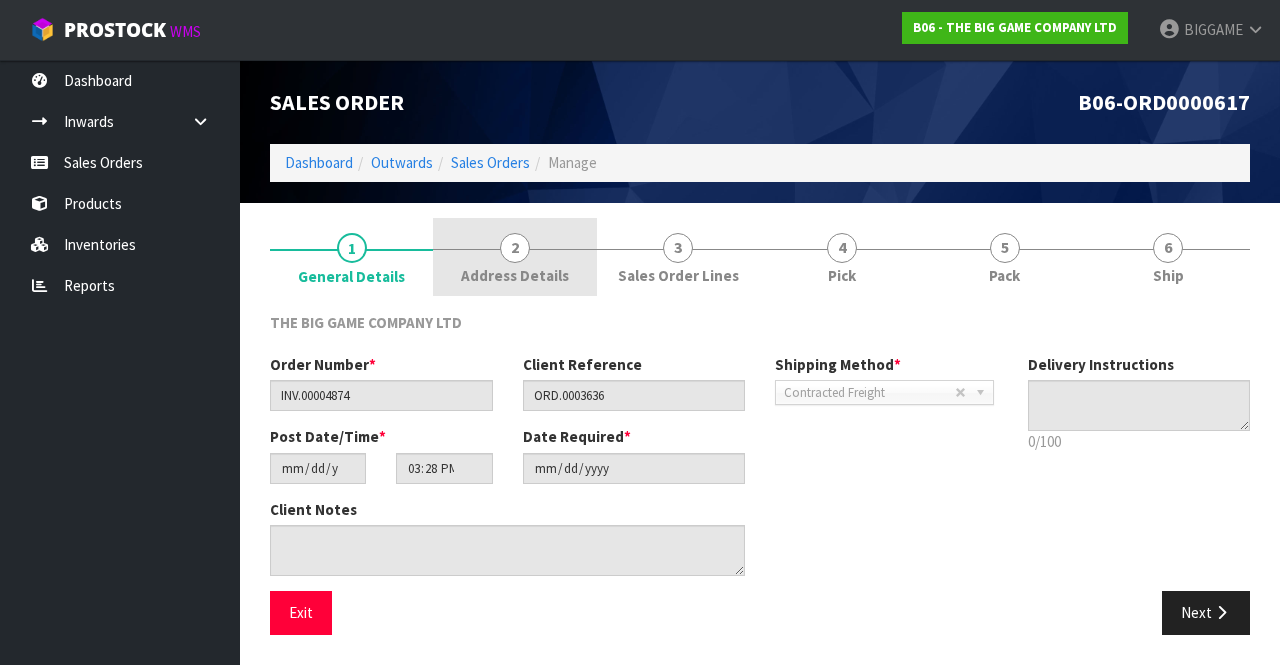 click on "Address Details" at bounding box center [515, 275] 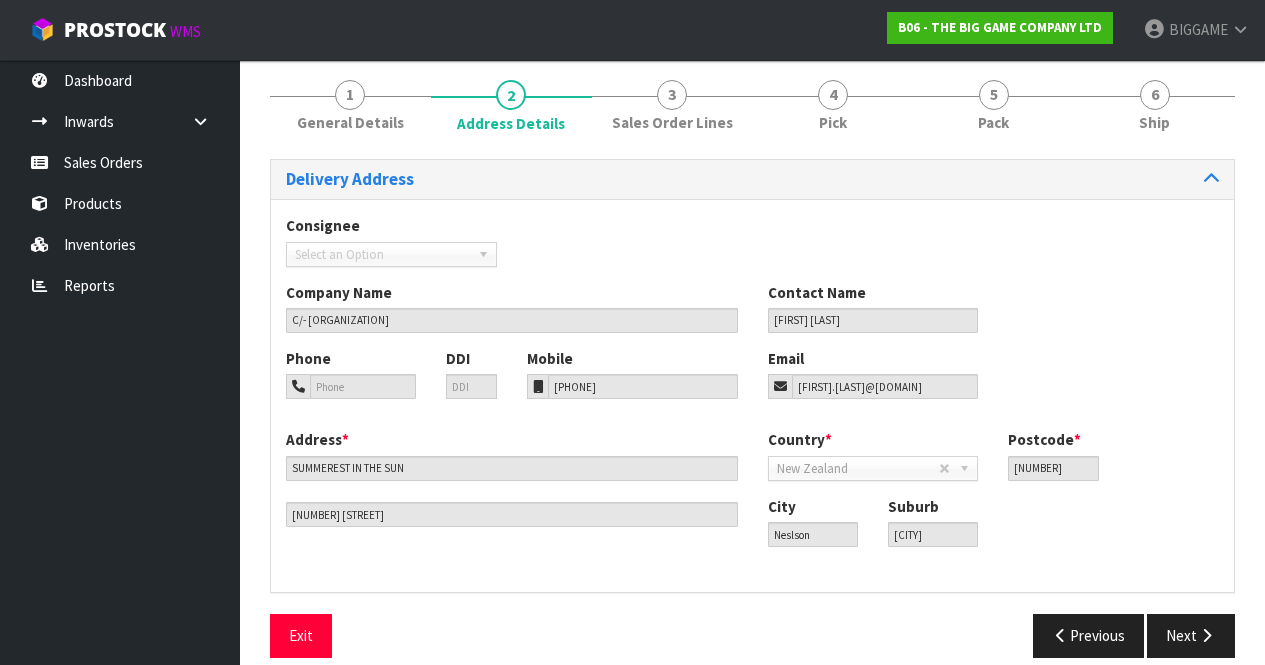 scroll, scrollTop: 152, scrollLeft: 0, axis: vertical 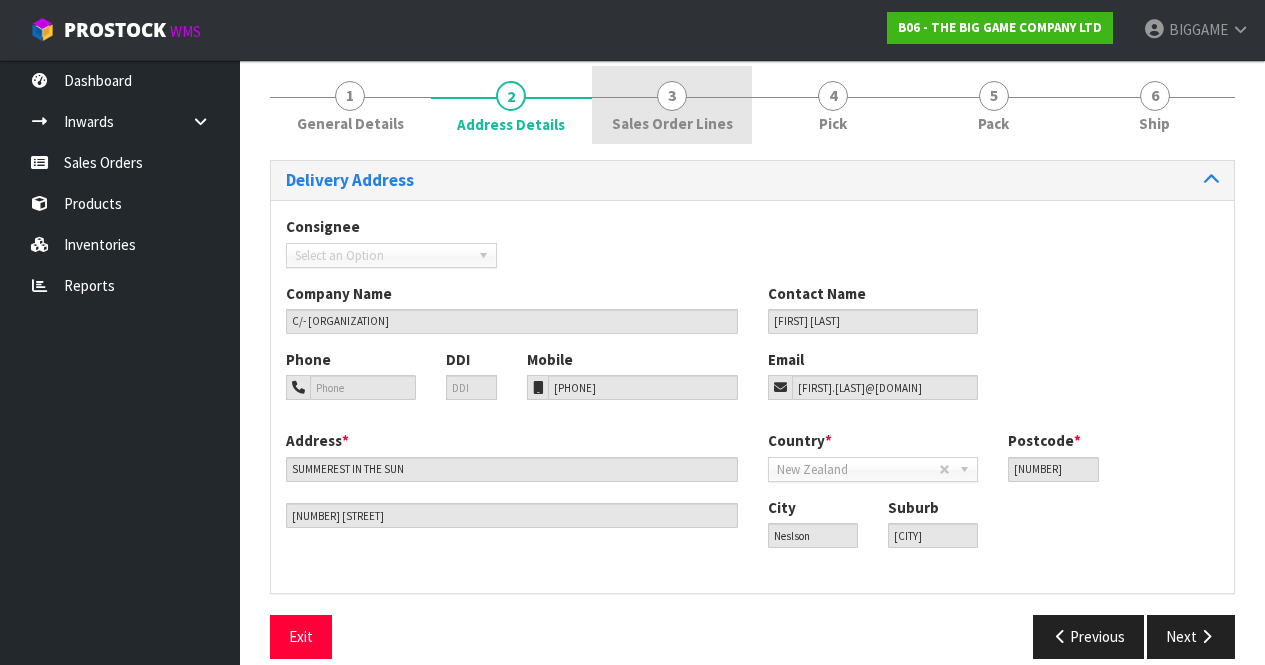 click on "3
Sales Order Lines" at bounding box center (672, 105) 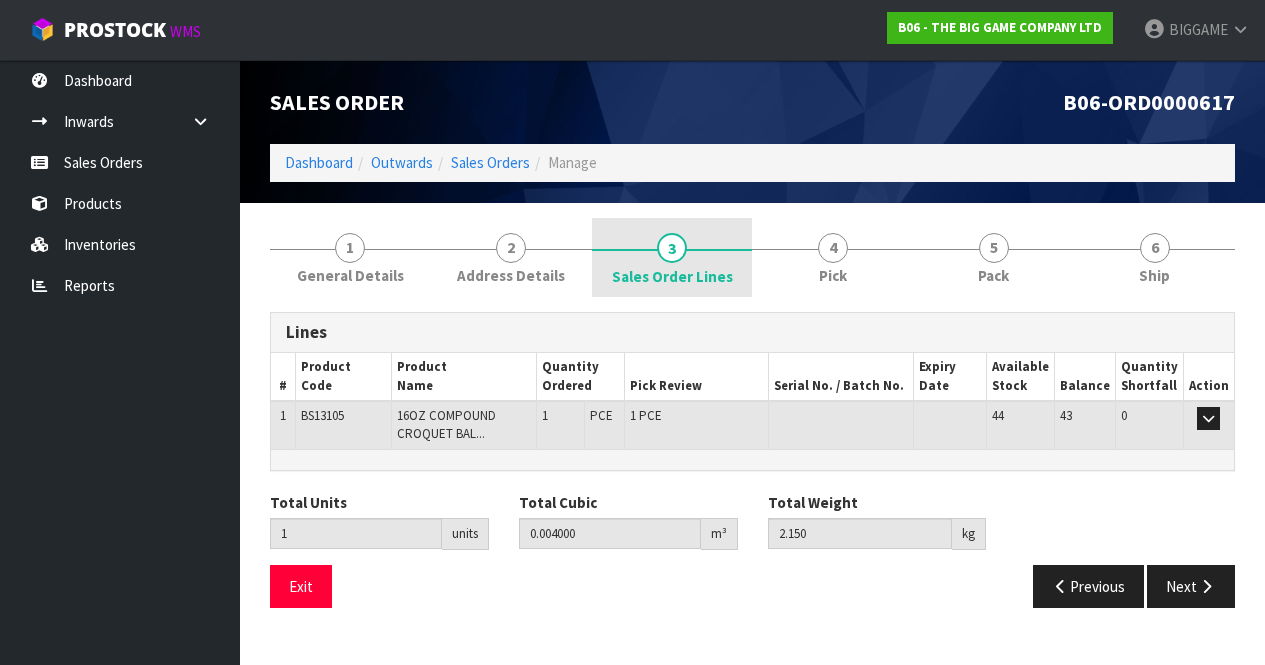 scroll, scrollTop: 0, scrollLeft: 0, axis: both 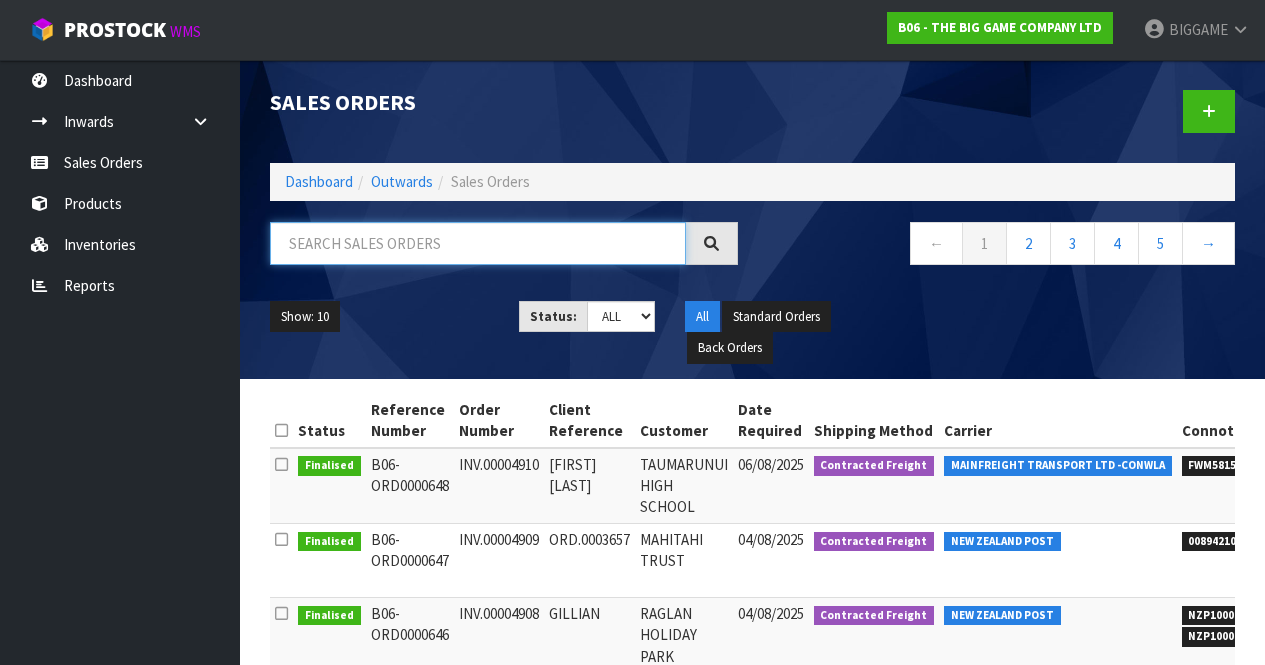 click at bounding box center (478, 243) 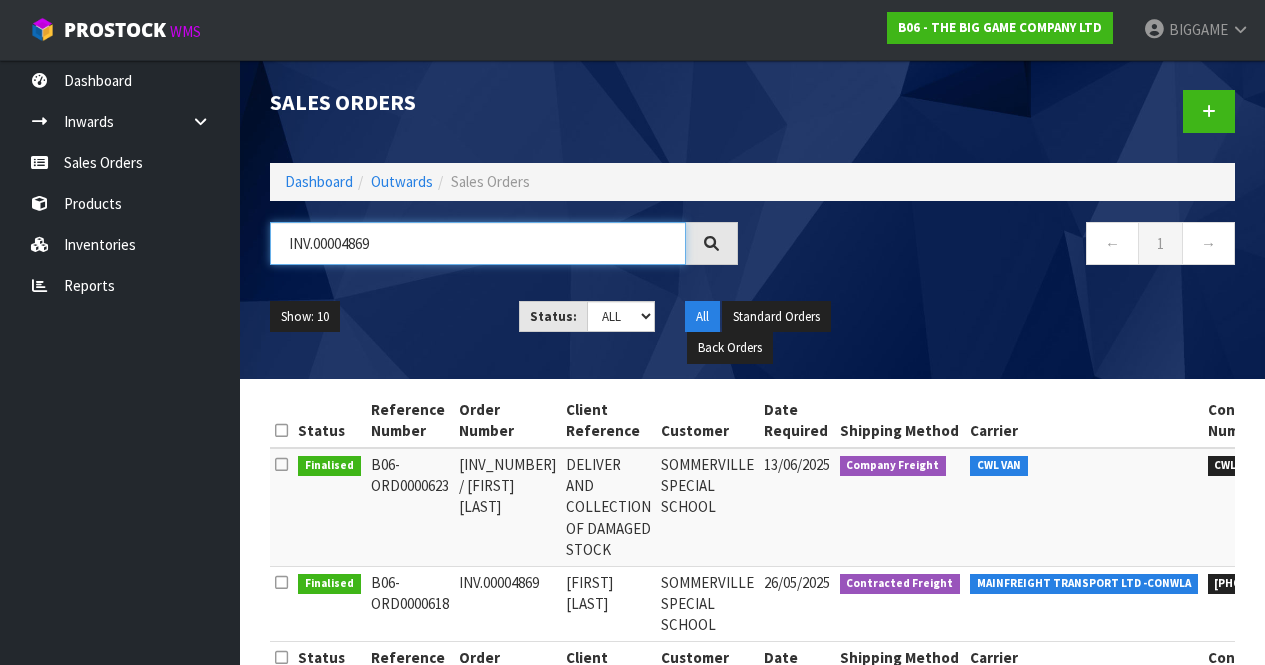 type on "INV.00004869" 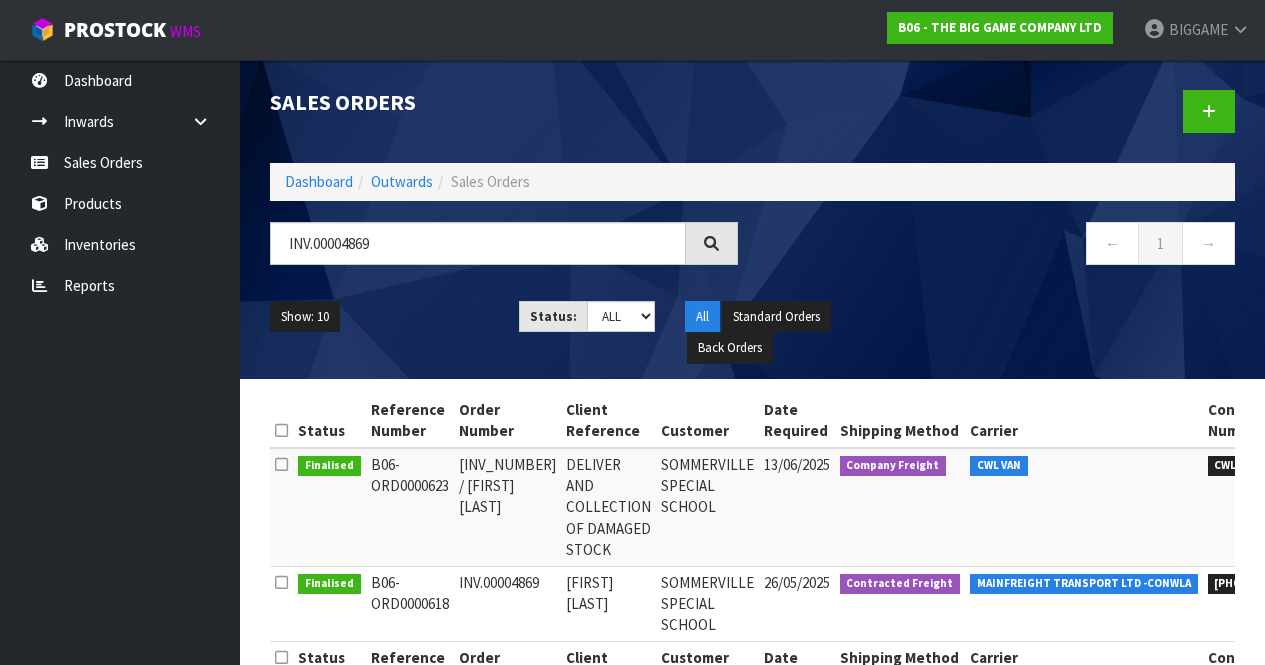 click on "SOMMERVILLE SPECIAL SCHOOL" at bounding box center [707, 507] 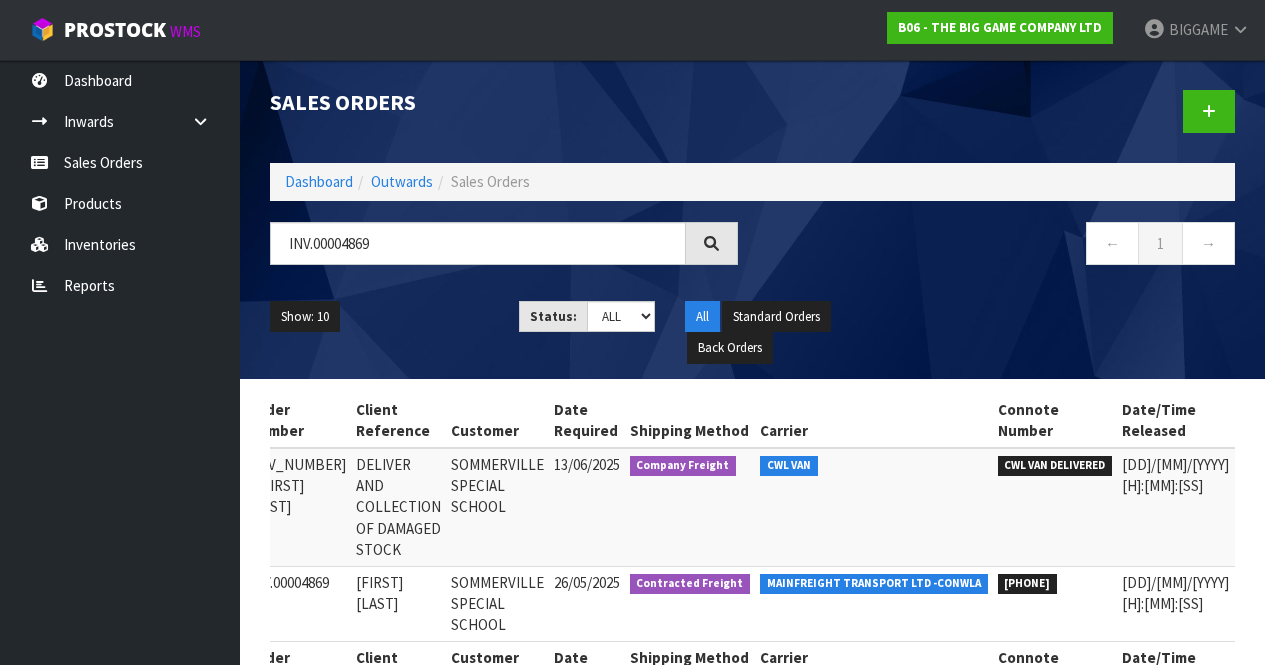 scroll, scrollTop: 0, scrollLeft: 257, axis: horizontal 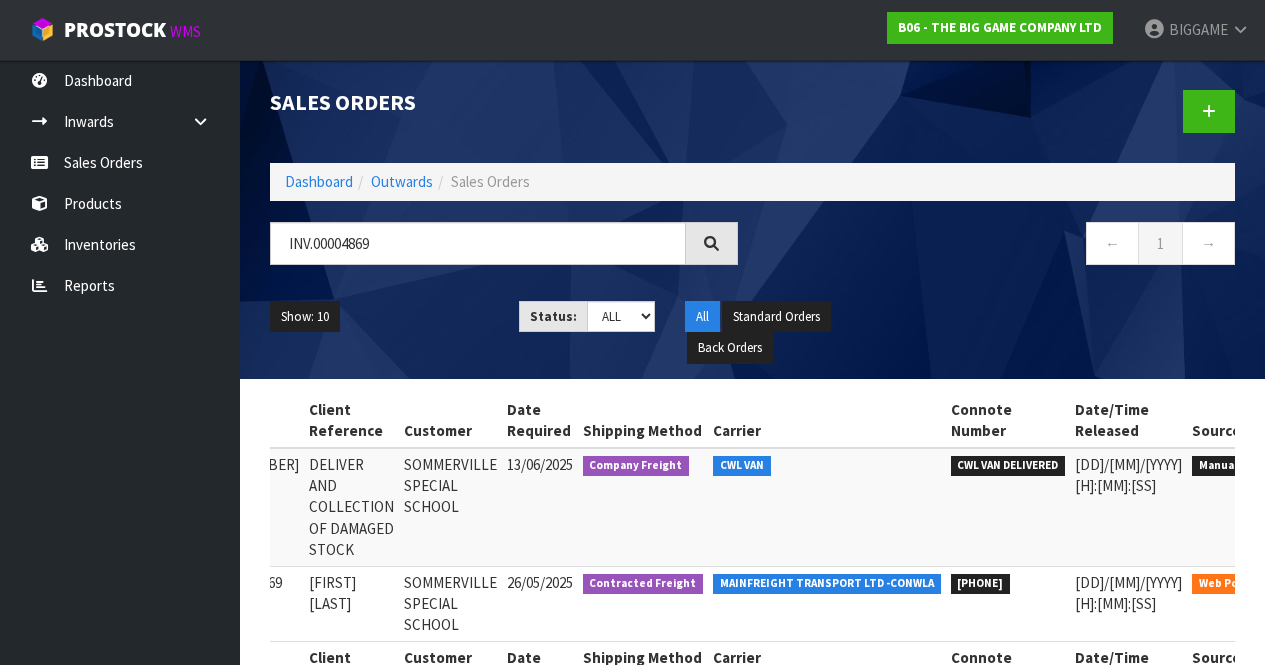 click at bounding box center [1298, 587] 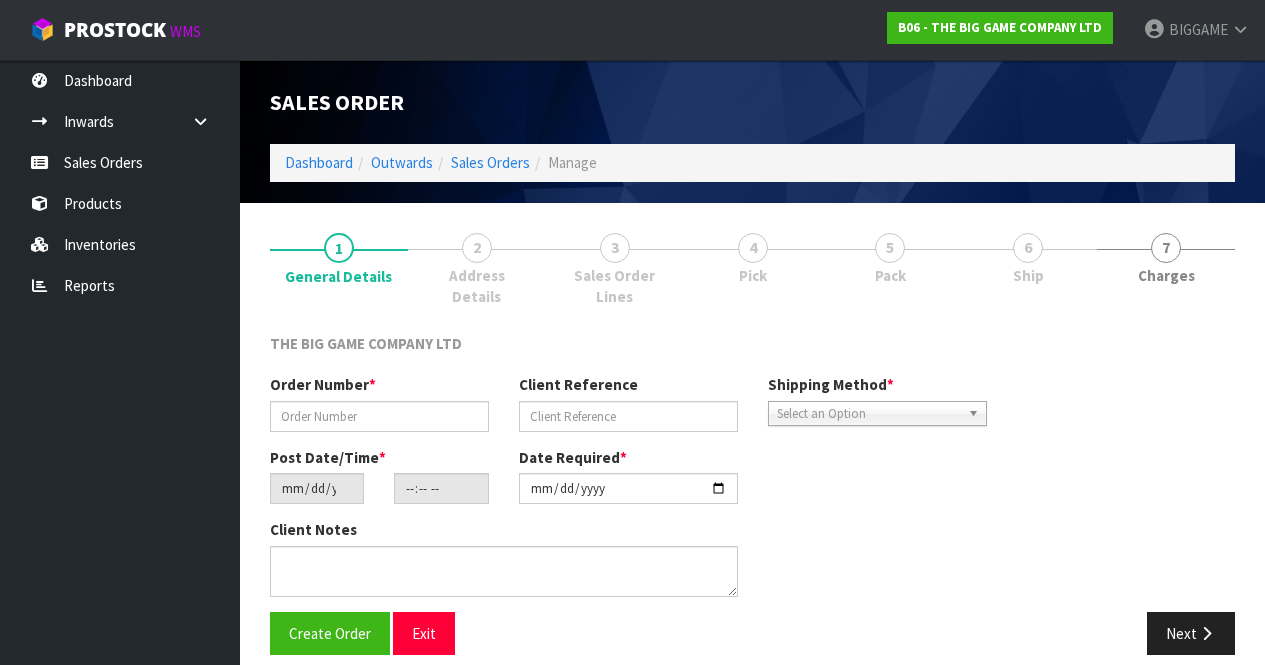 type on "INV.00004869" 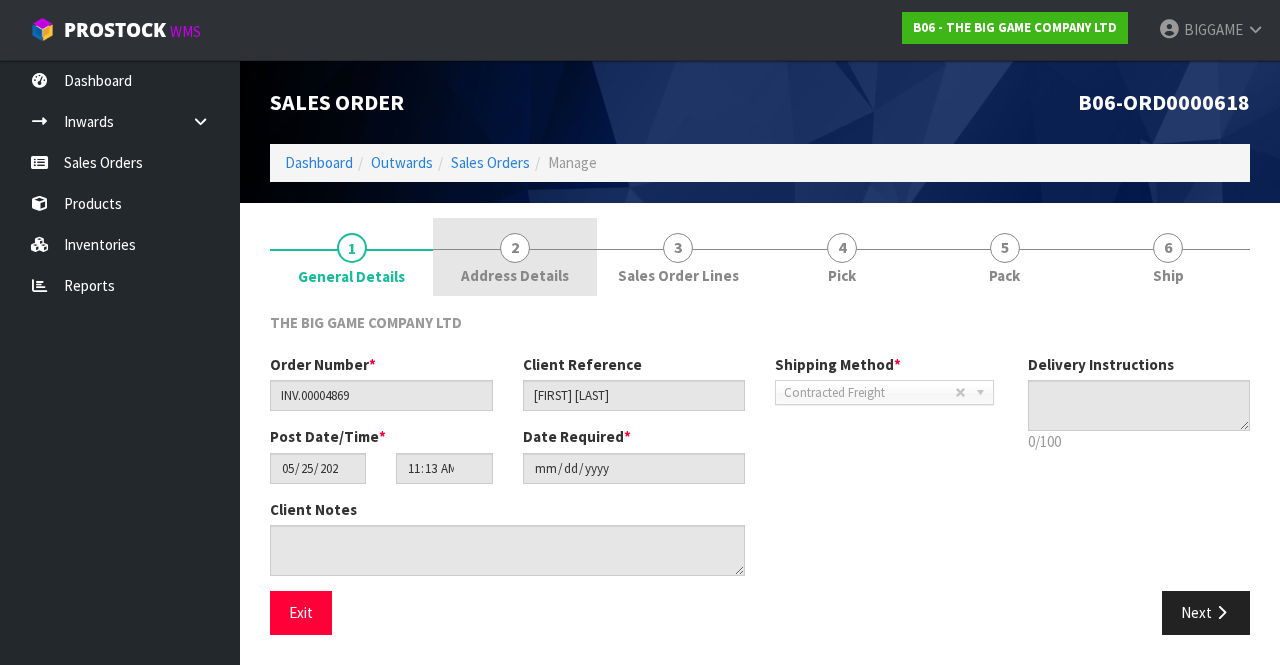 click on "2
Address Details" at bounding box center [514, 257] 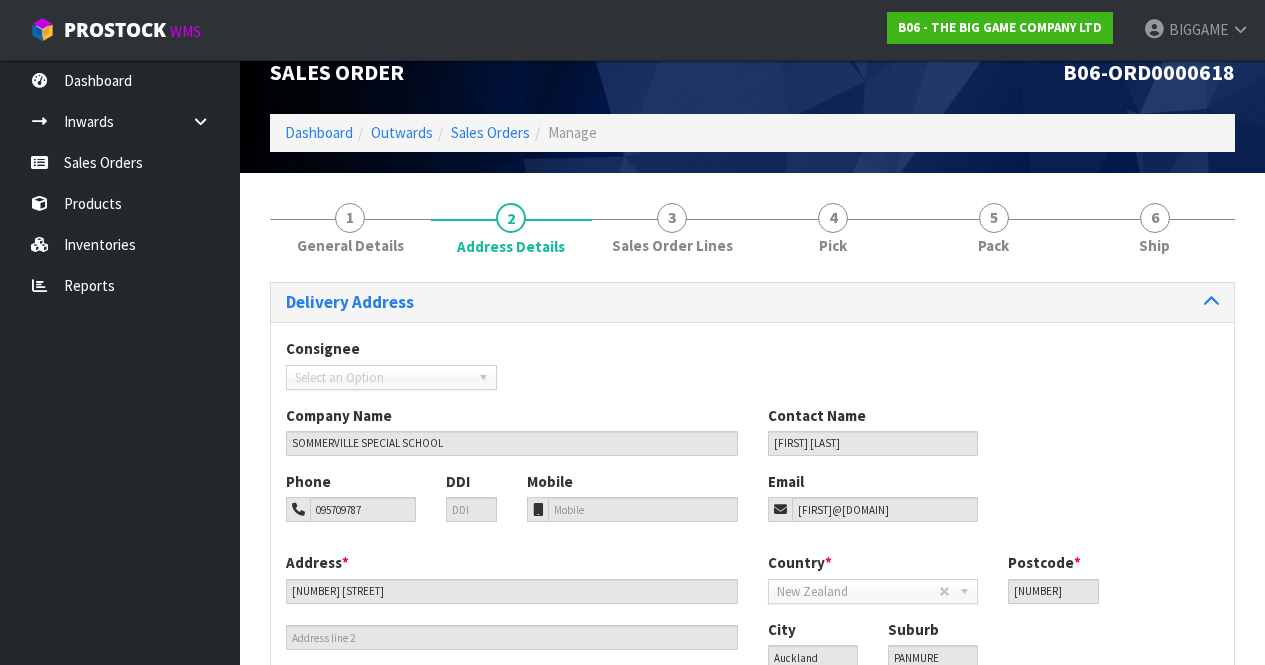 scroll, scrollTop: 45, scrollLeft: 0, axis: vertical 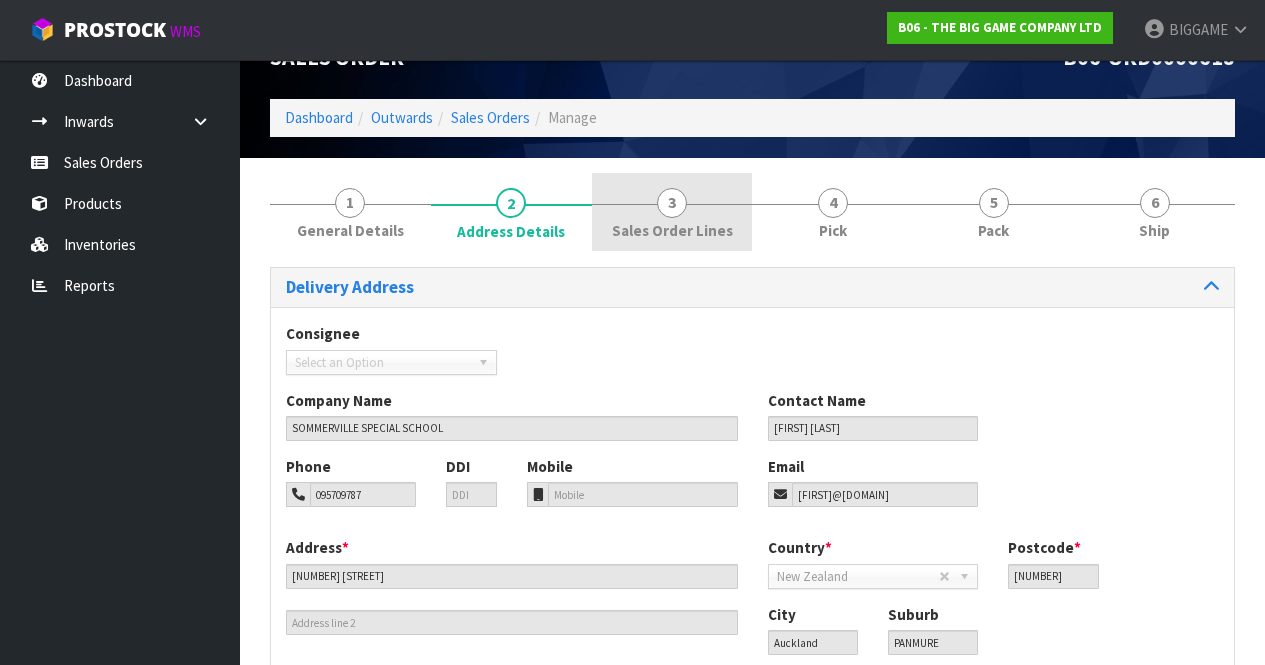 click on "Sales Order Lines" at bounding box center (672, 230) 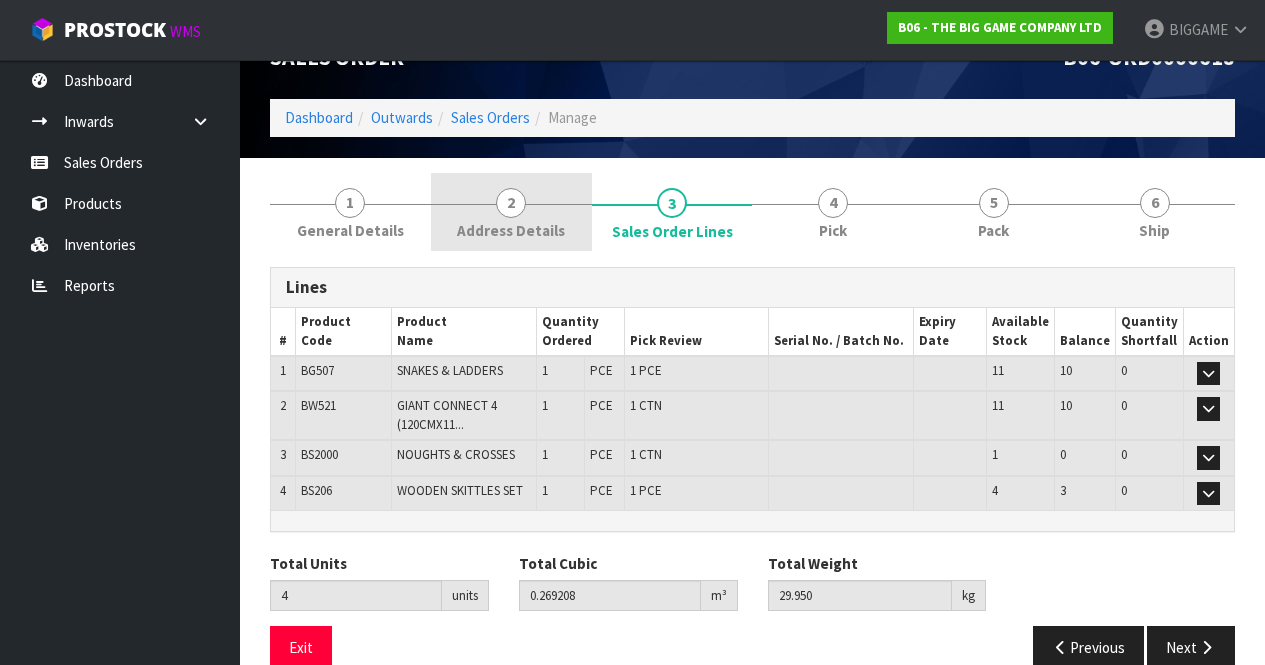 click on "Address Details" at bounding box center [511, 230] 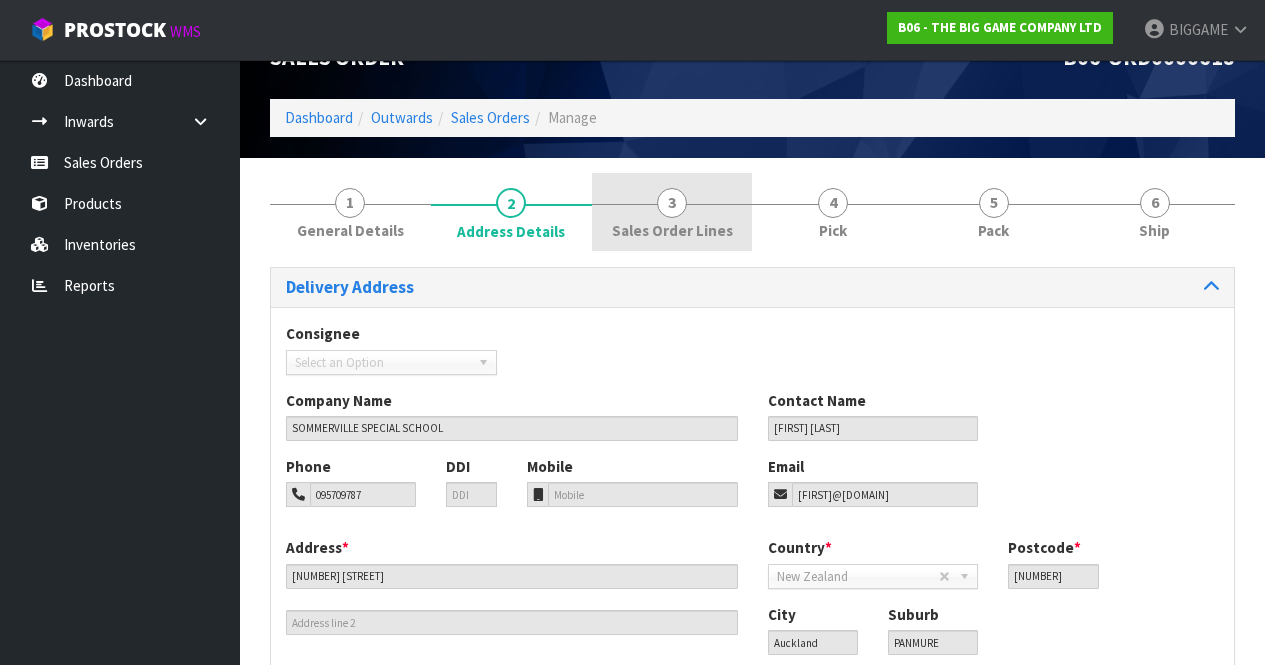 click on "Sales Order Lines" at bounding box center [672, 230] 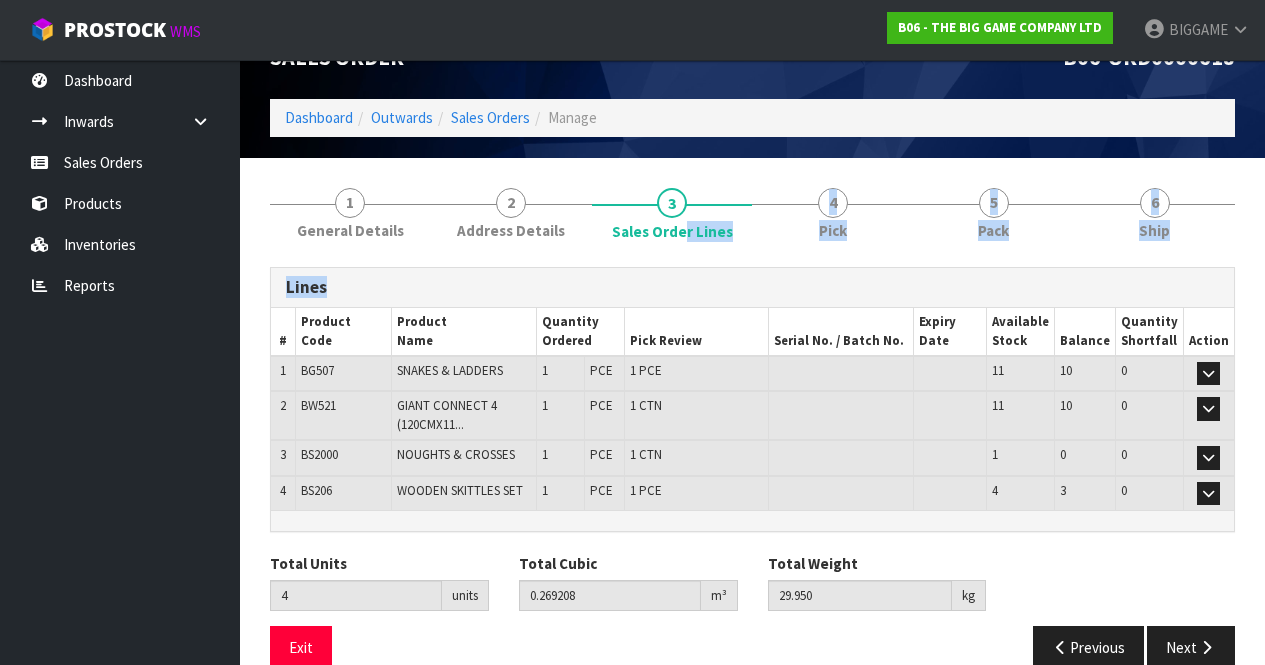 drag, startPoint x: 687, startPoint y: 224, endPoint x: 761, endPoint y: 271, distance: 87.66413 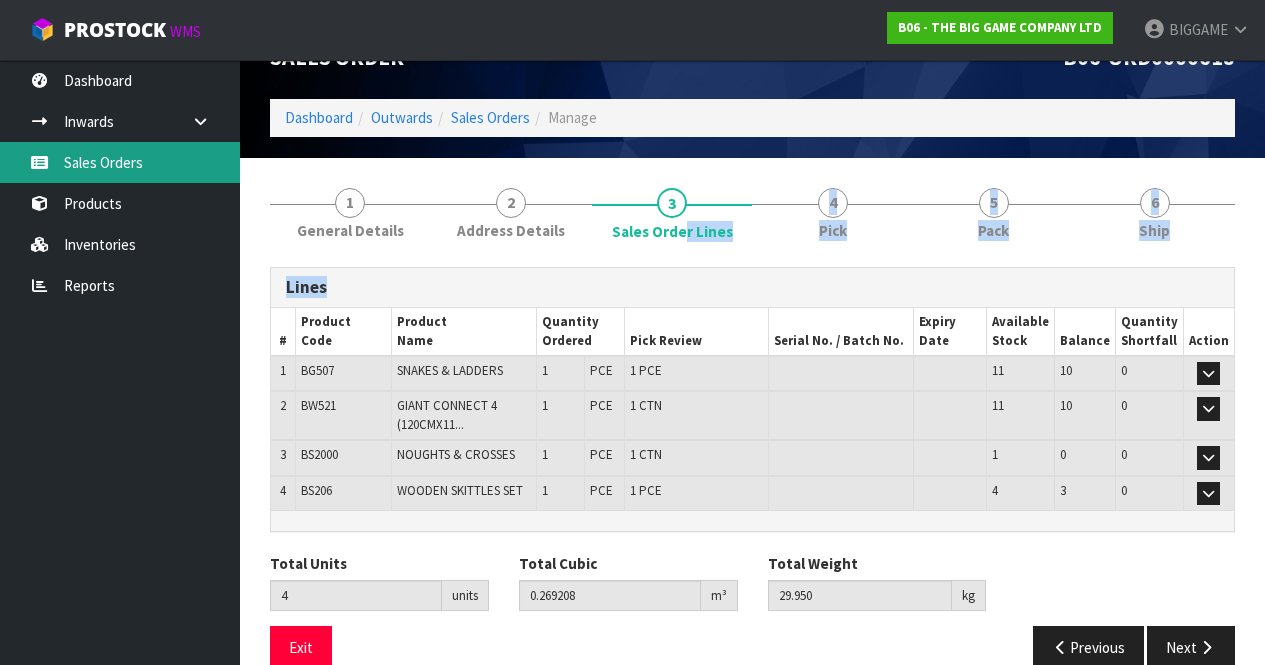 click on "Sales Orders" at bounding box center [120, 162] 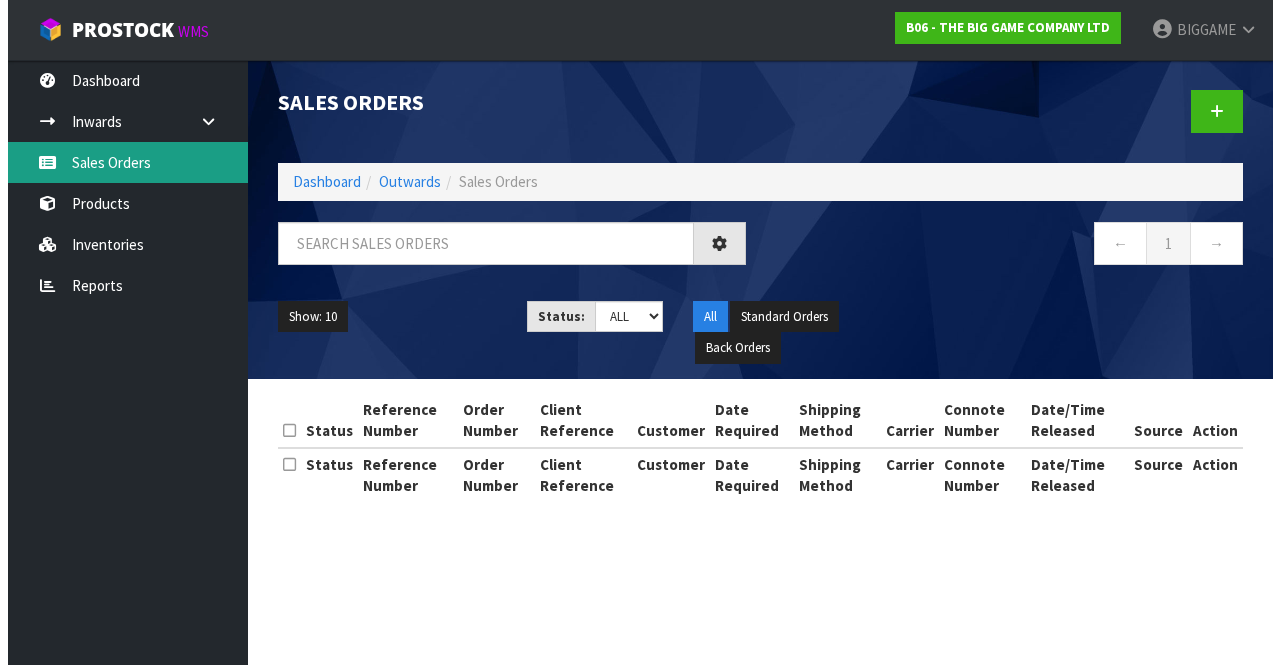 scroll, scrollTop: 0, scrollLeft: 0, axis: both 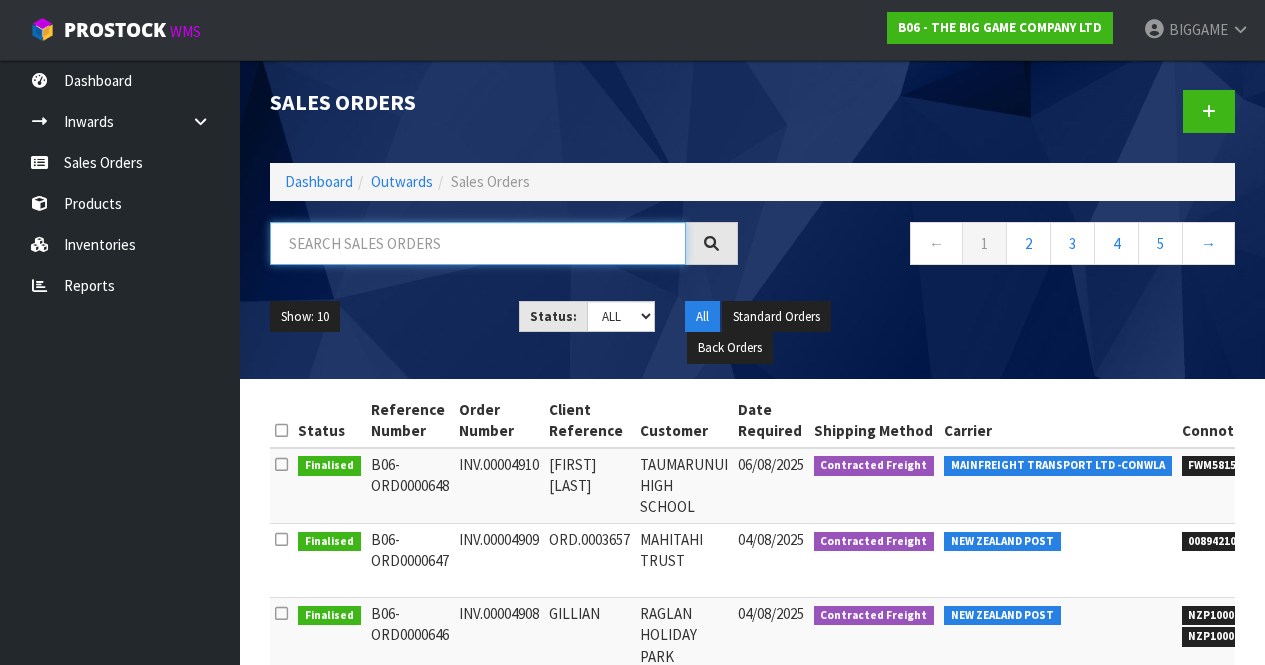click at bounding box center [478, 243] 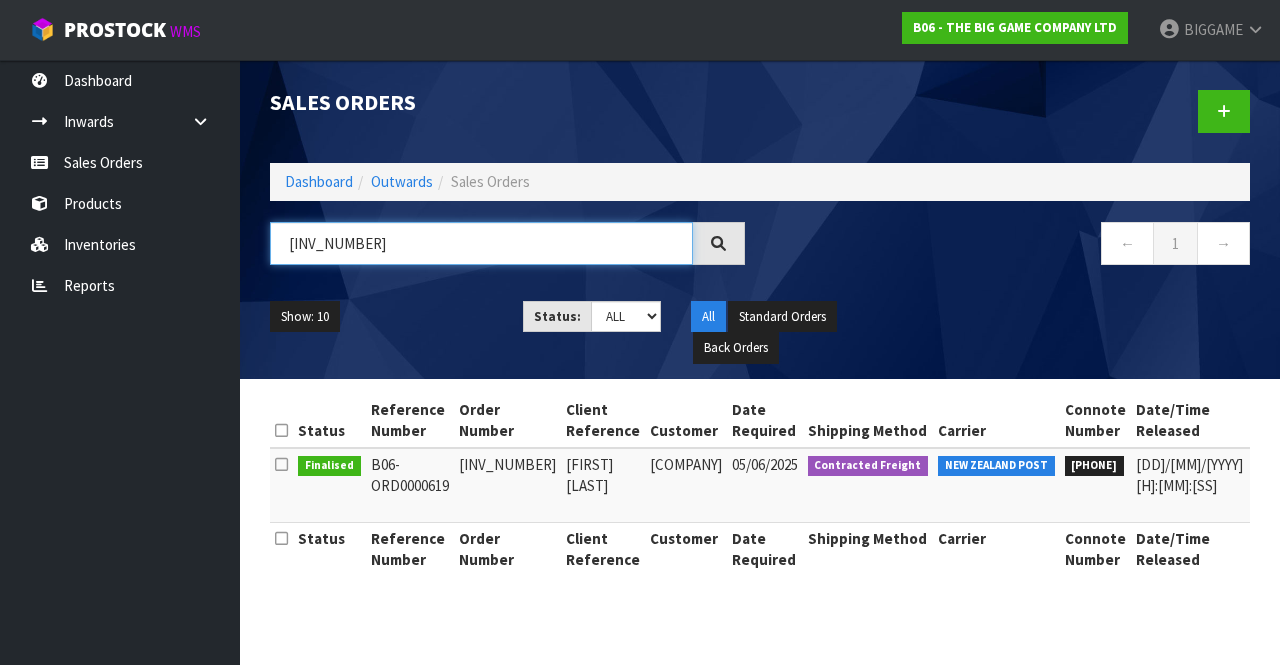 type on "[INV_NUMBER]" 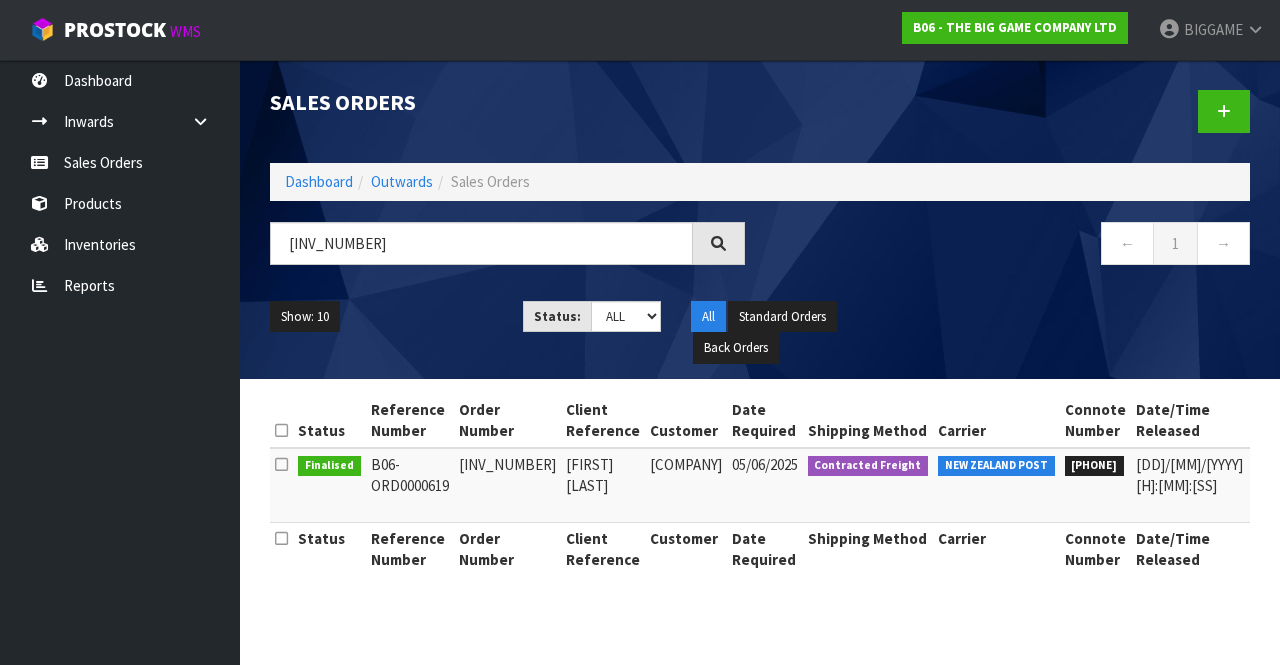 click on "[COMPANY]" at bounding box center [686, 485] 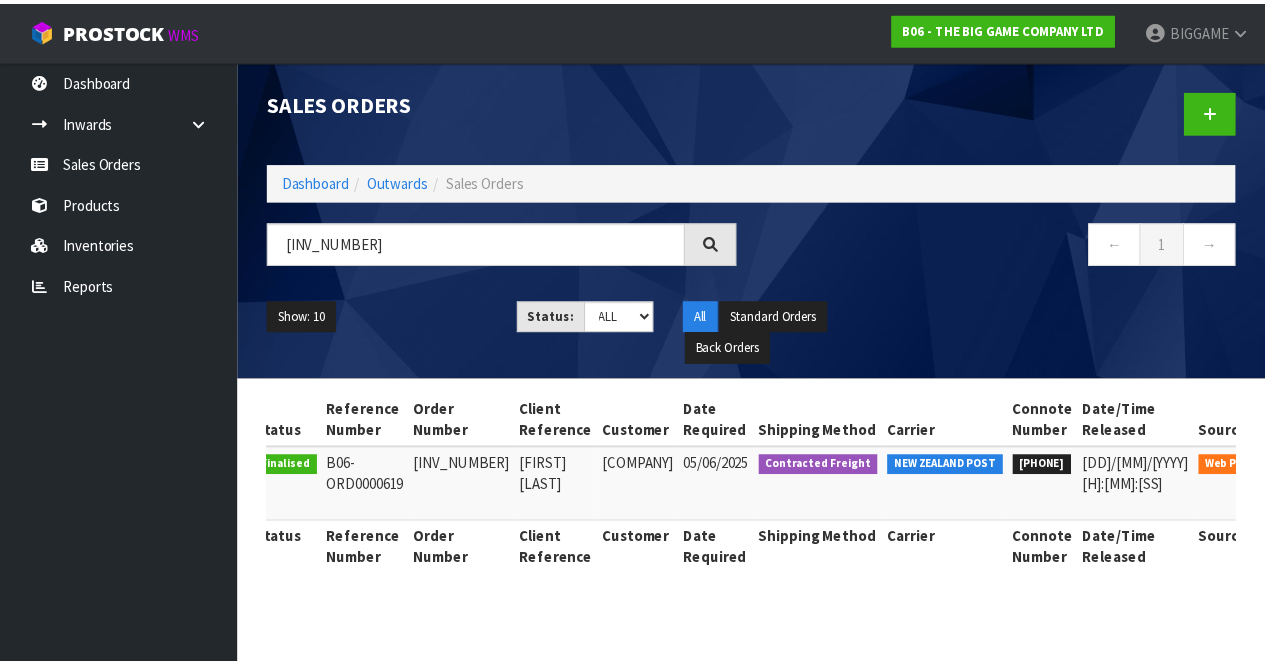 scroll, scrollTop: 0, scrollLeft: 121, axis: horizontal 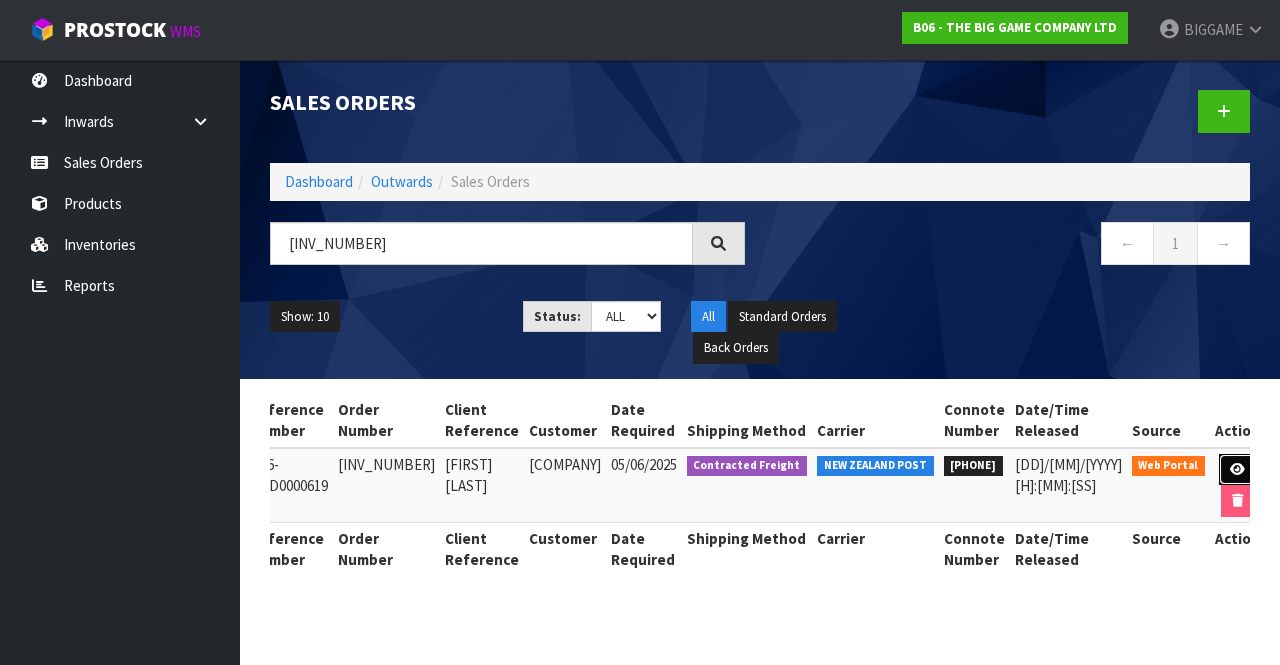 click at bounding box center [1237, 469] 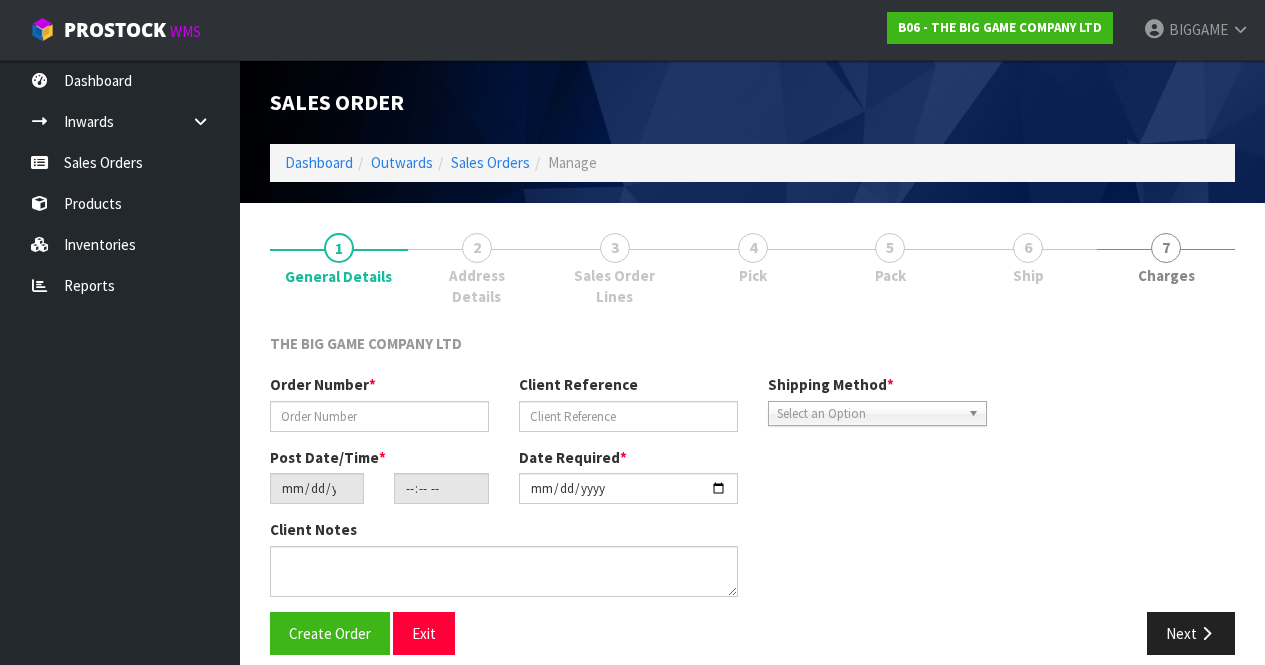 type on "[INV_NUMBER]" 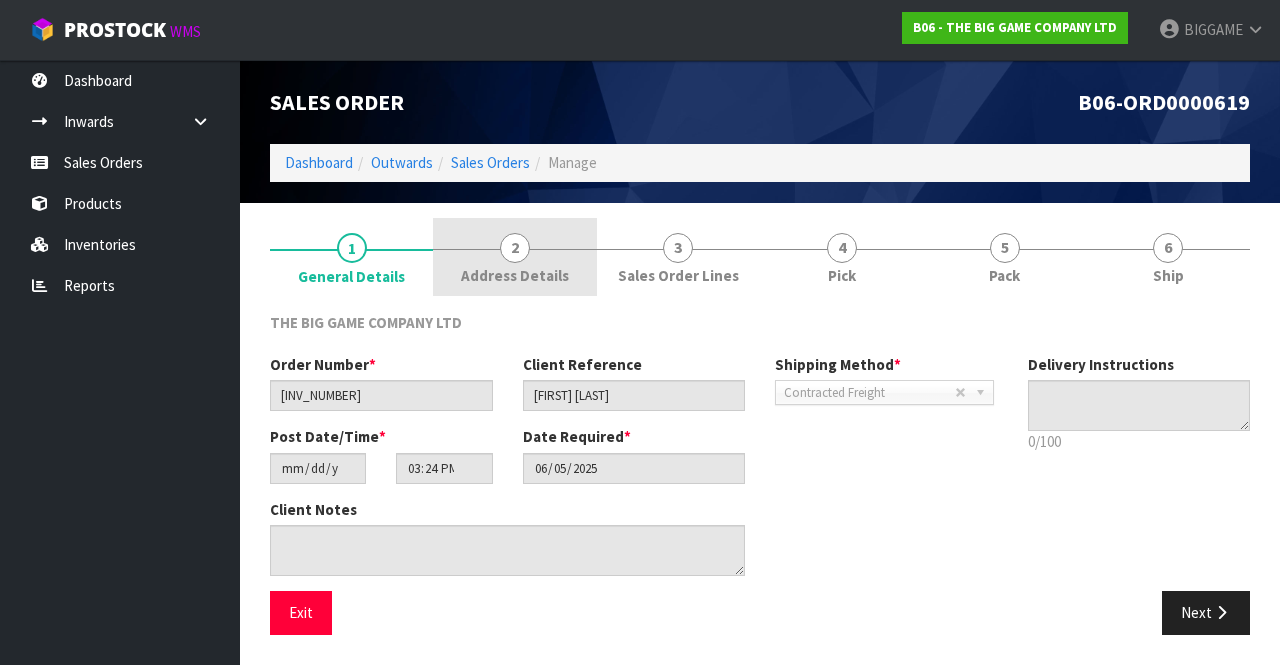 click on "2" at bounding box center (515, 248) 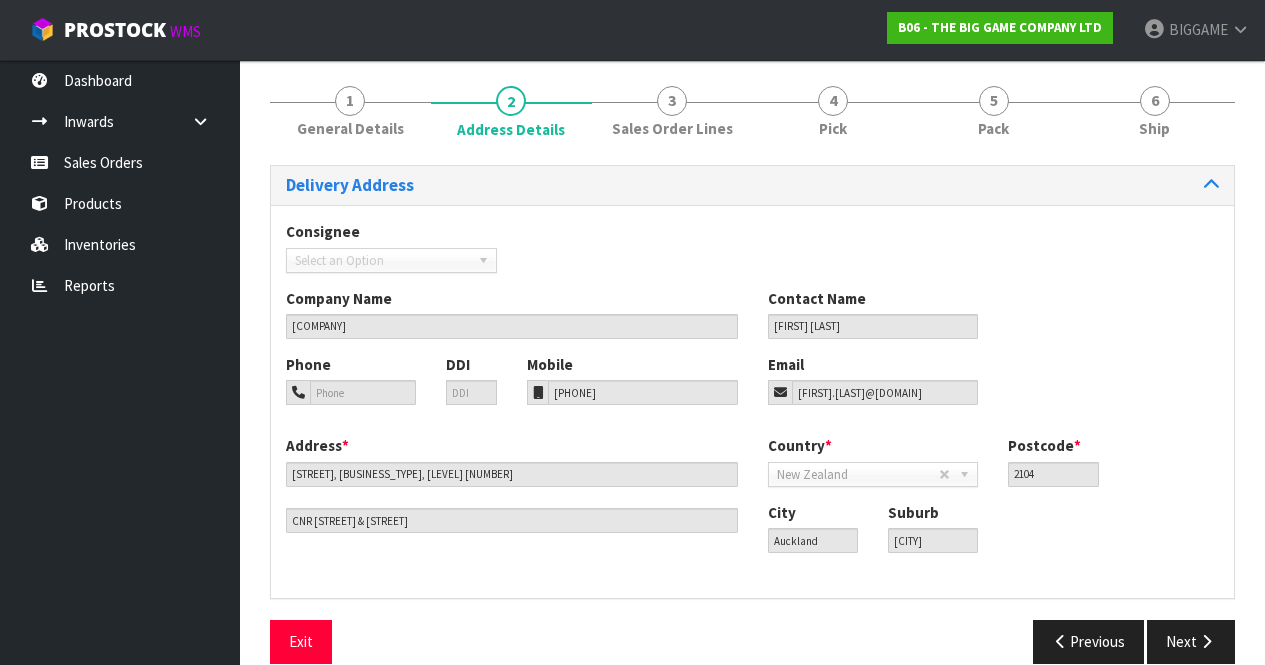 scroll, scrollTop: 175, scrollLeft: 0, axis: vertical 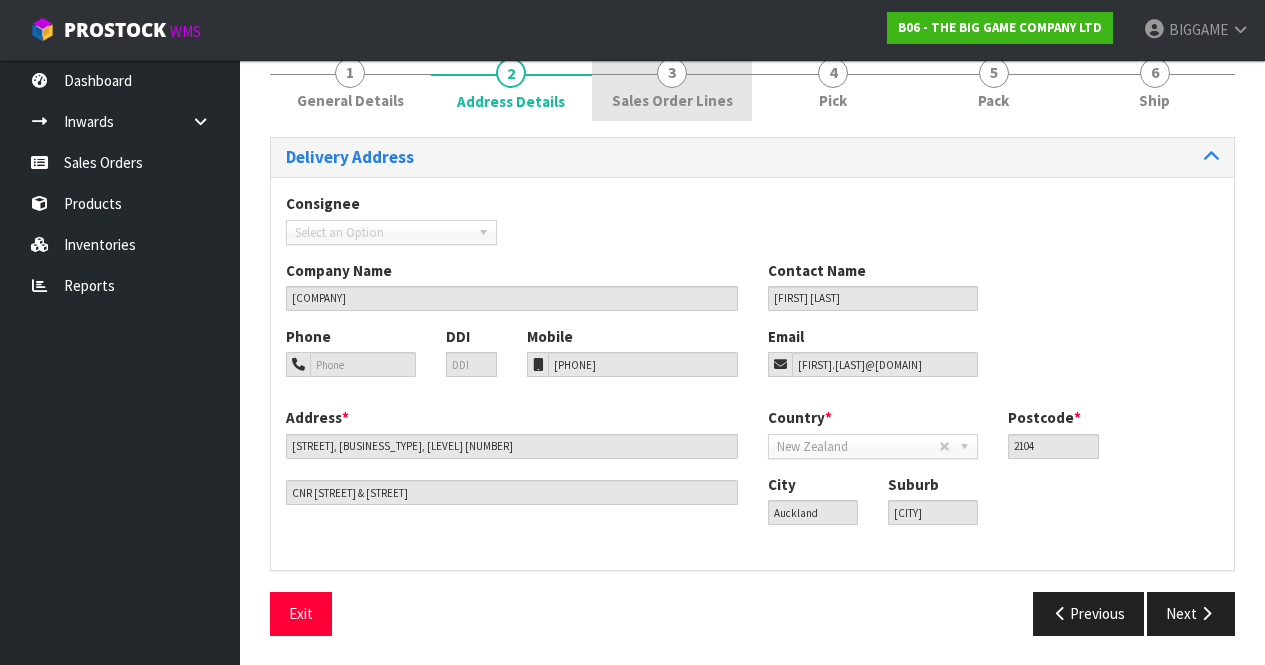 click on "Sales Order Lines" at bounding box center [672, 100] 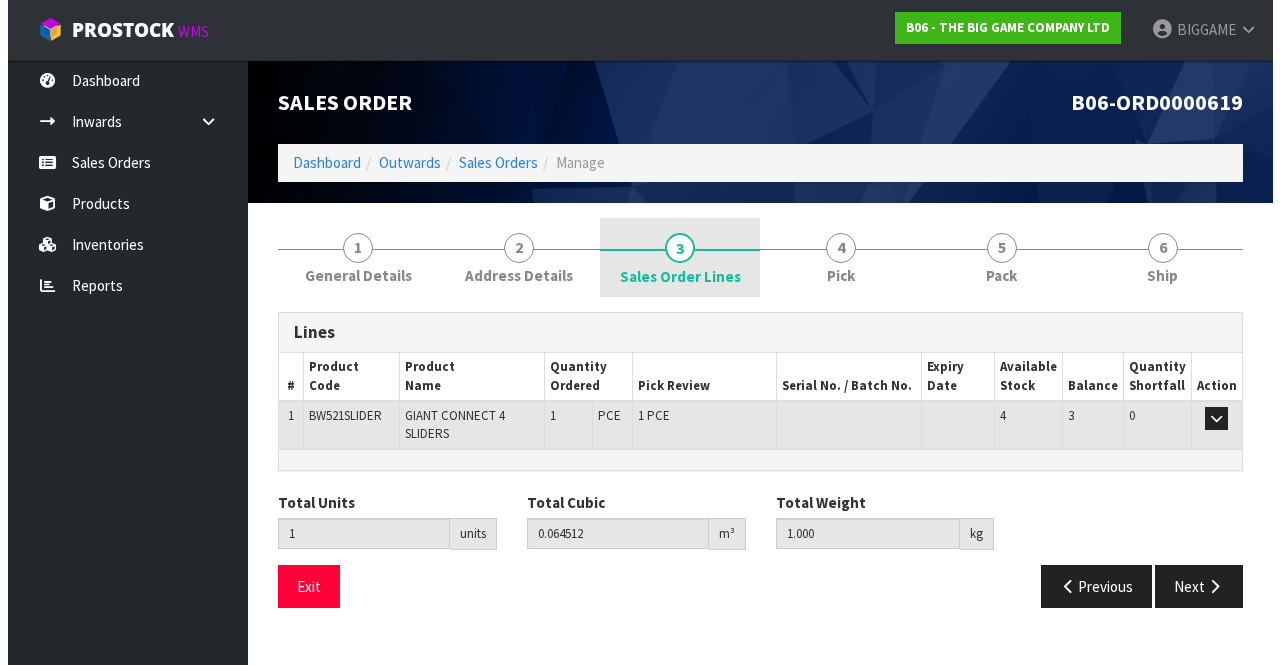 scroll, scrollTop: 0, scrollLeft: 0, axis: both 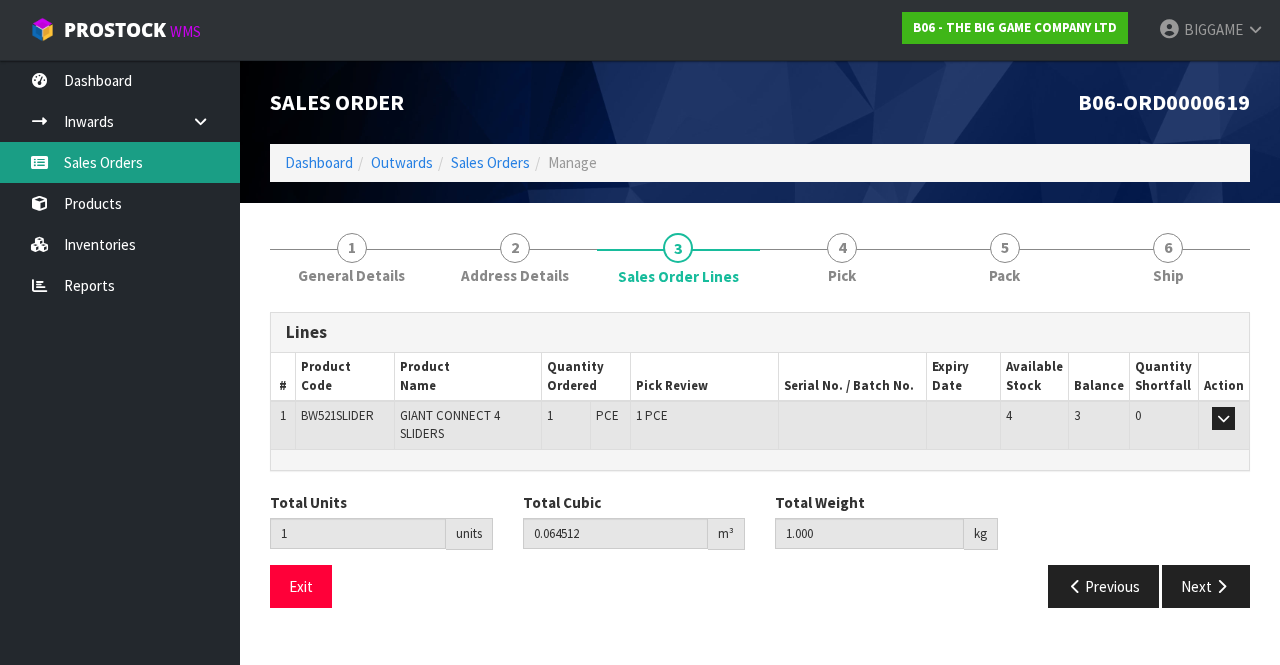 click on "Sales Orders" at bounding box center (120, 162) 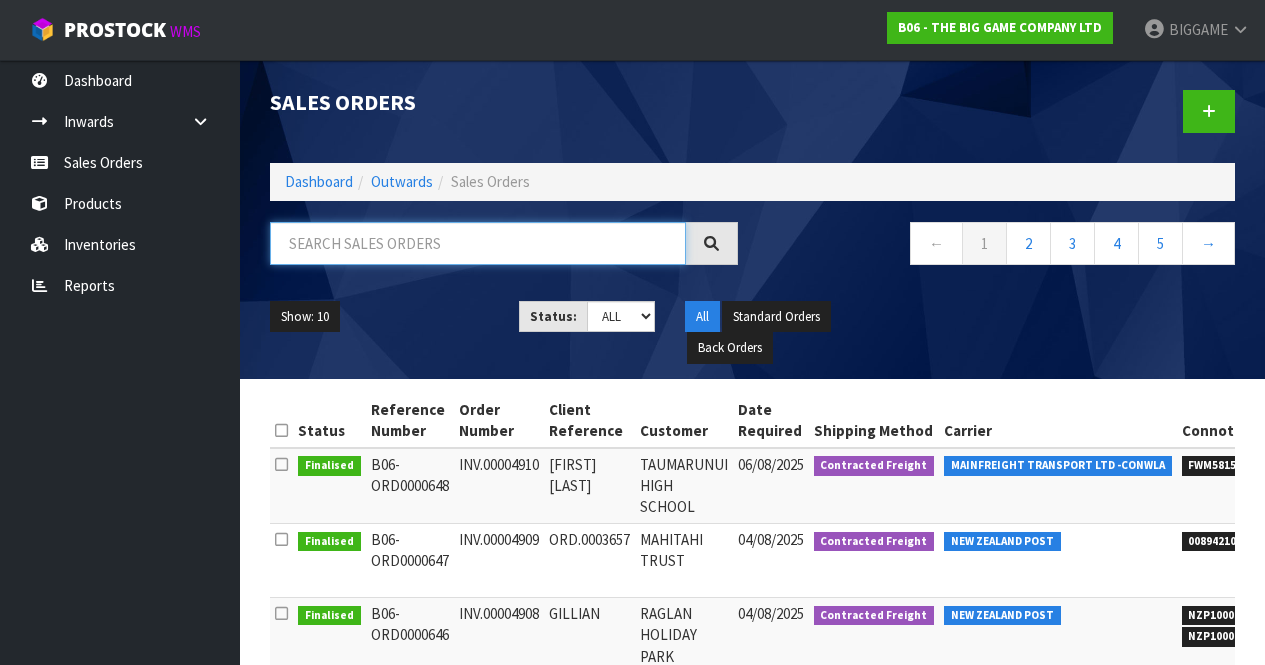 click at bounding box center [478, 243] 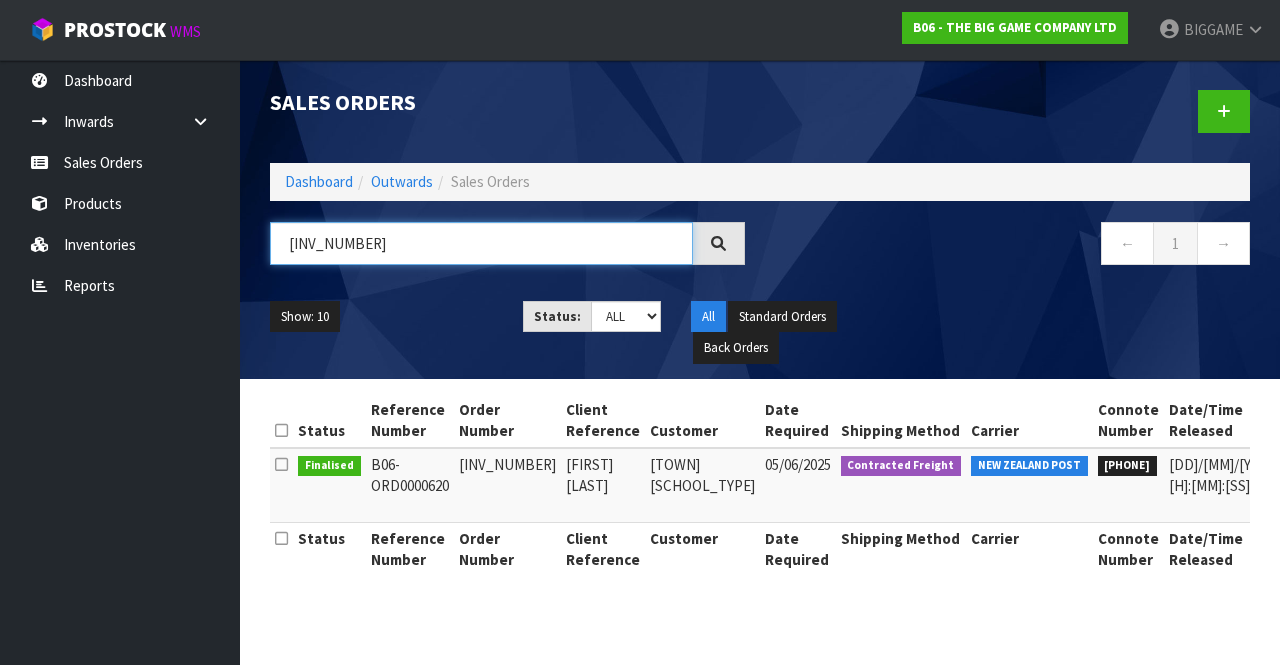 type on "[INV_NUMBER]" 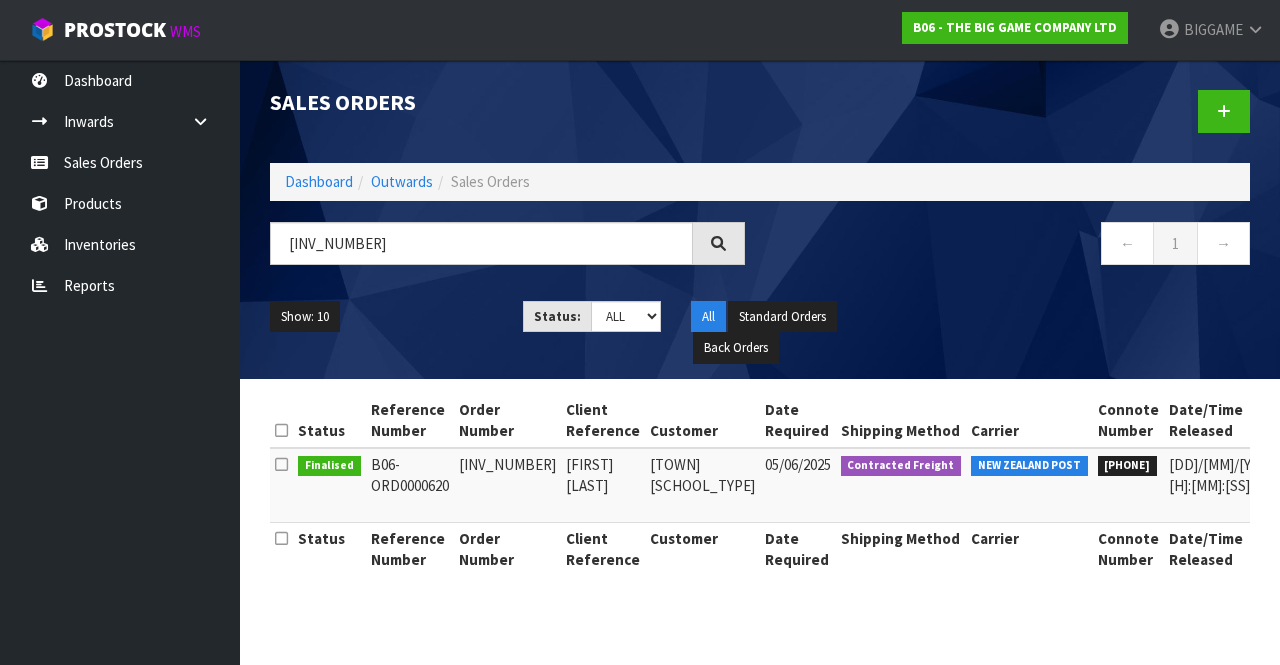 click on "NEW ZEALAND POST" at bounding box center (1029, 485) 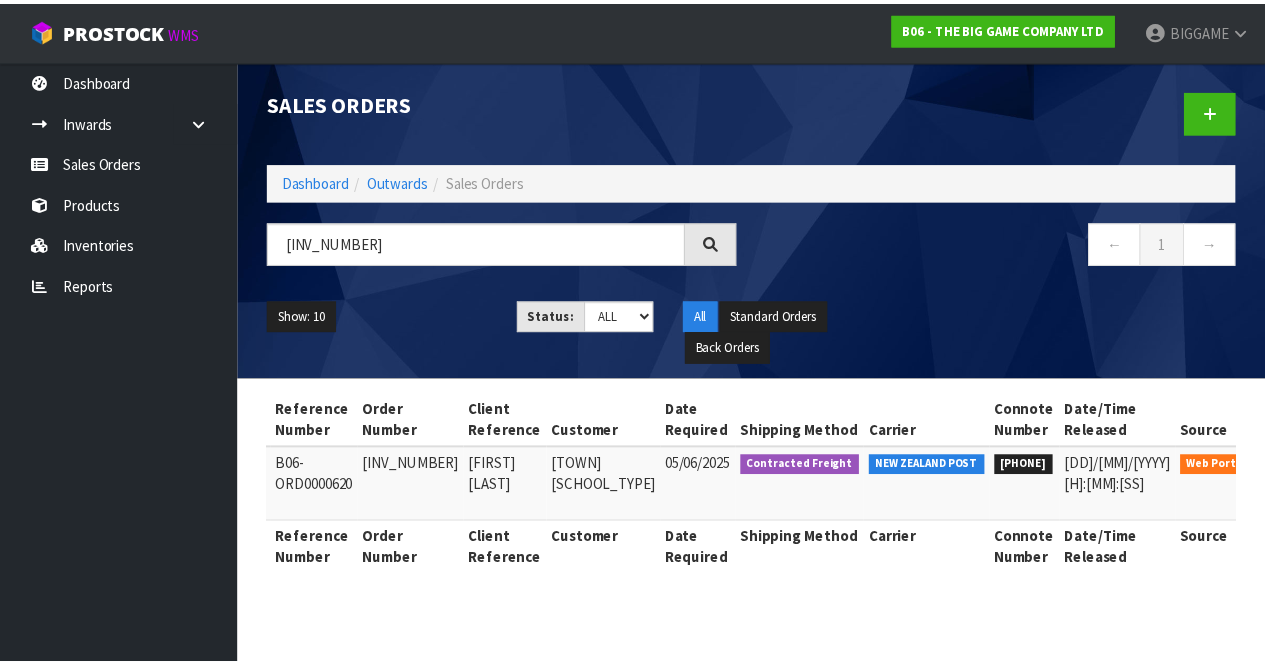 scroll, scrollTop: 0, scrollLeft: 134, axis: horizontal 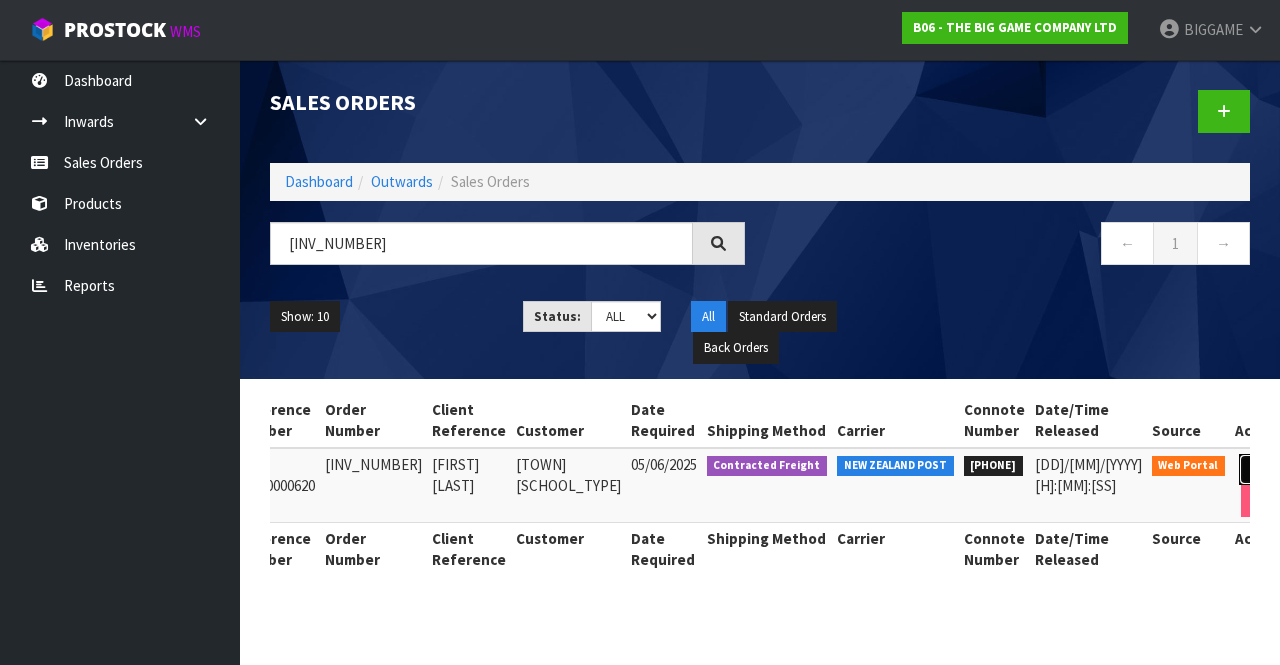click at bounding box center (1257, 470) 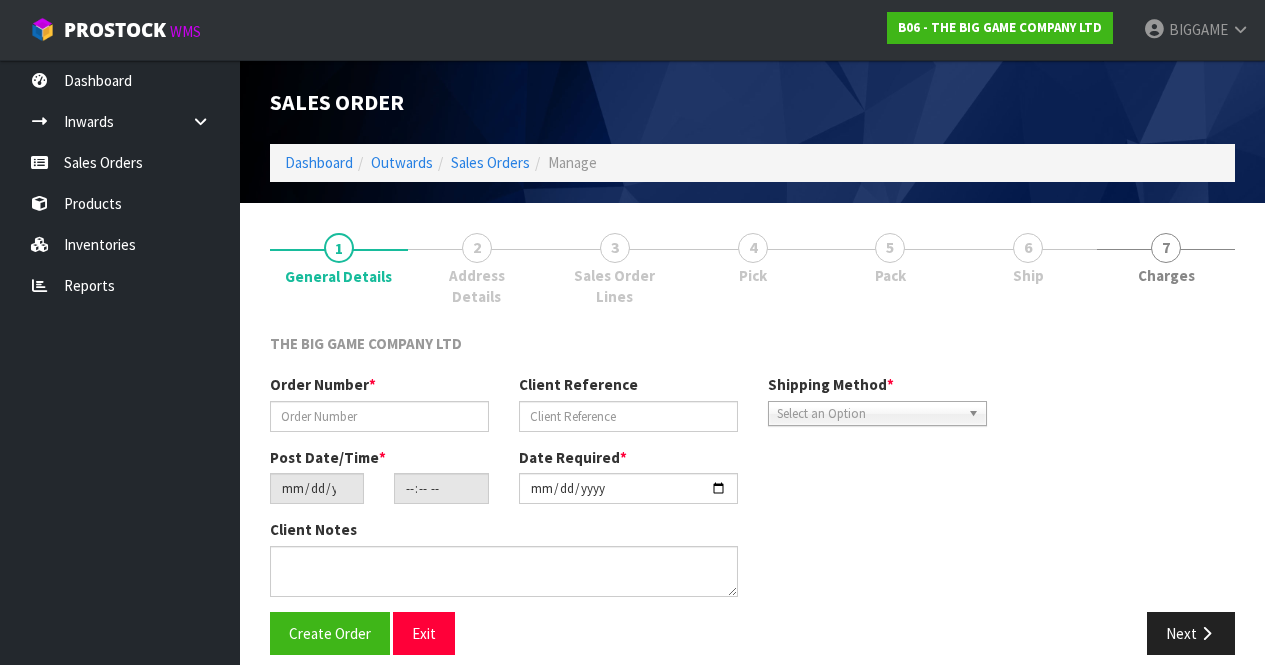 type on "[INV_NUMBER]" 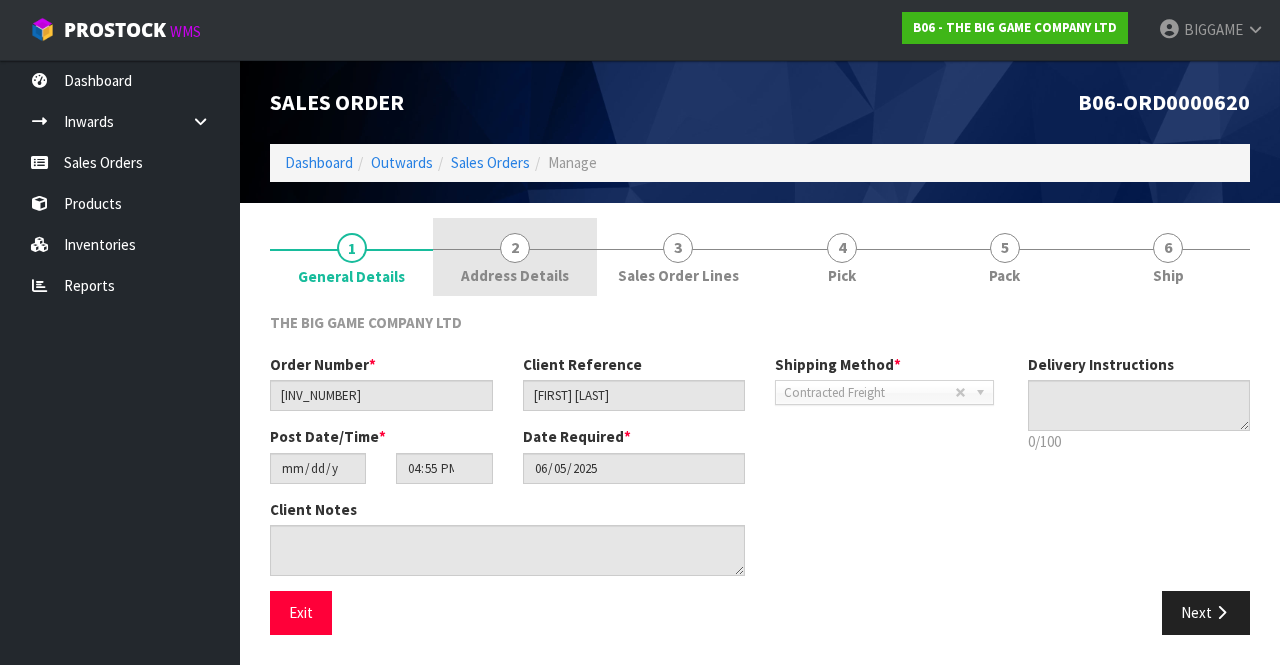 click on "2
Address Details" at bounding box center [514, 257] 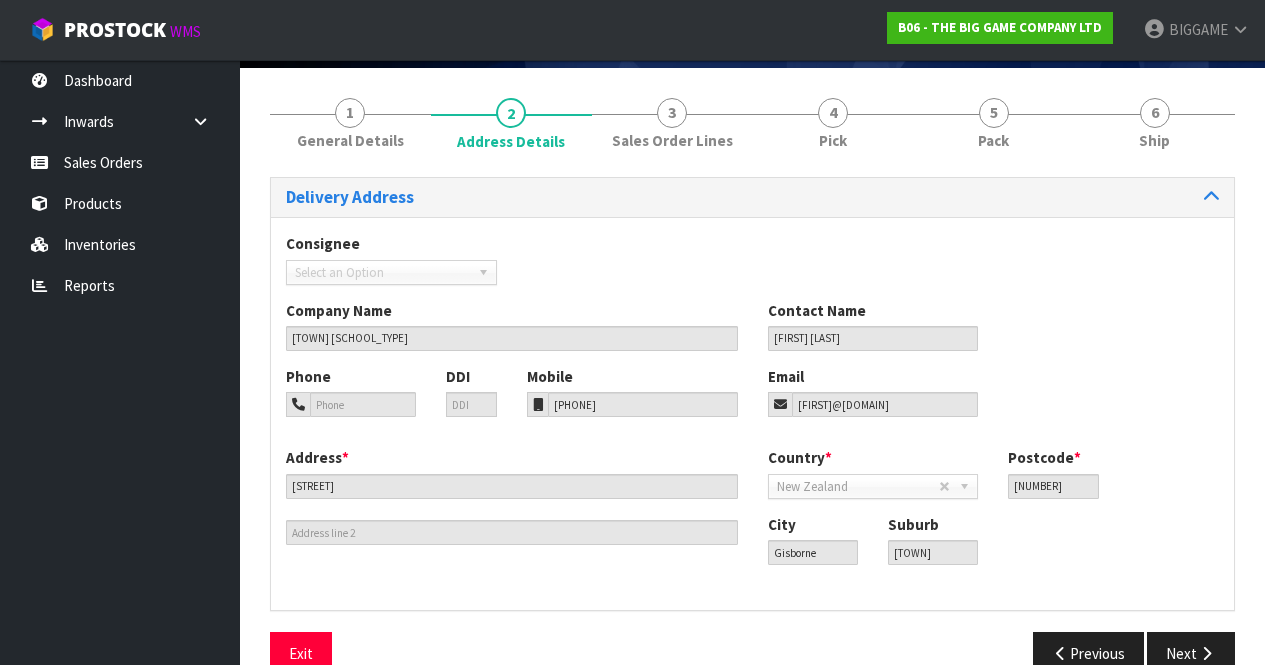 scroll, scrollTop: 143, scrollLeft: 0, axis: vertical 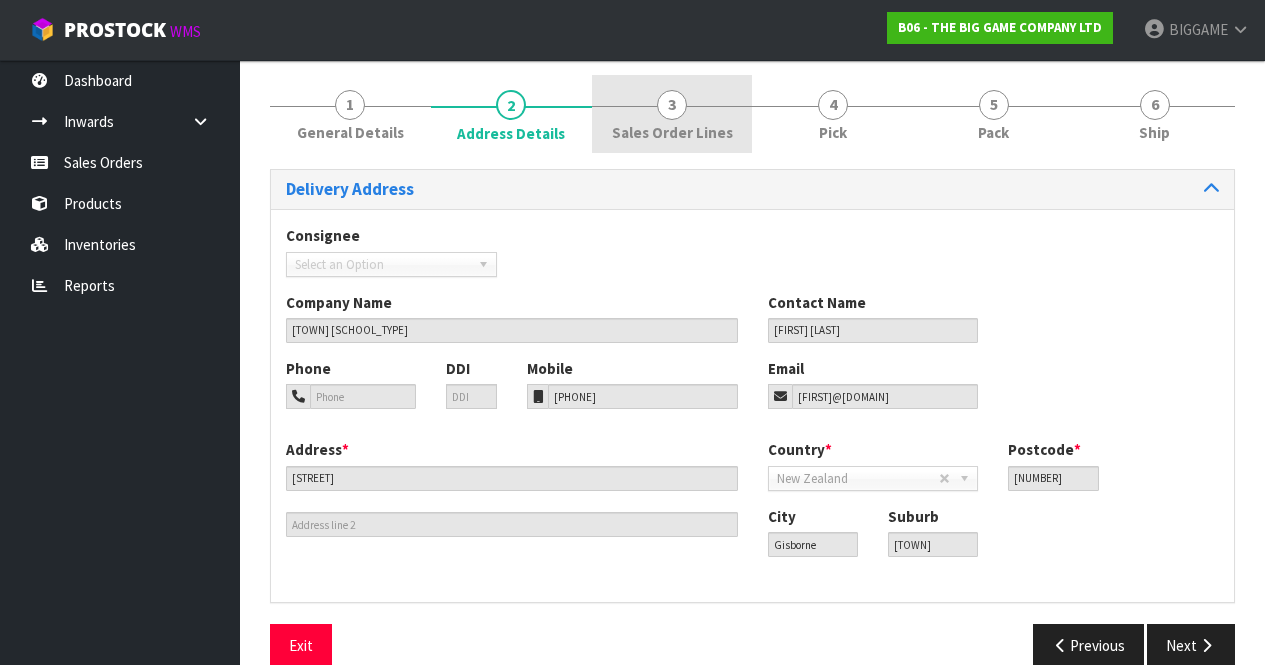 click on "Sales Order Lines" at bounding box center [672, 132] 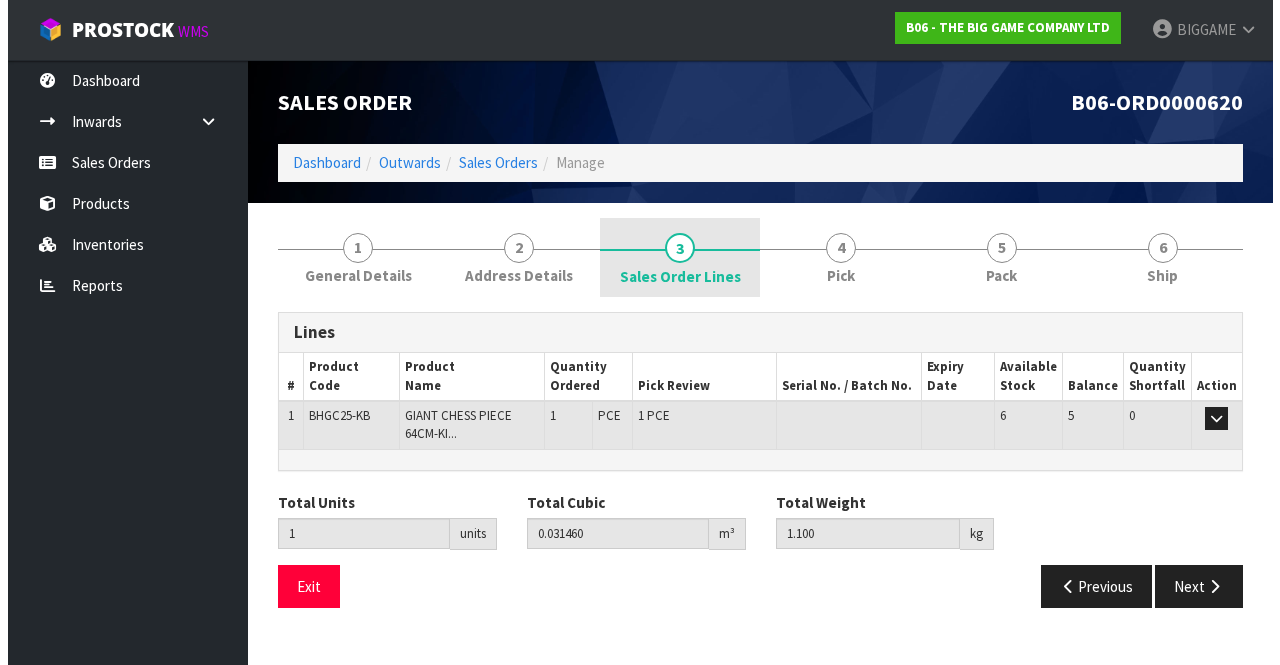 scroll, scrollTop: 0, scrollLeft: 0, axis: both 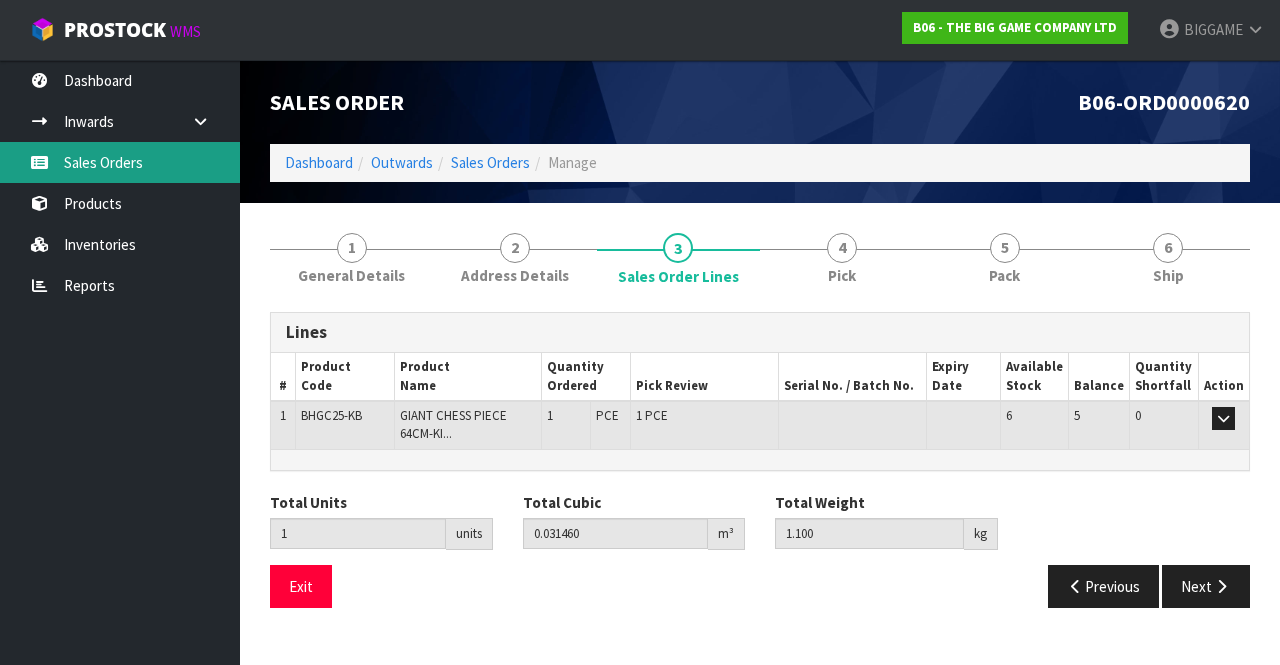 click on "Sales Orders" at bounding box center [120, 162] 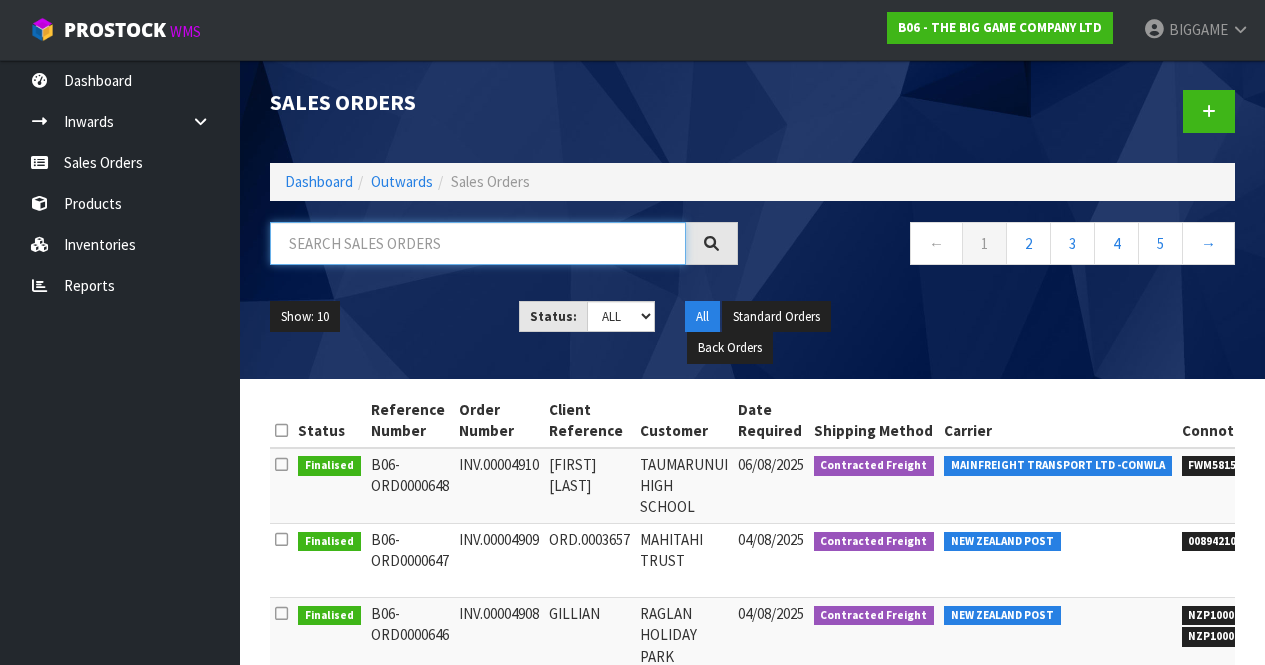 click at bounding box center (478, 243) 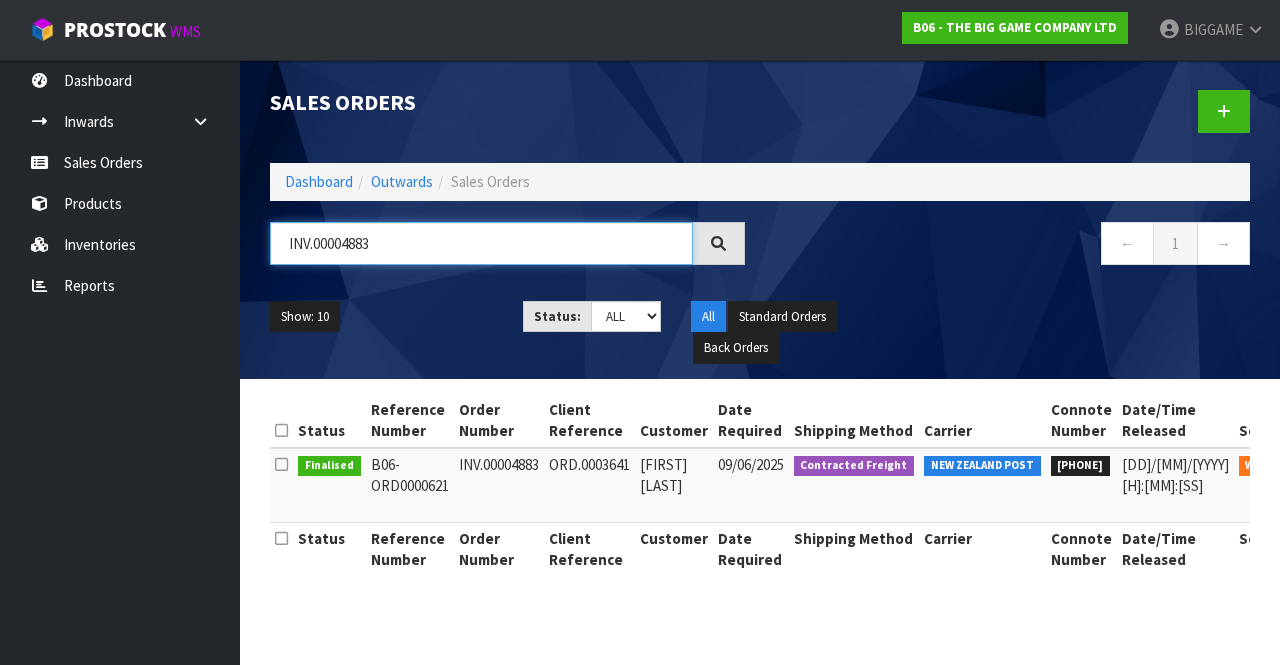type on "INV.00004883" 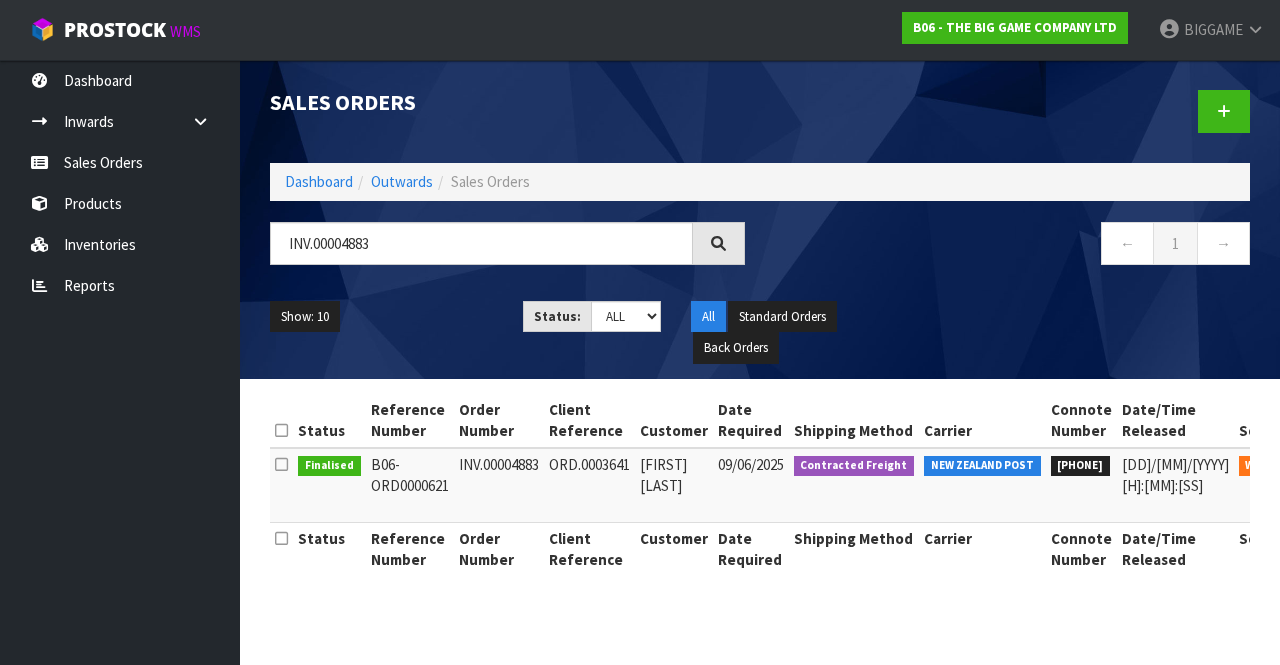 click on "[FIRST] [LAST]" at bounding box center (674, 485) 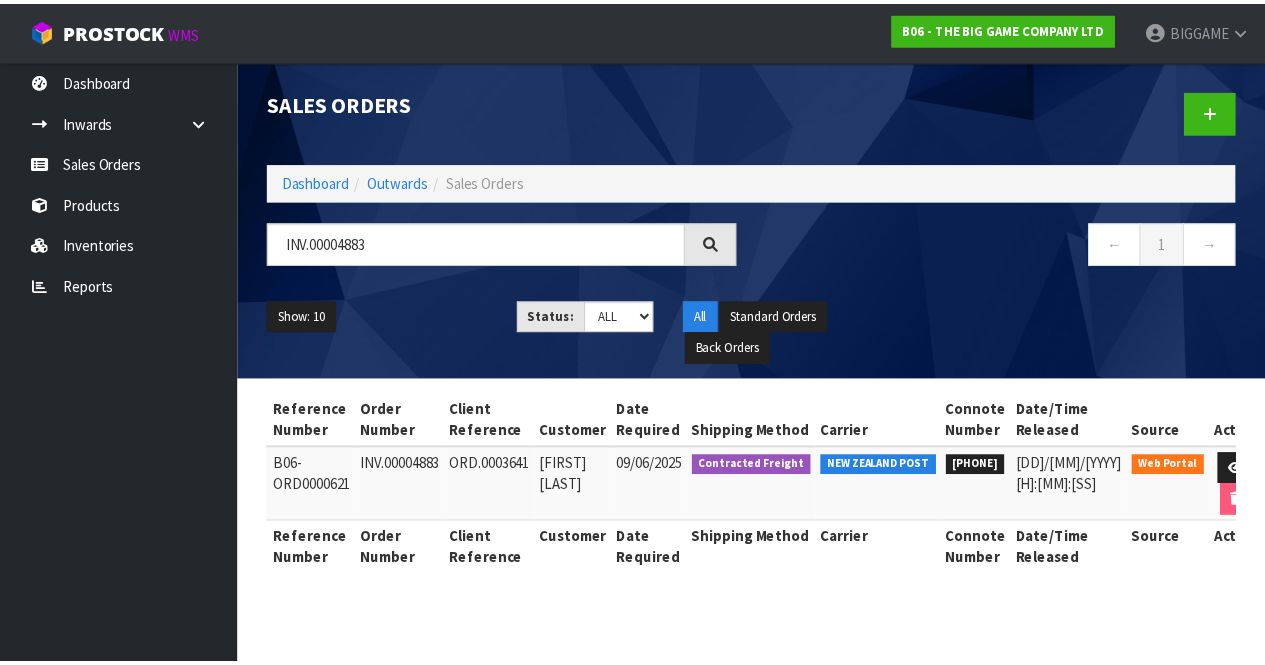 scroll, scrollTop: 0, scrollLeft: 135, axis: horizontal 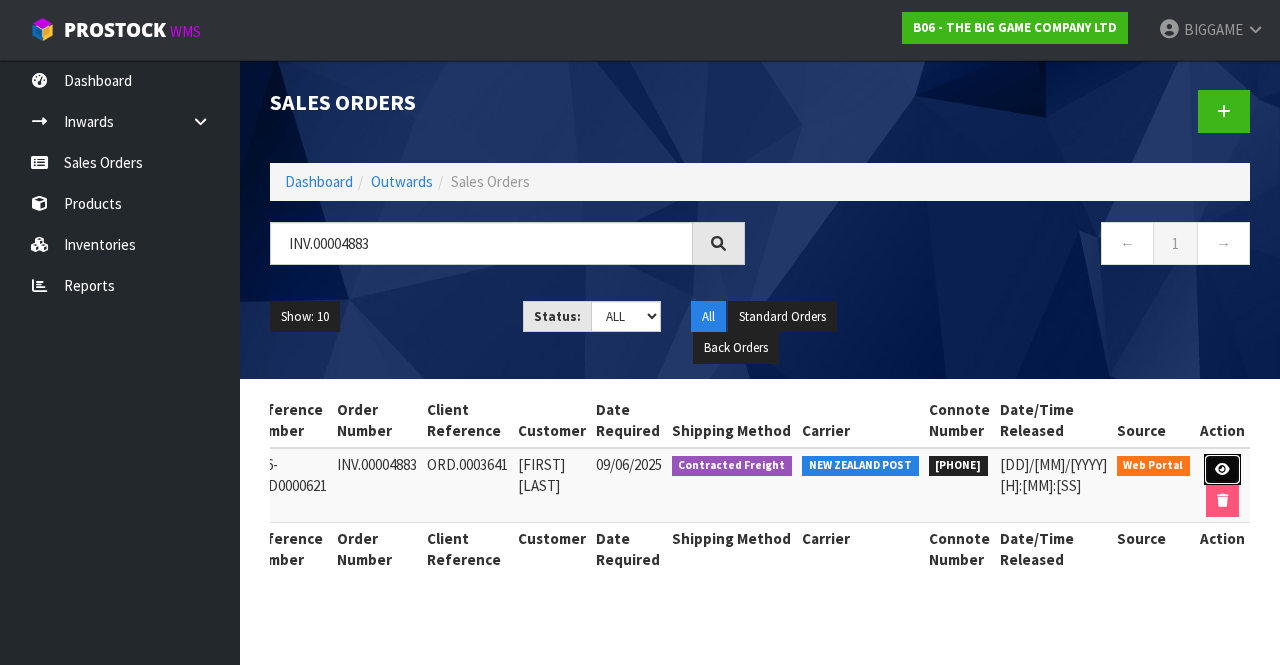 click at bounding box center (1222, 470) 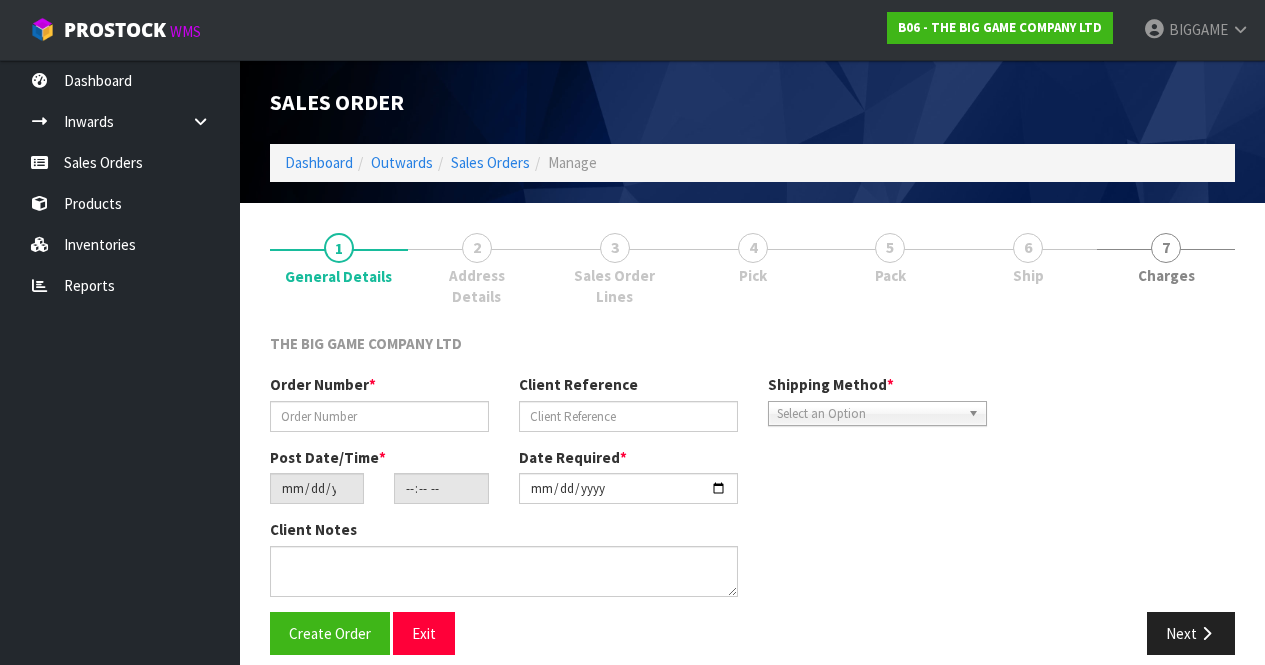 type on "INV.00004883" 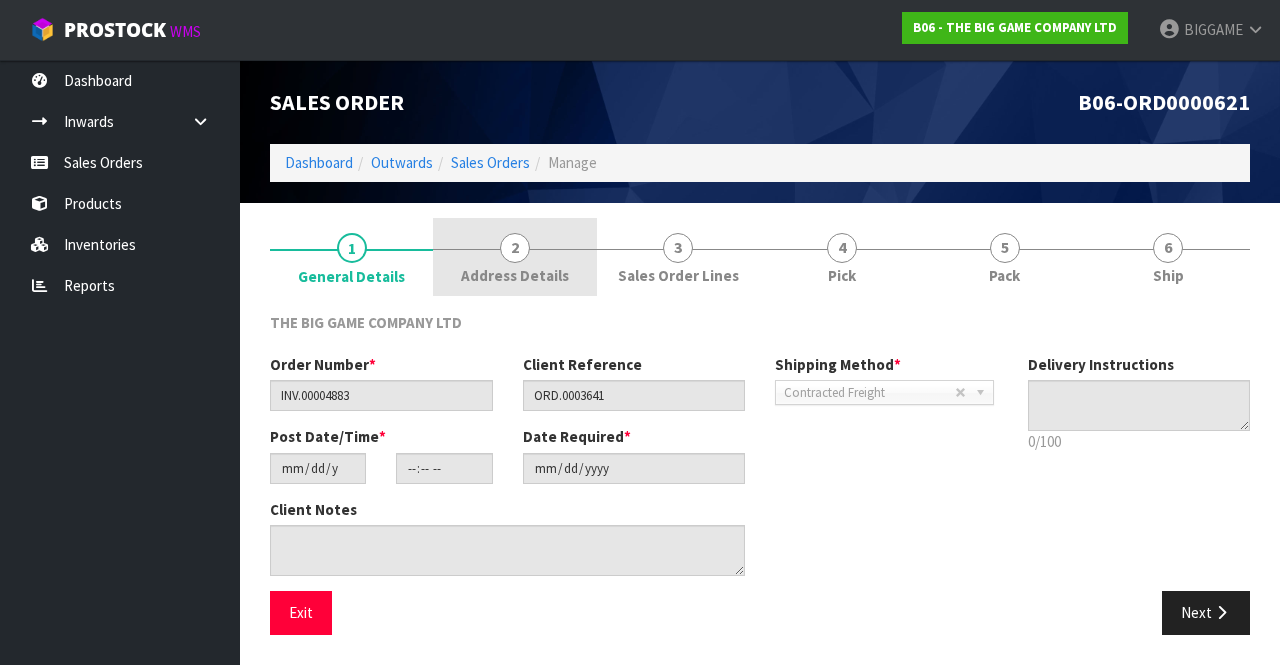 click on "Address Details" at bounding box center [515, 275] 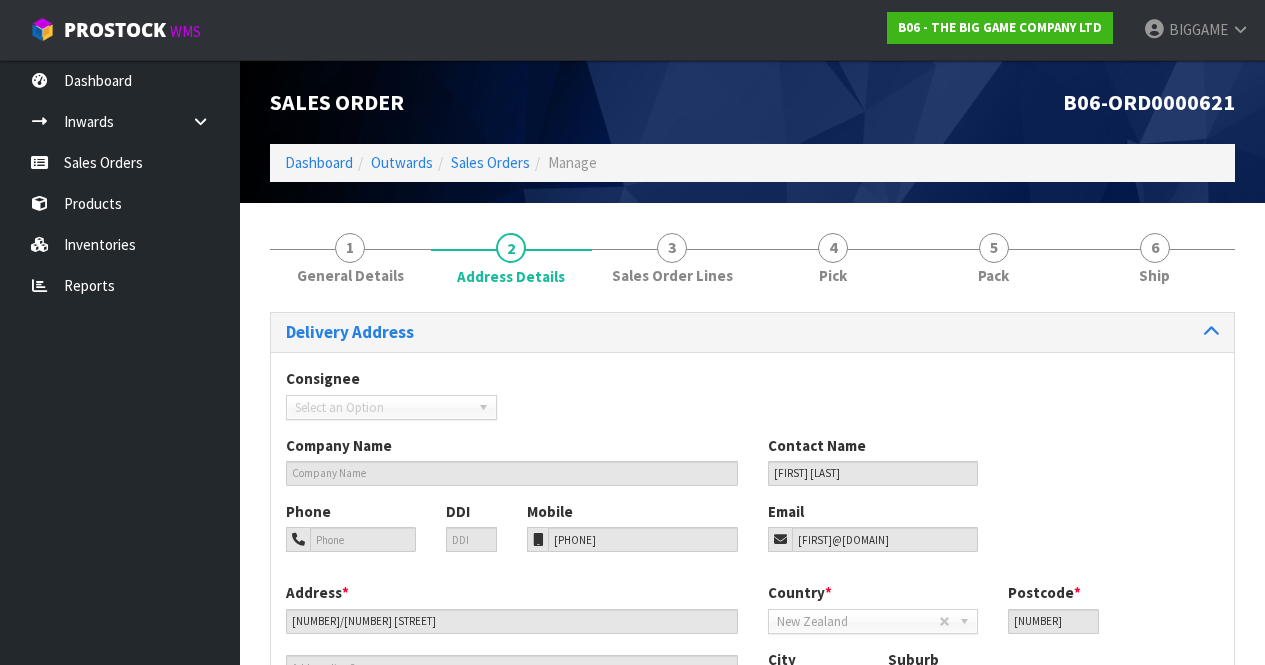 scroll, scrollTop: 175, scrollLeft: 0, axis: vertical 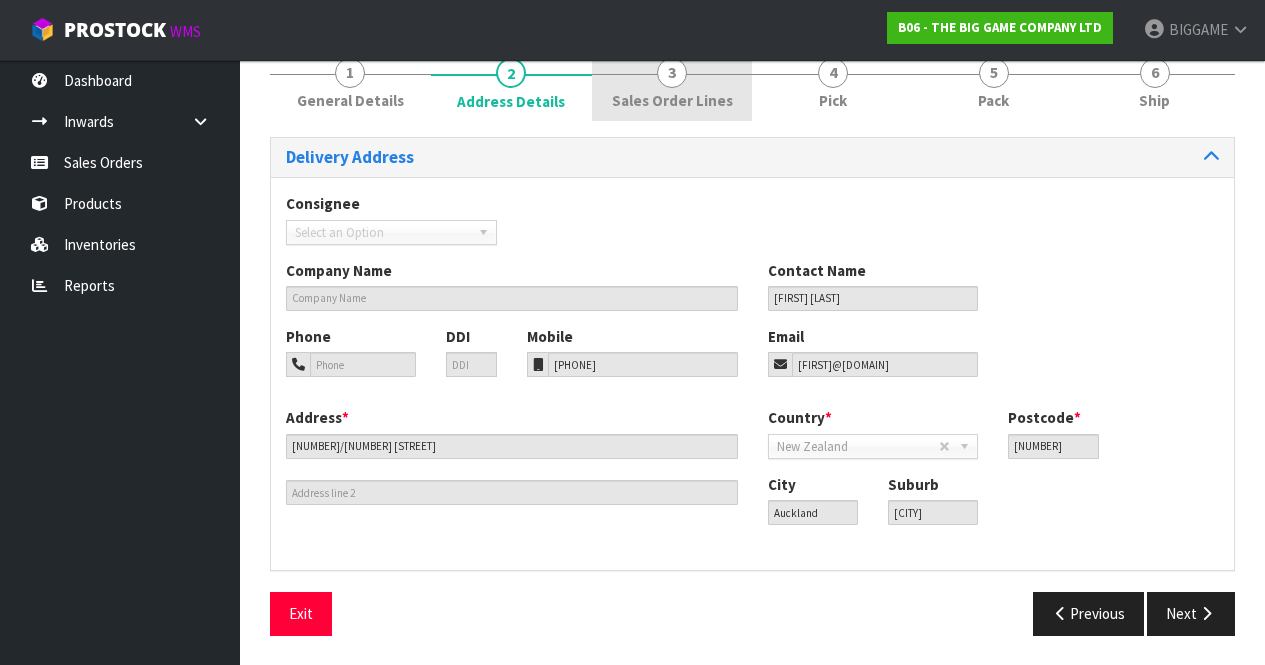 click on "3
Sales Order Lines" at bounding box center (672, 82) 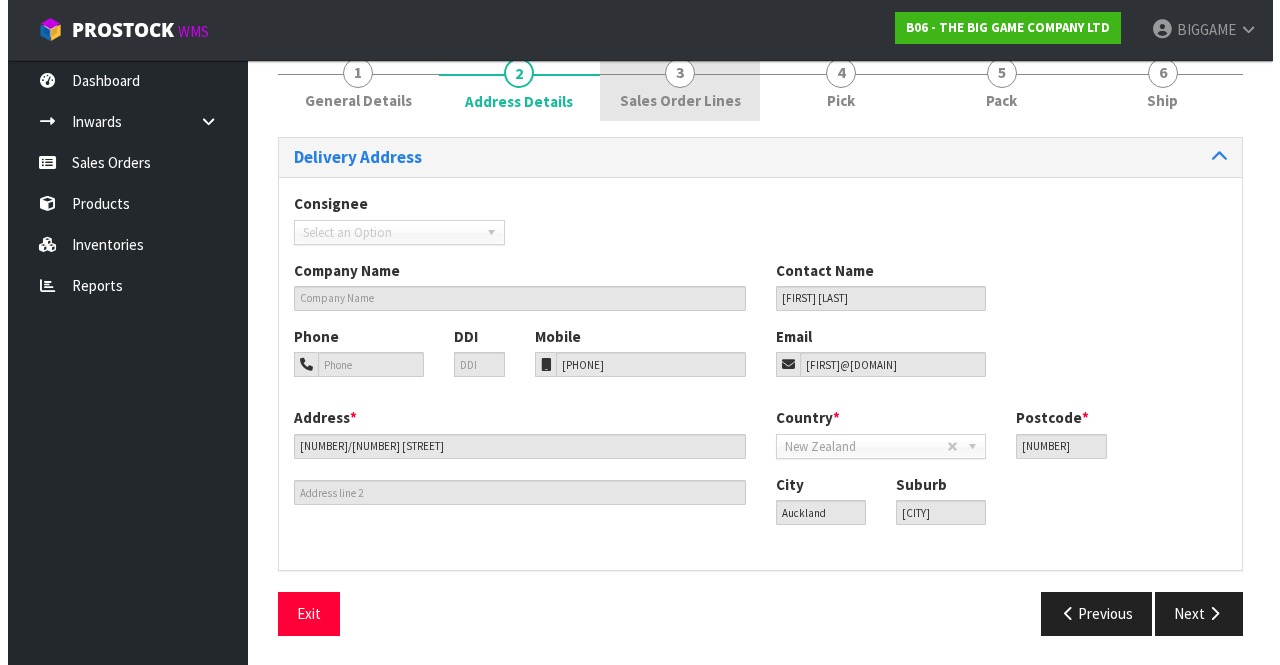 scroll, scrollTop: 0, scrollLeft: 0, axis: both 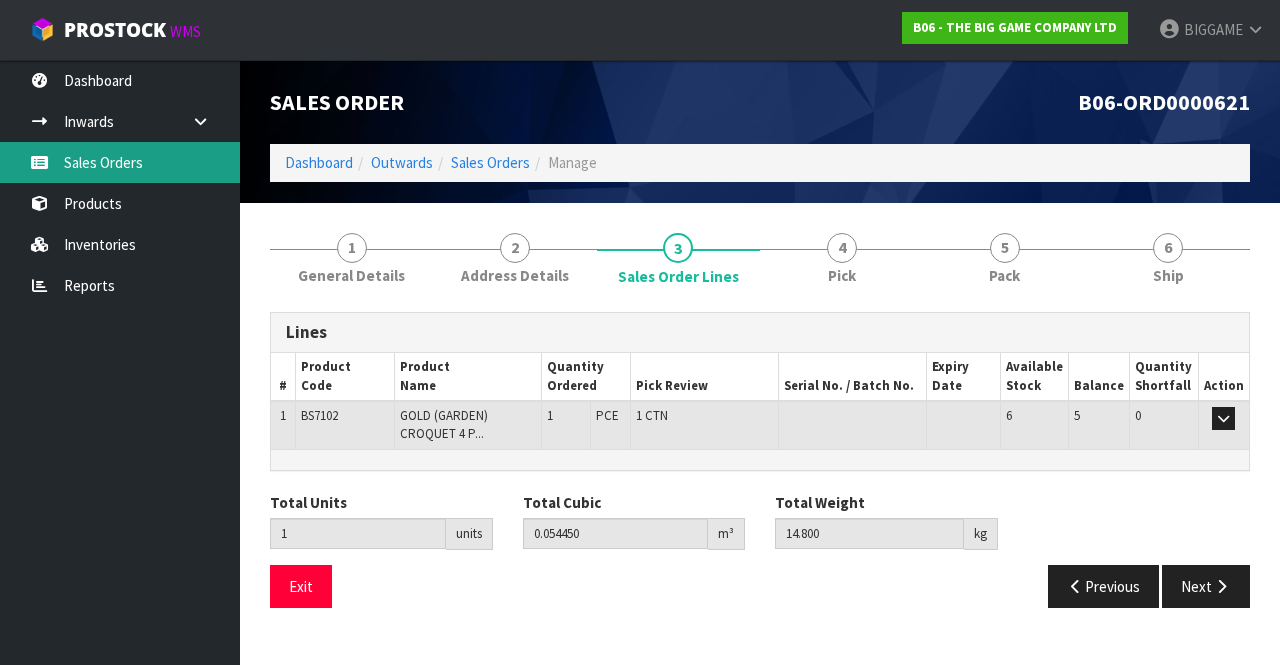 click on "Sales Orders" at bounding box center [120, 162] 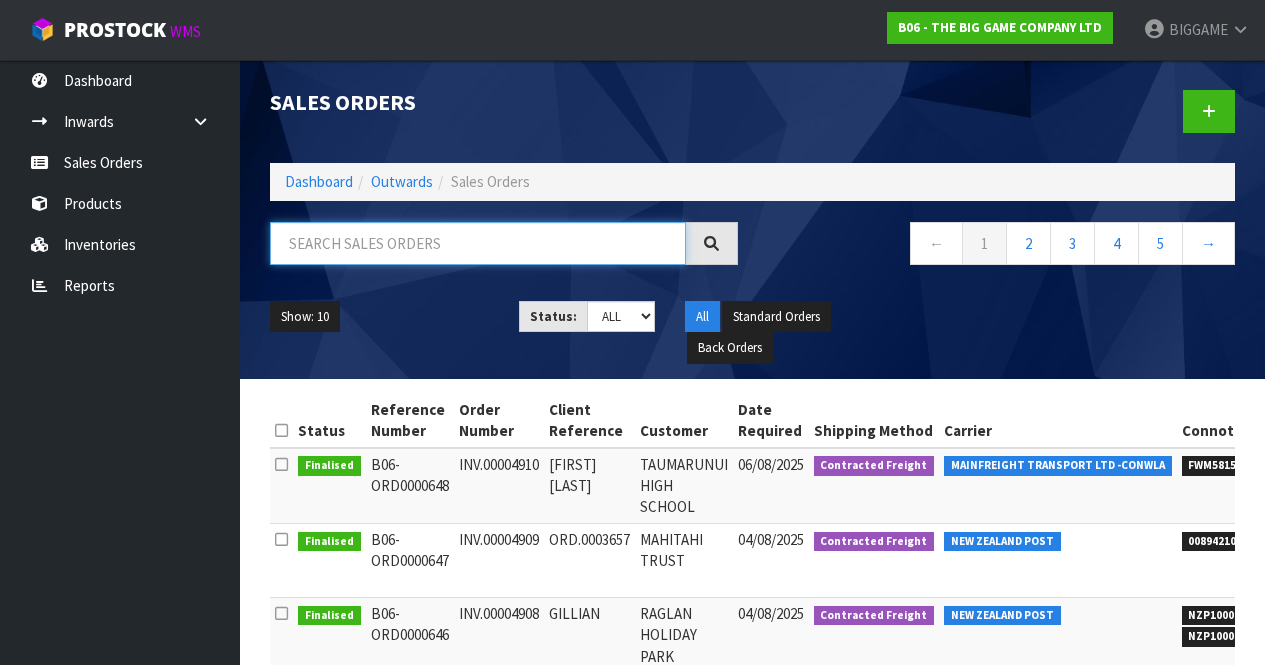 click at bounding box center [478, 243] 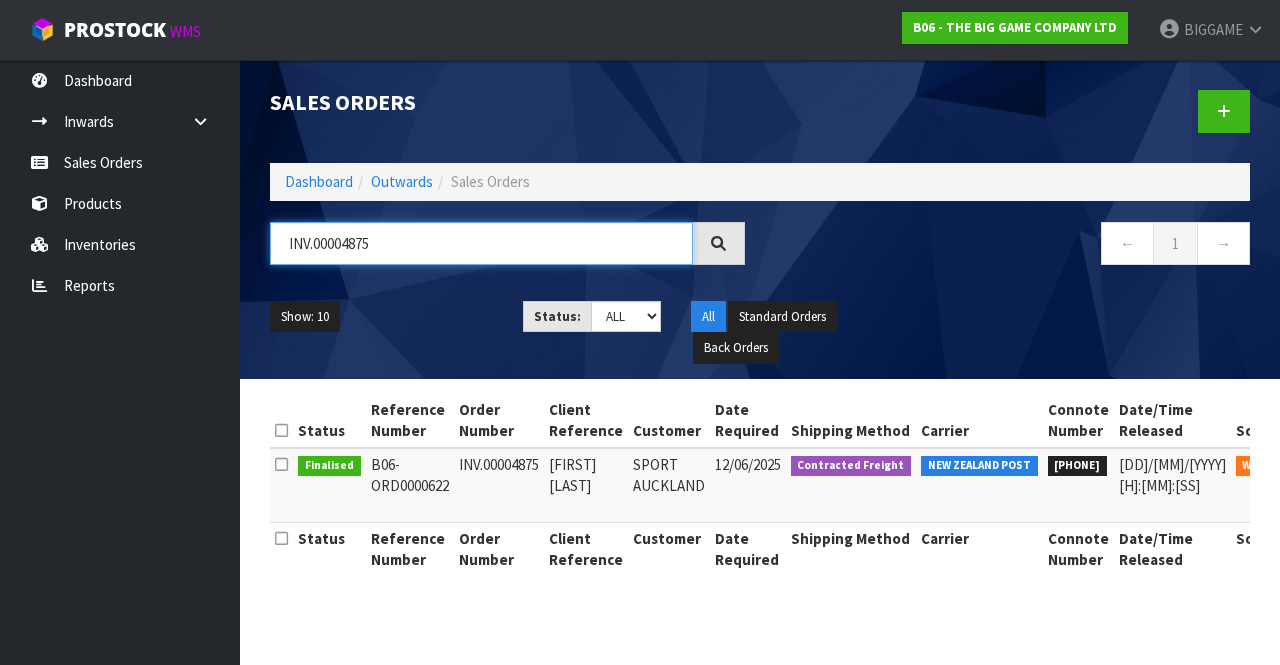 type on "INV.00004875" 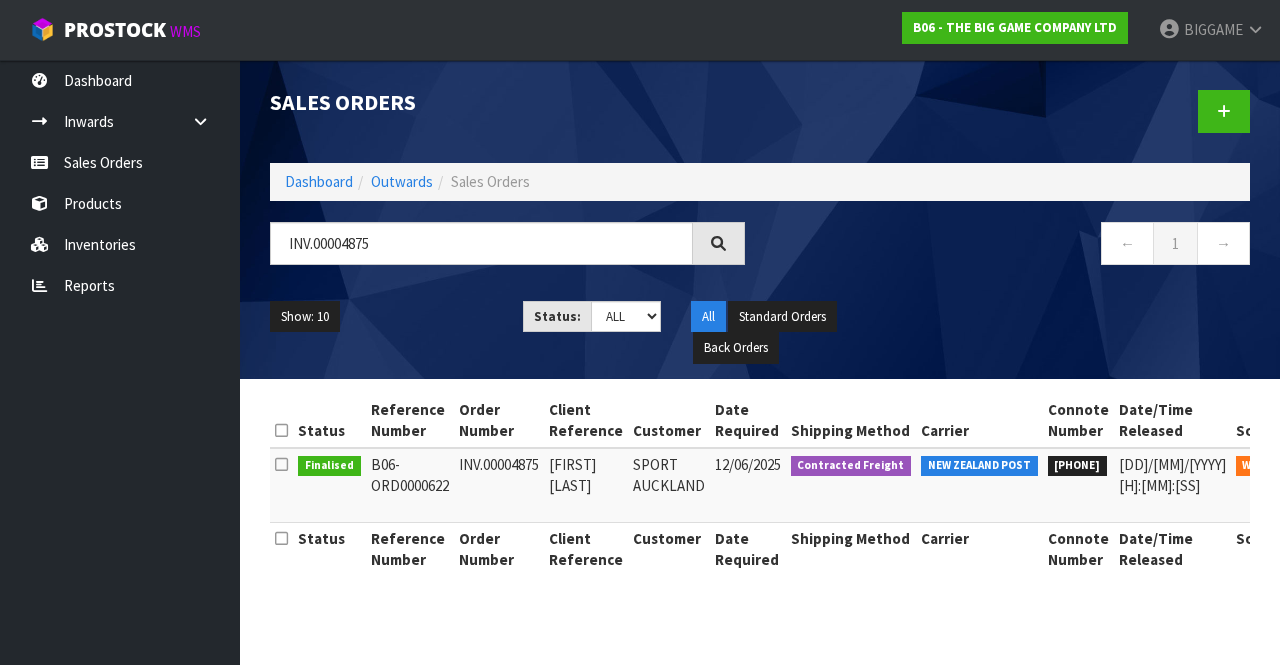 click on "INV.00004875" at bounding box center [499, 485] 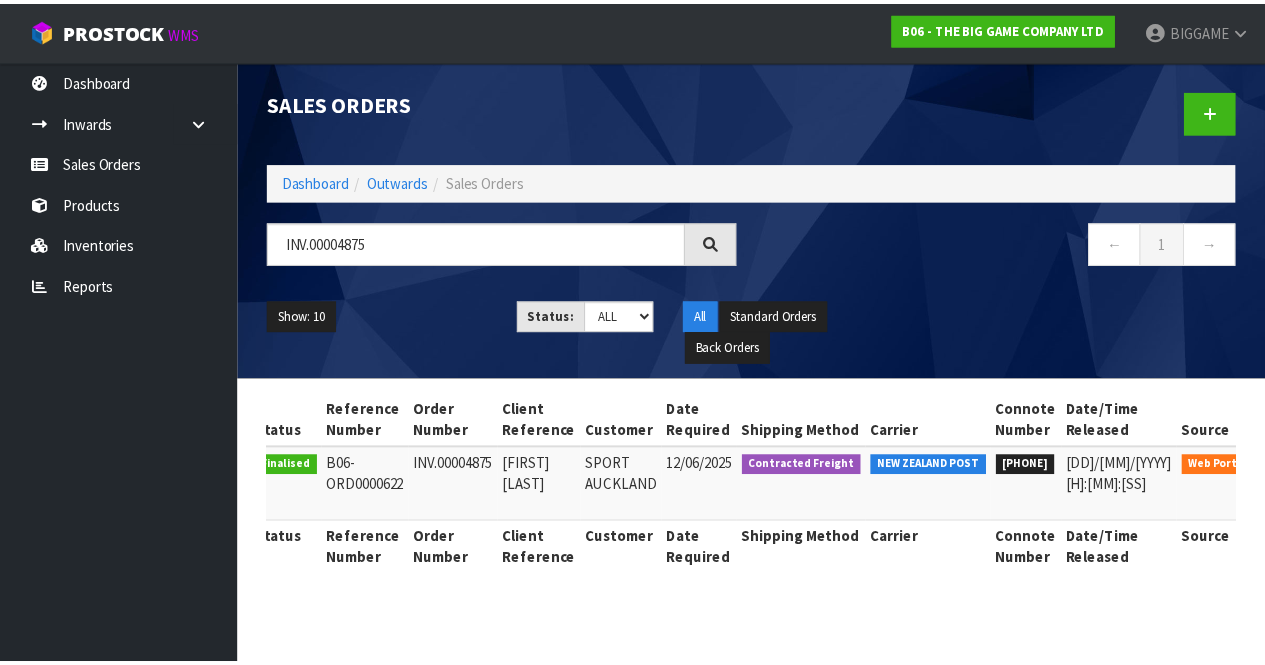 scroll, scrollTop: 0, scrollLeft: 122, axis: horizontal 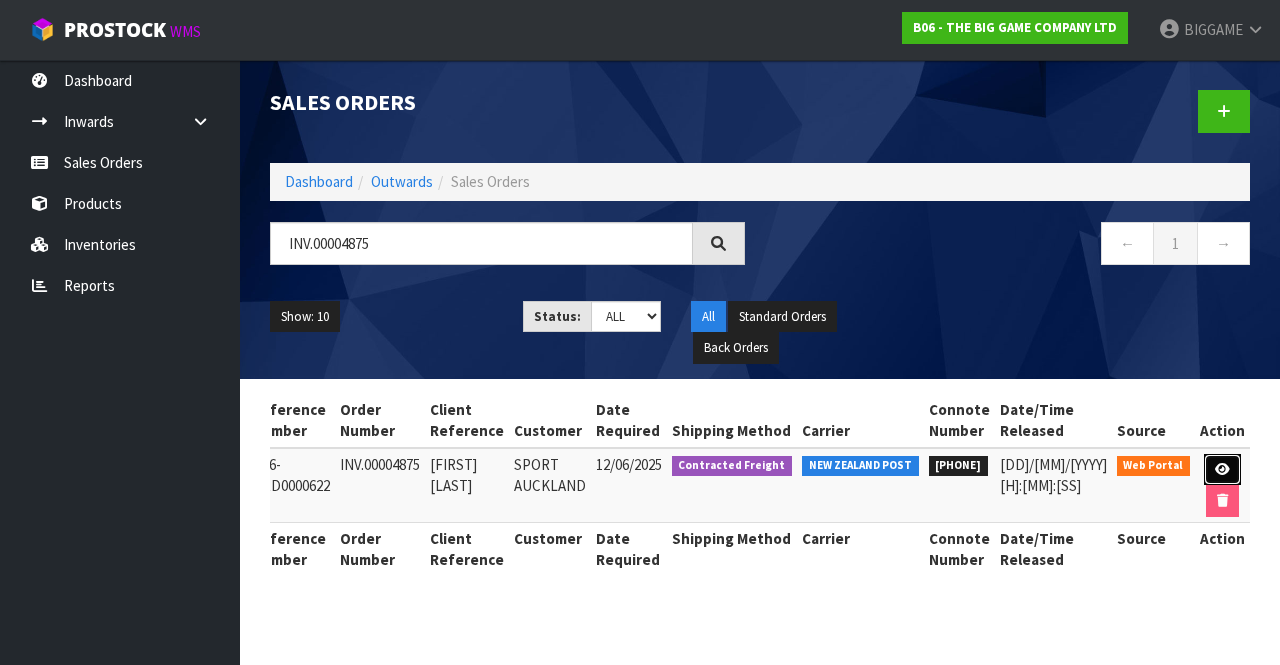 click at bounding box center (1222, 470) 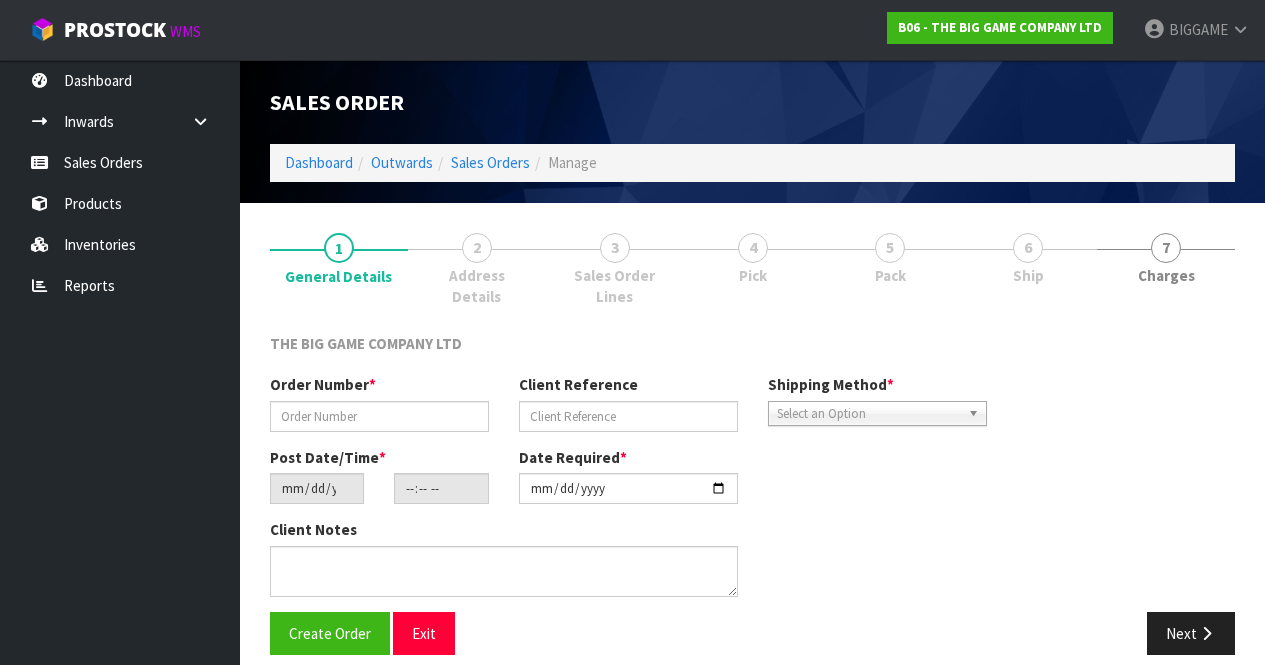 type on "INV.00004875" 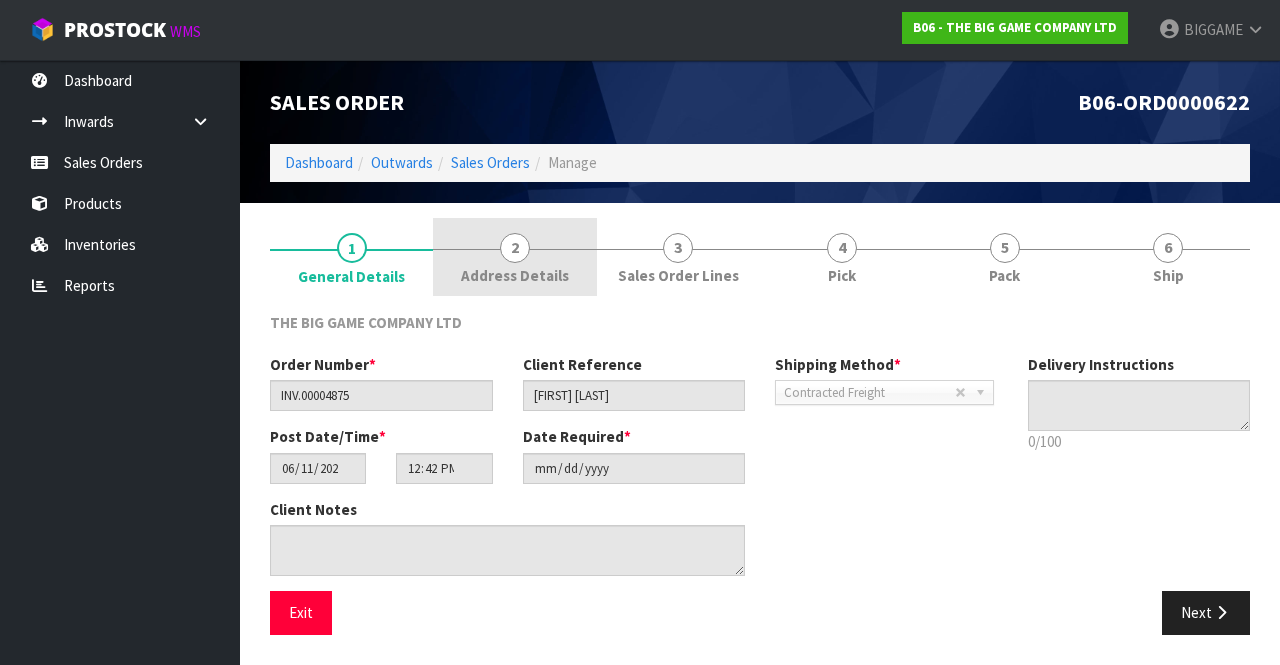 click on "2" at bounding box center (515, 248) 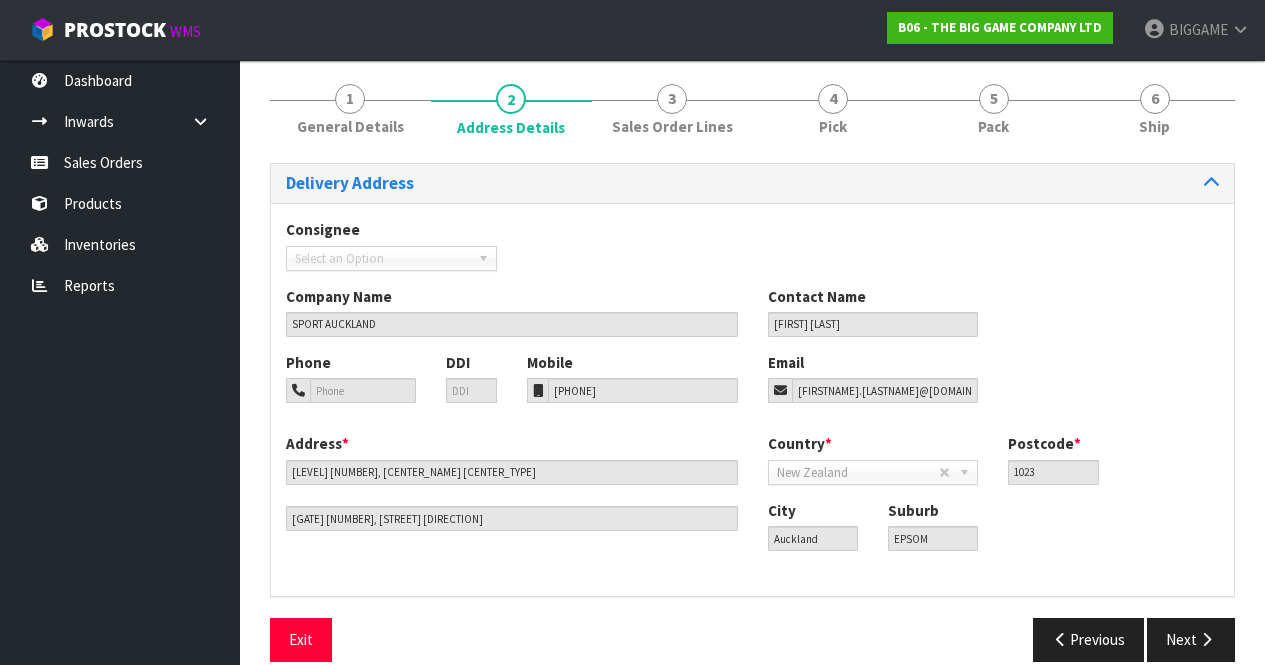 scroll, scrollTop: 150, scrollLeft: 0, axis: vertical 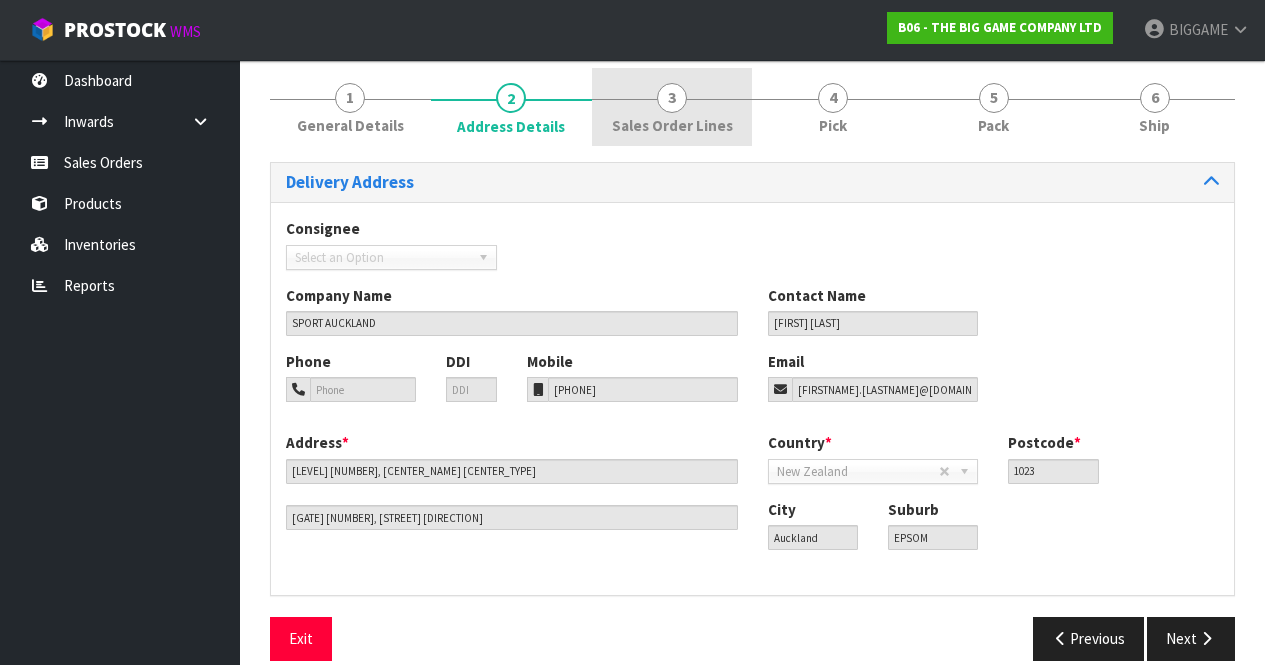 click on "3" at bounding box center [672, 98] 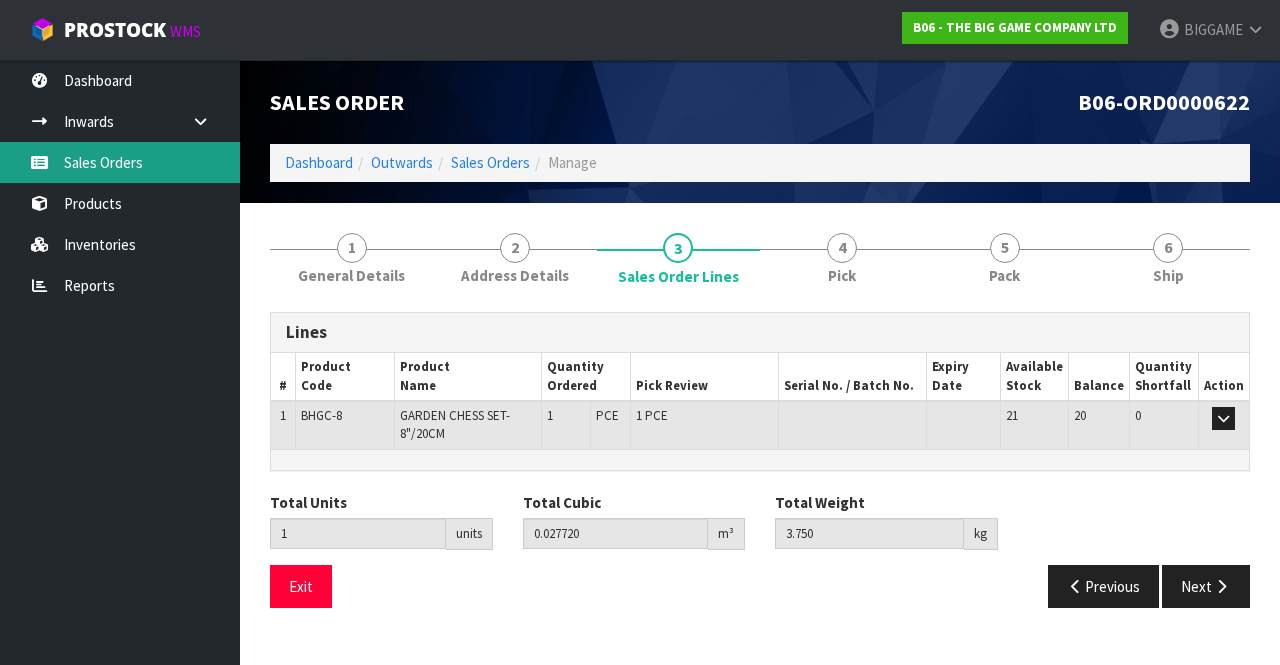 click on "Sales Orders" at bounding box center (120, 162) 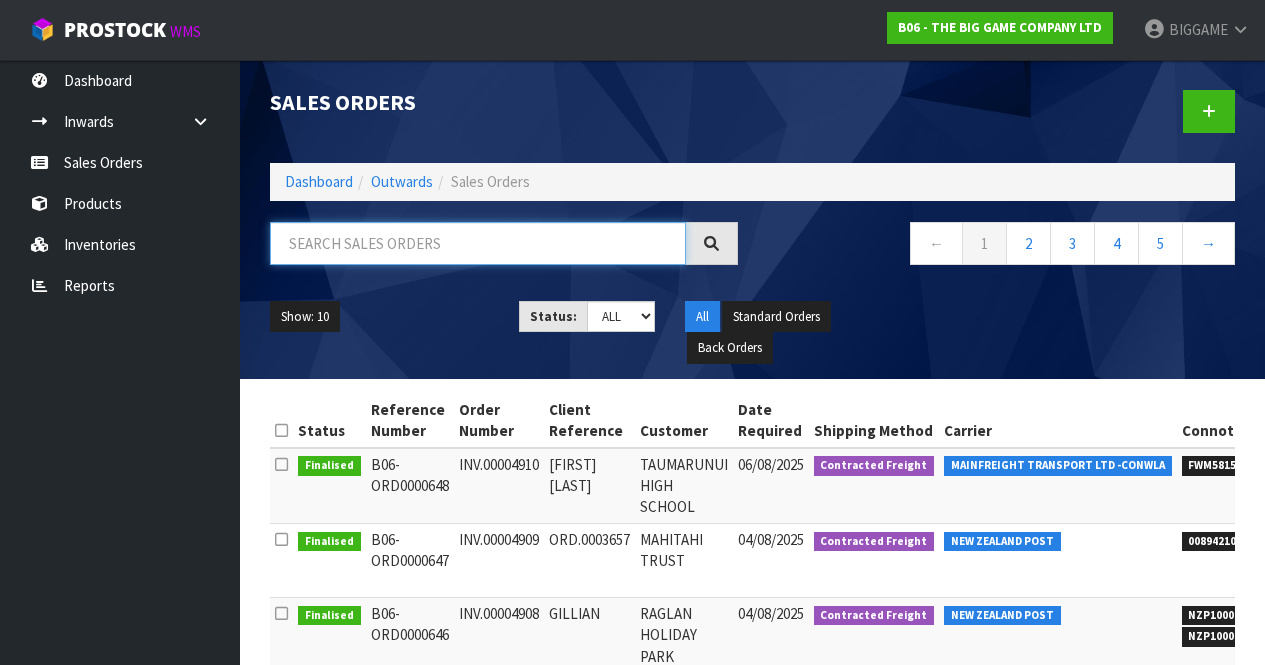 click at bounding box center [478, 243] 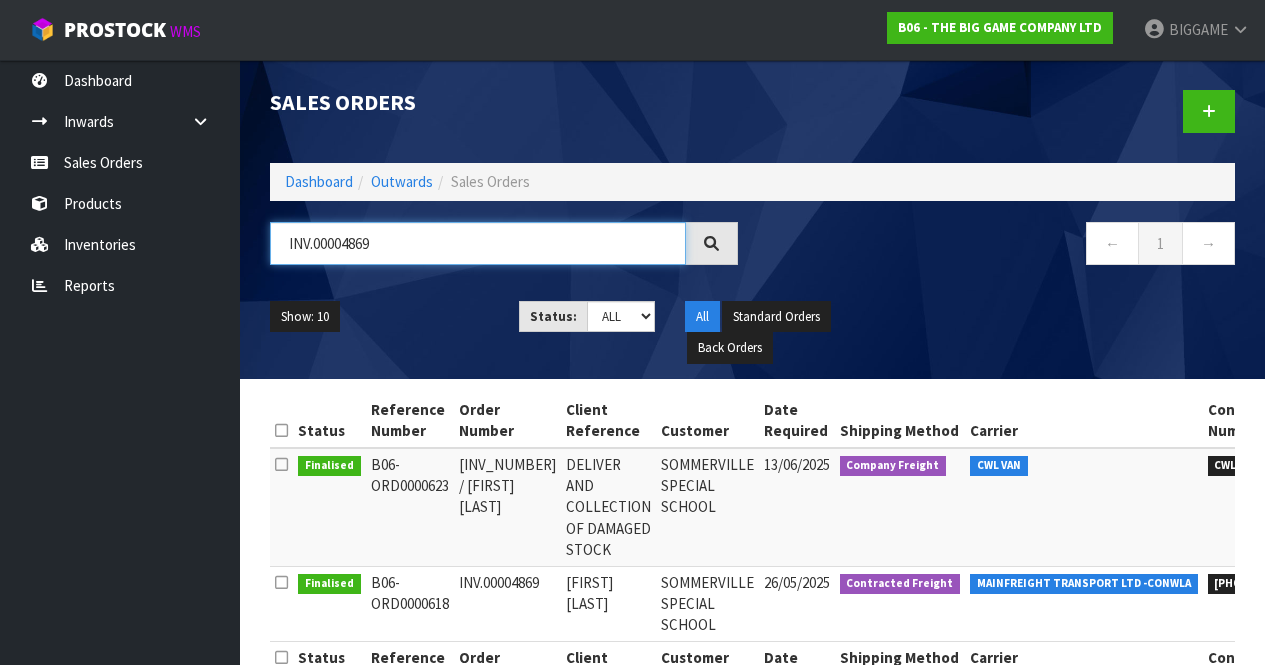 type on "INV.00004869" 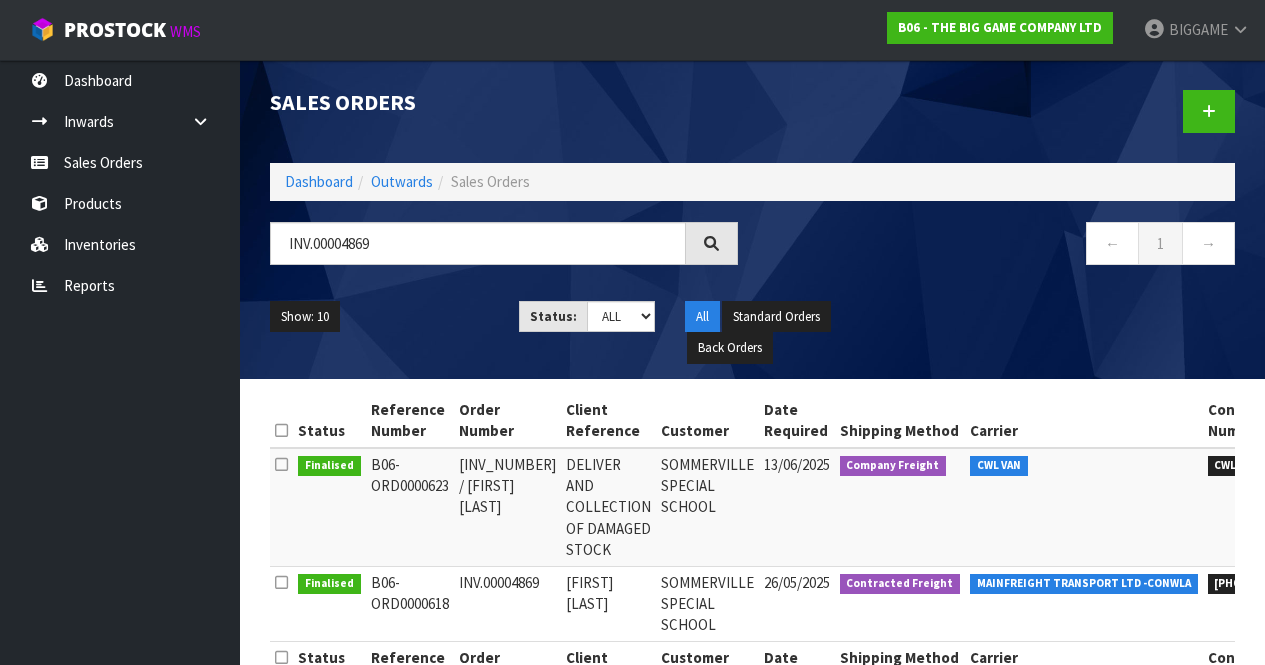 click on "Show: 10
5
10
25
50
Status:
Draft Pending Allocated Pending Pick Goods Picked Goods Packed Pending Charges Finalised Cancelled Review ALL
All
Standard Orders
Back Orders" at bounding box center (752, 332) 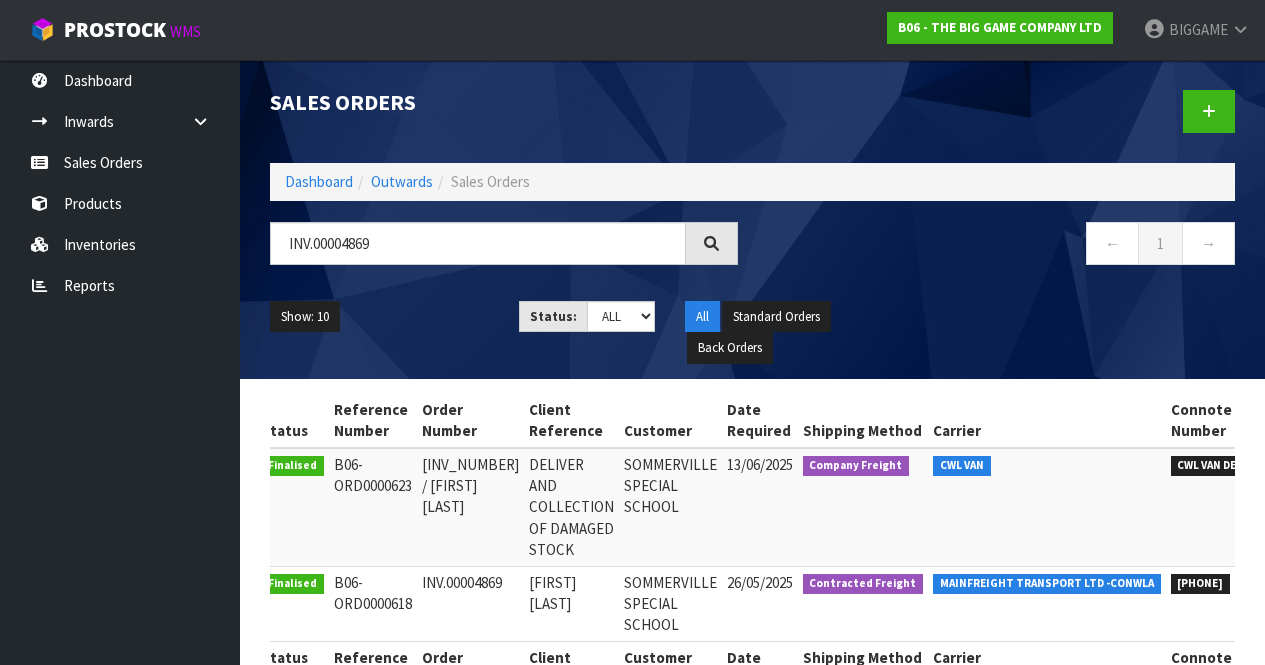 scroll, scrollTop: 0, scrollLeft: 40, axis: horizontal 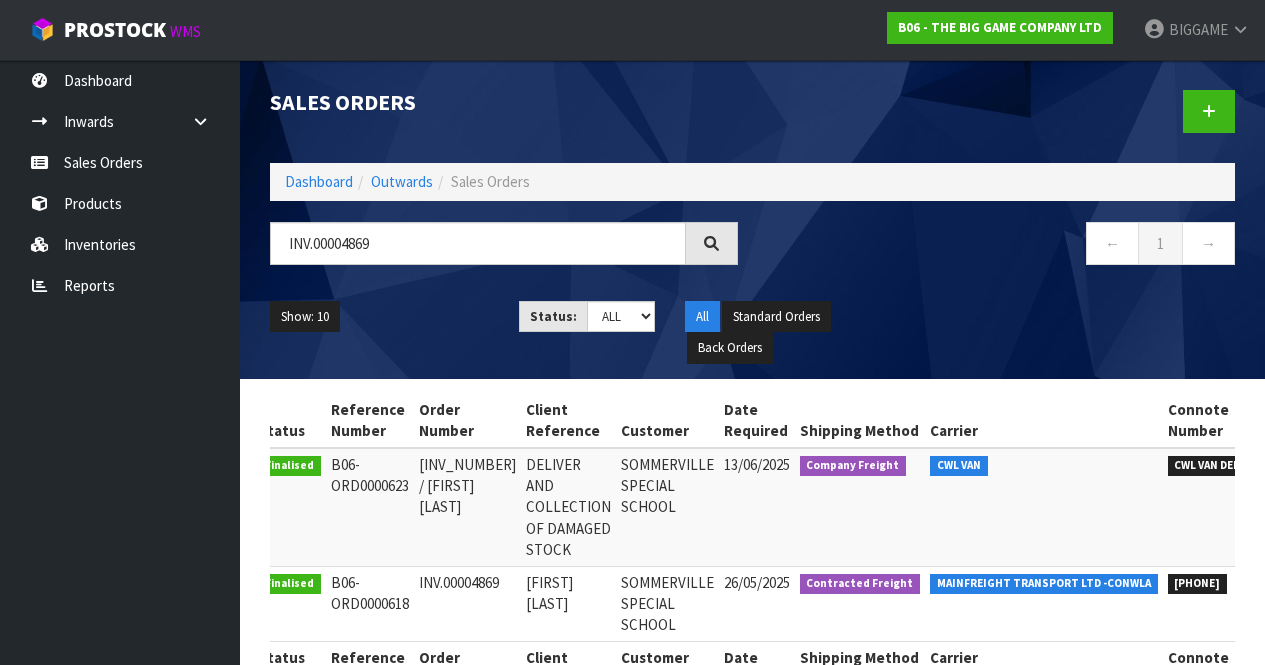 click on "CWL VAN DELIVERED" at bounding box center (1225, 507) 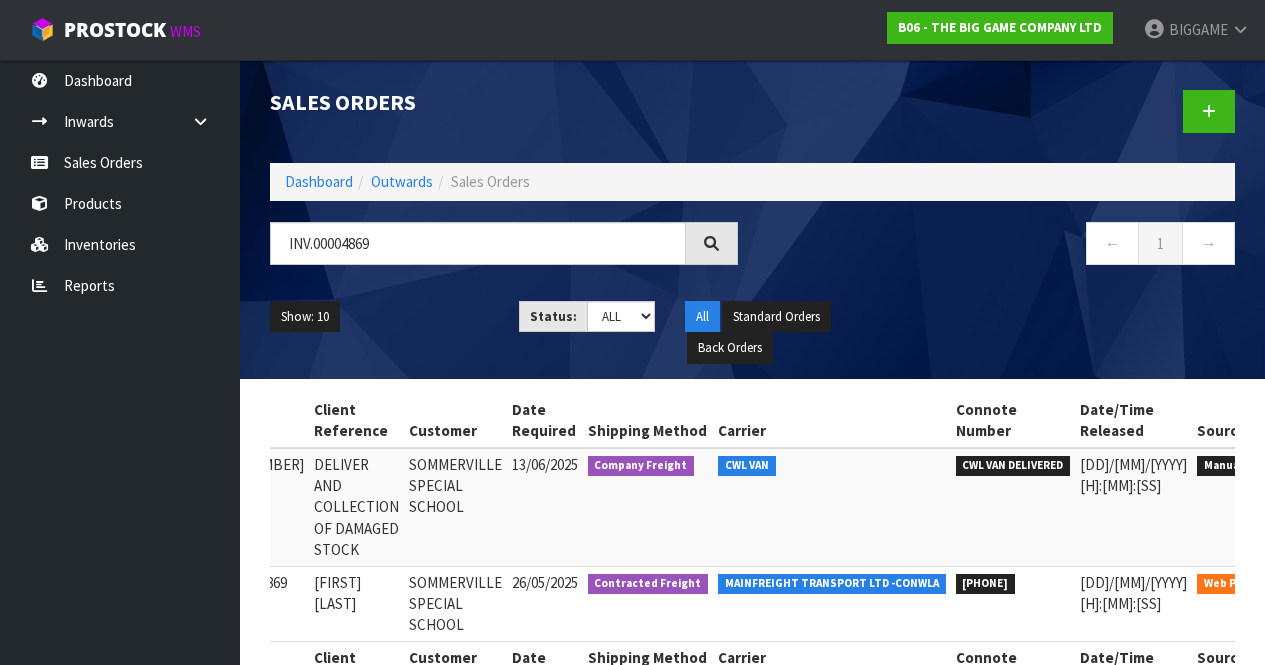scroll, scrollTop: 0, scrollLeft: 257, axis: horizontal 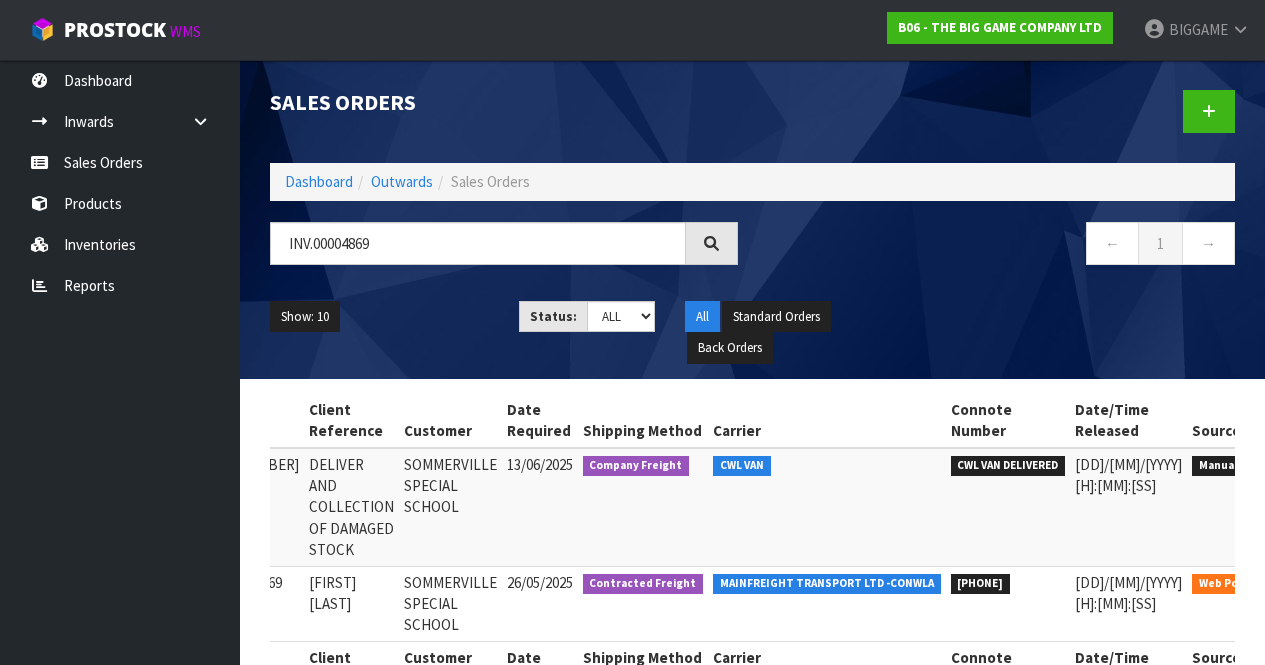 click at bounding box center [1298, 469] 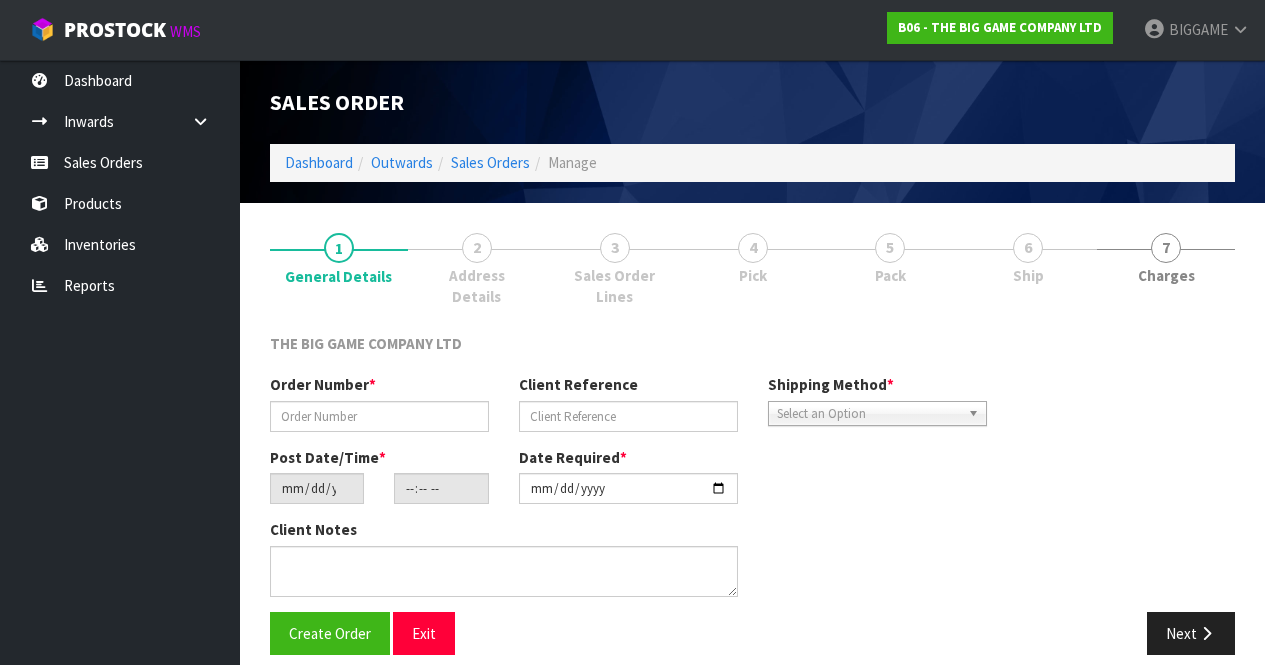 type on "[INV_NUMBER] / [FIRST] [LAST]" 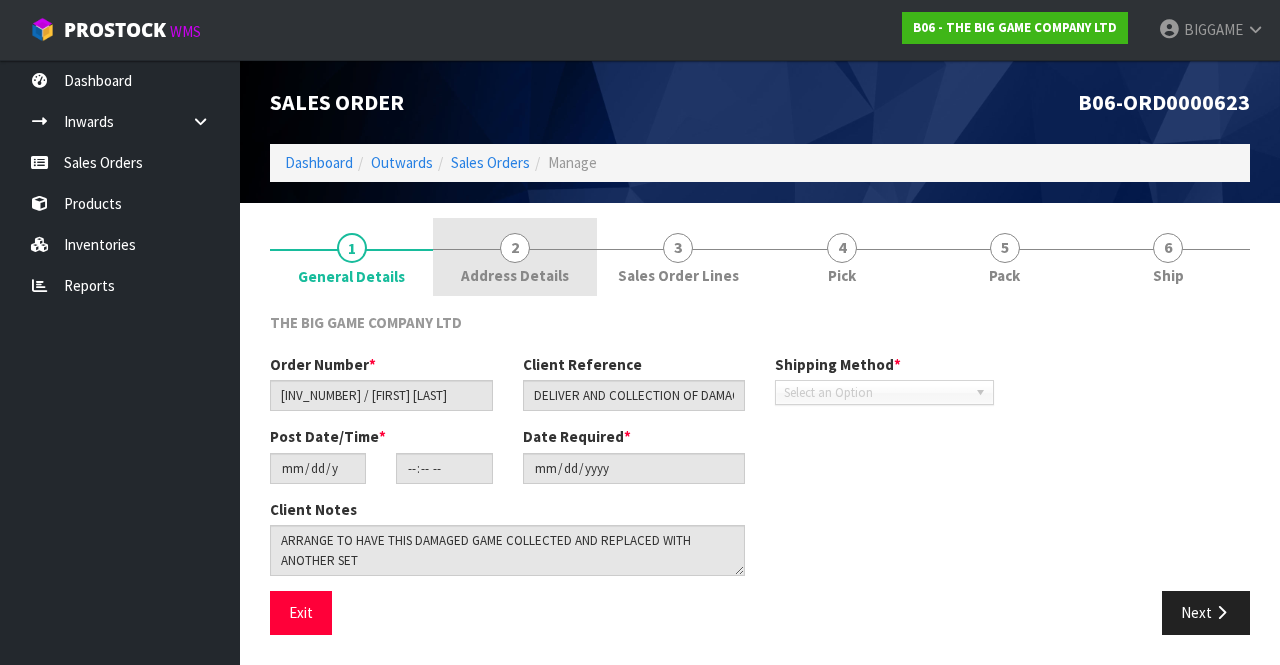 click on "2" at bounding box center (515, 248) 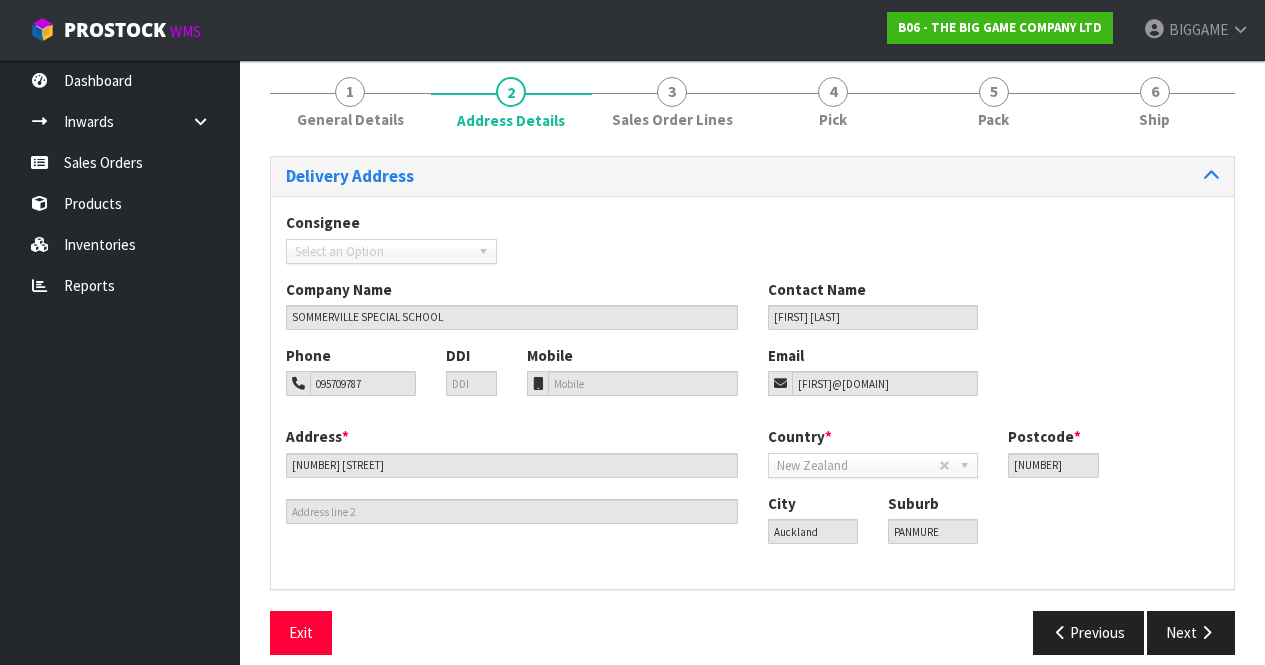 scroll, scrollTop: 158, scrollLeft: 0, axis: vertical 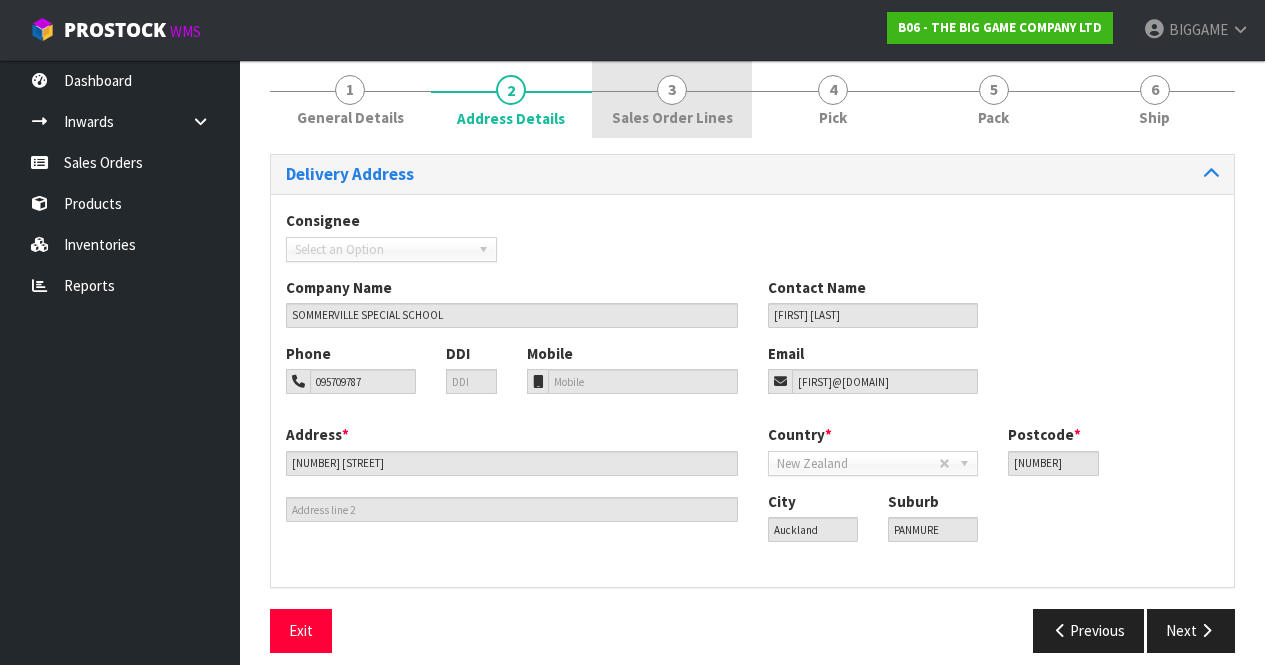 click on "Sales Order Lines" at bounding box center (672, 117) 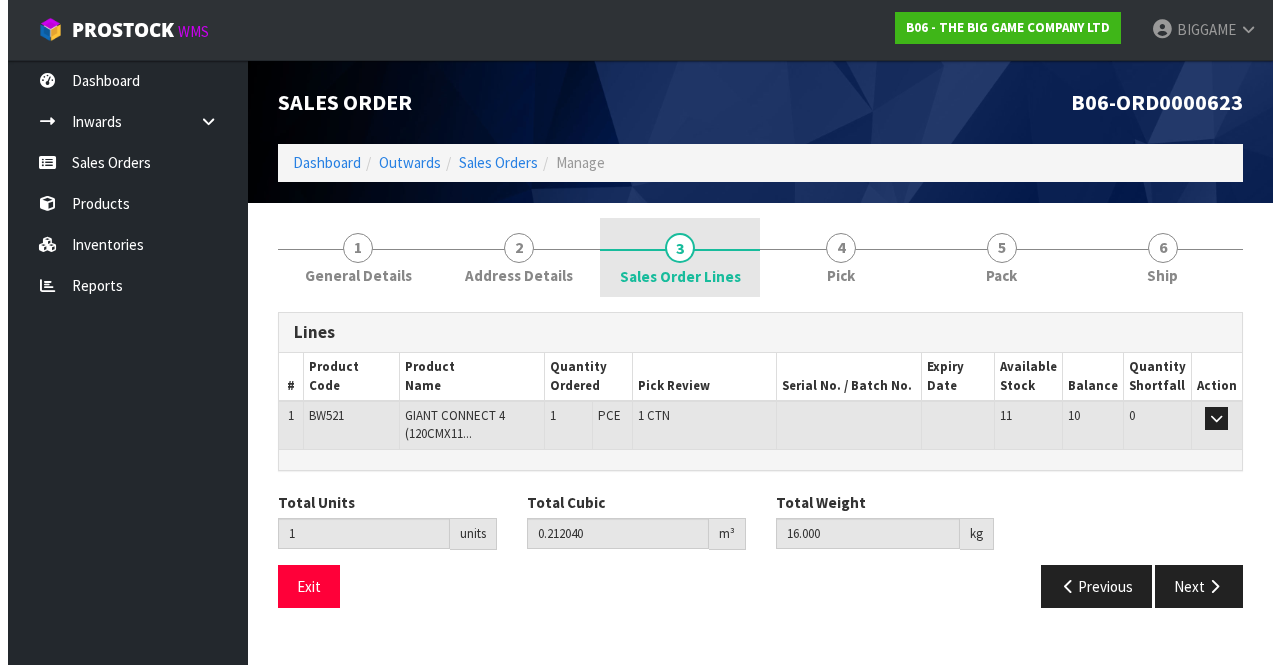 scroll, scrollTop: 0, scrollLeft: 0, axis: both 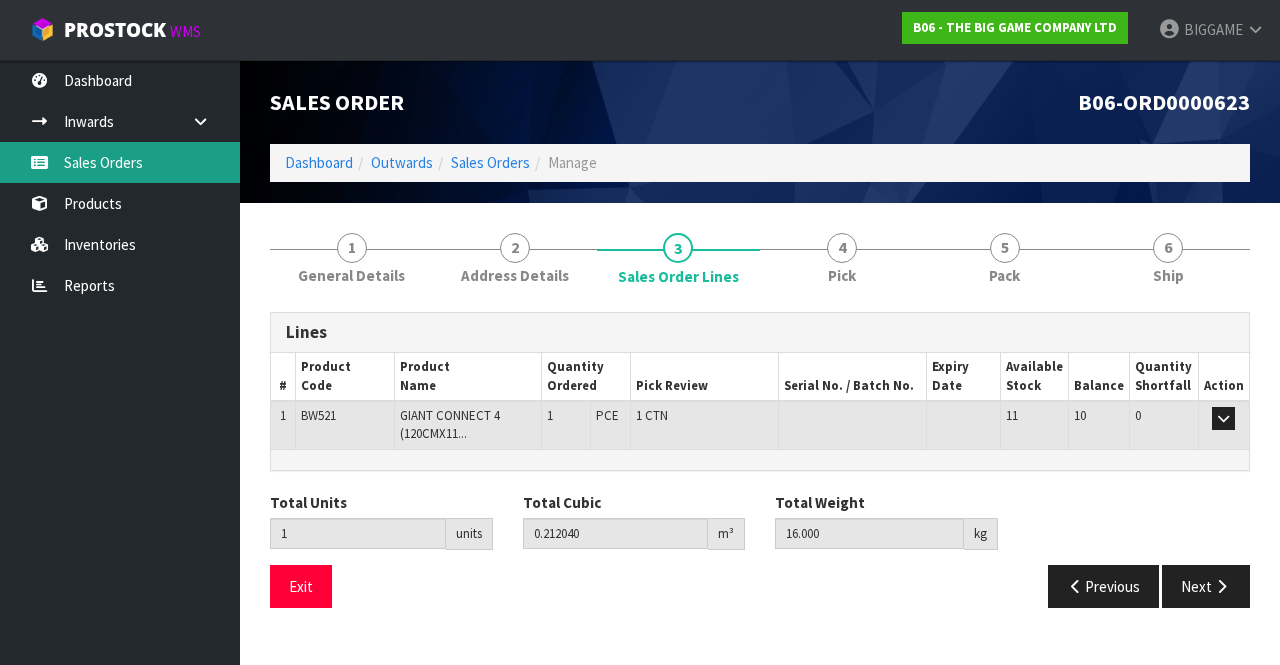 click on "Sales Orders" at bounding box center (120, 162) 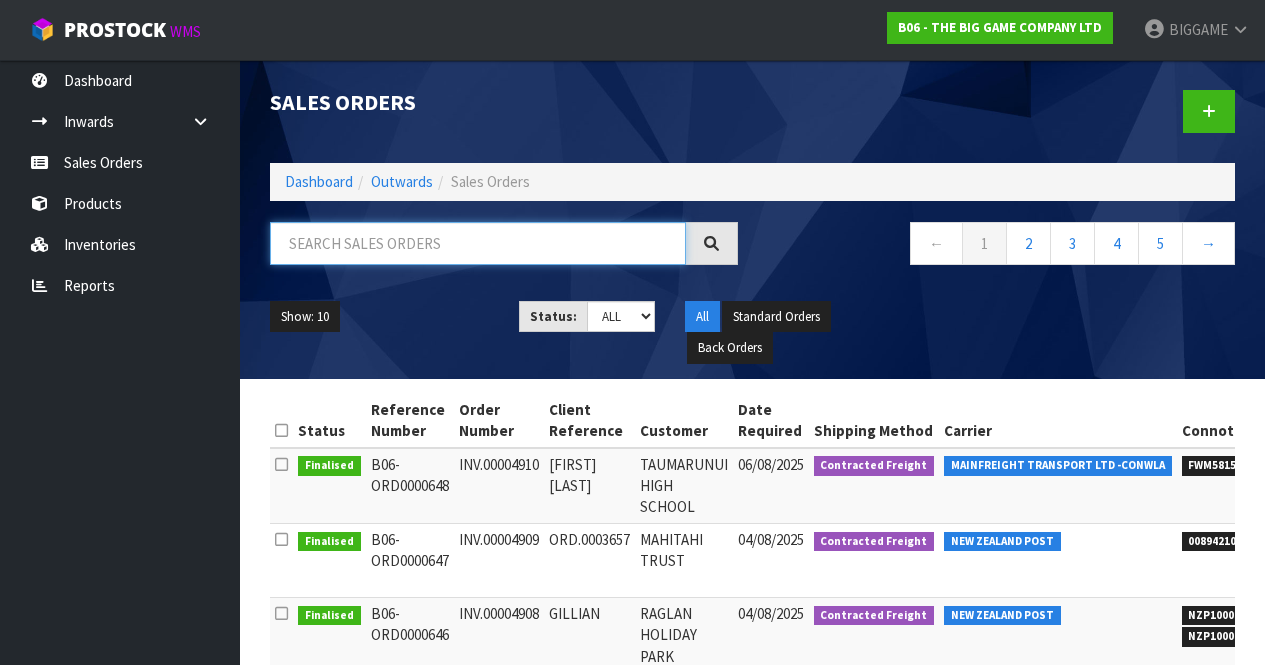 click at bounding box center [478, 243] 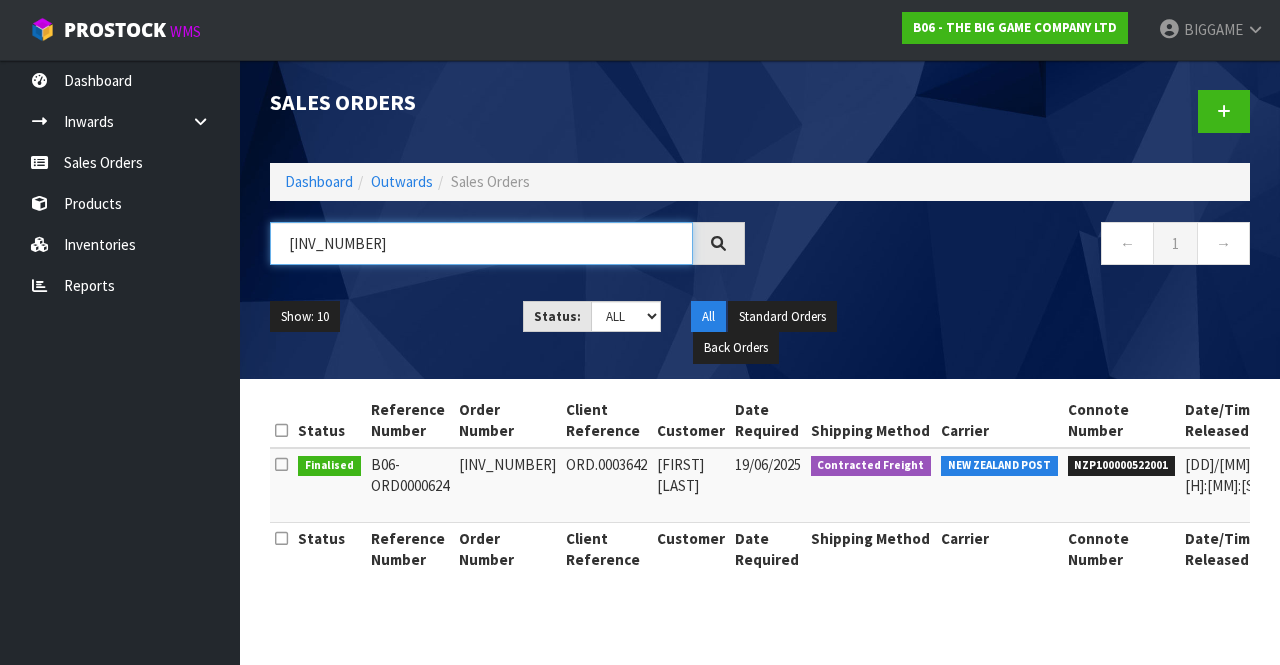 type on "[INV_NUMBER]" 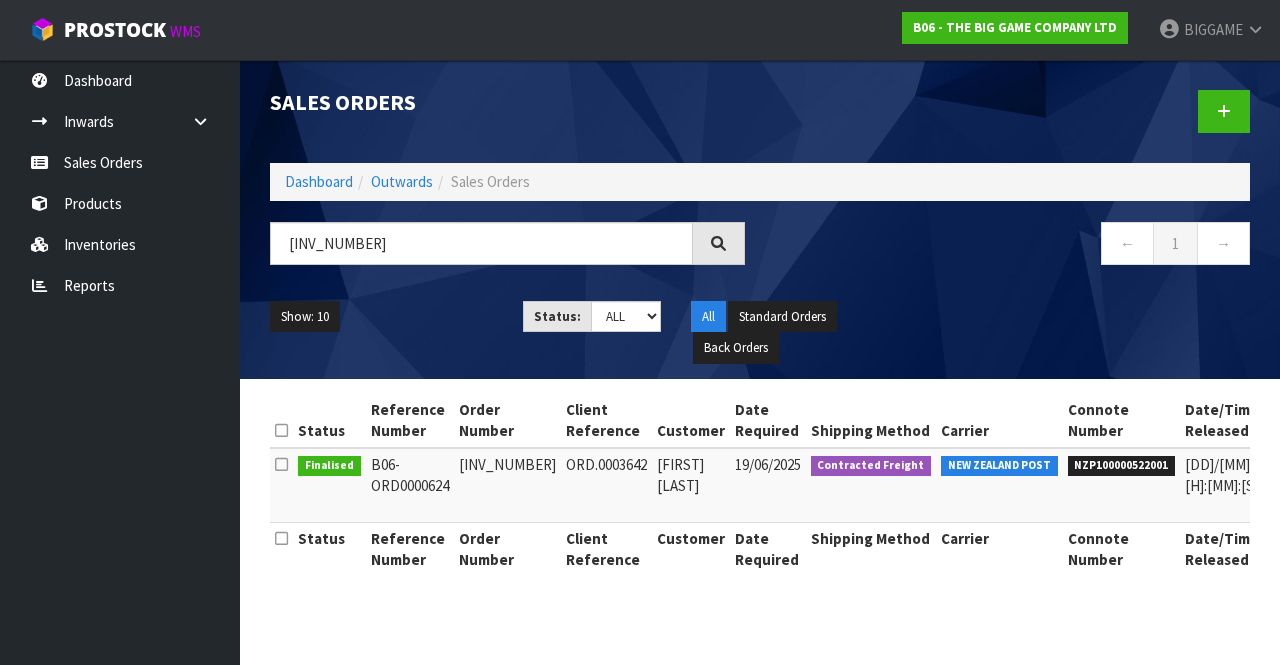 click on "19/06/2025" at bounding box center [768, 485] 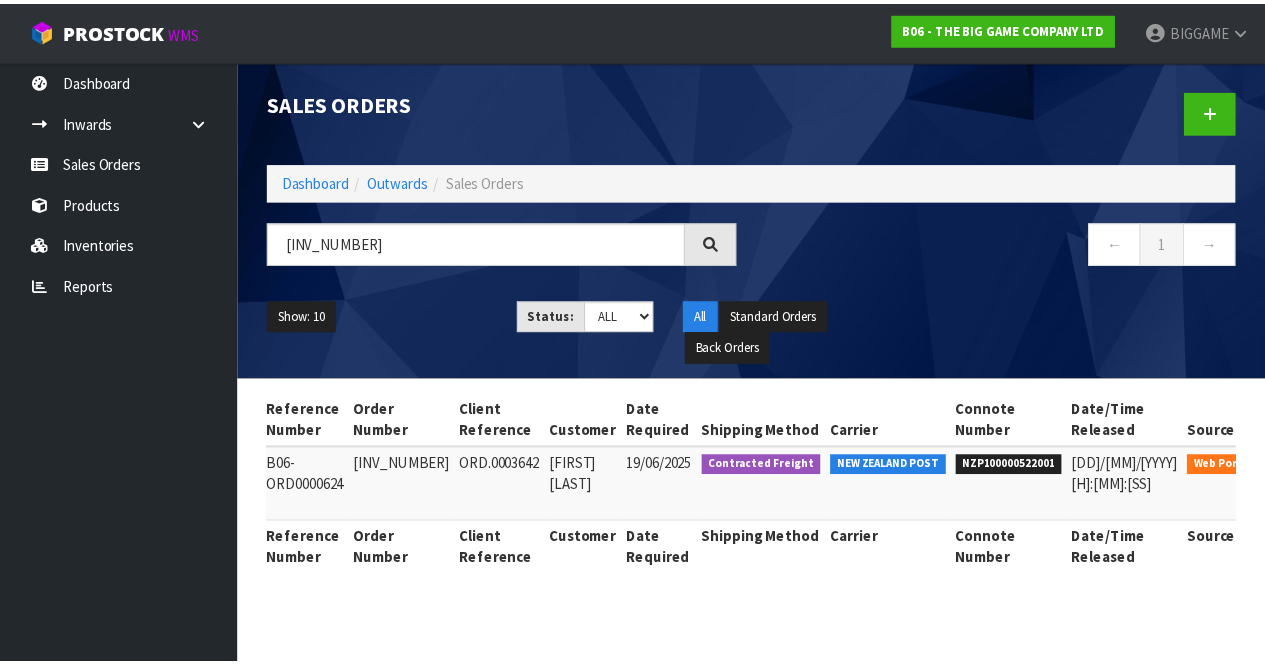 scroll, scrollTop: 0, scrollLeft: 112, axis: horizontal 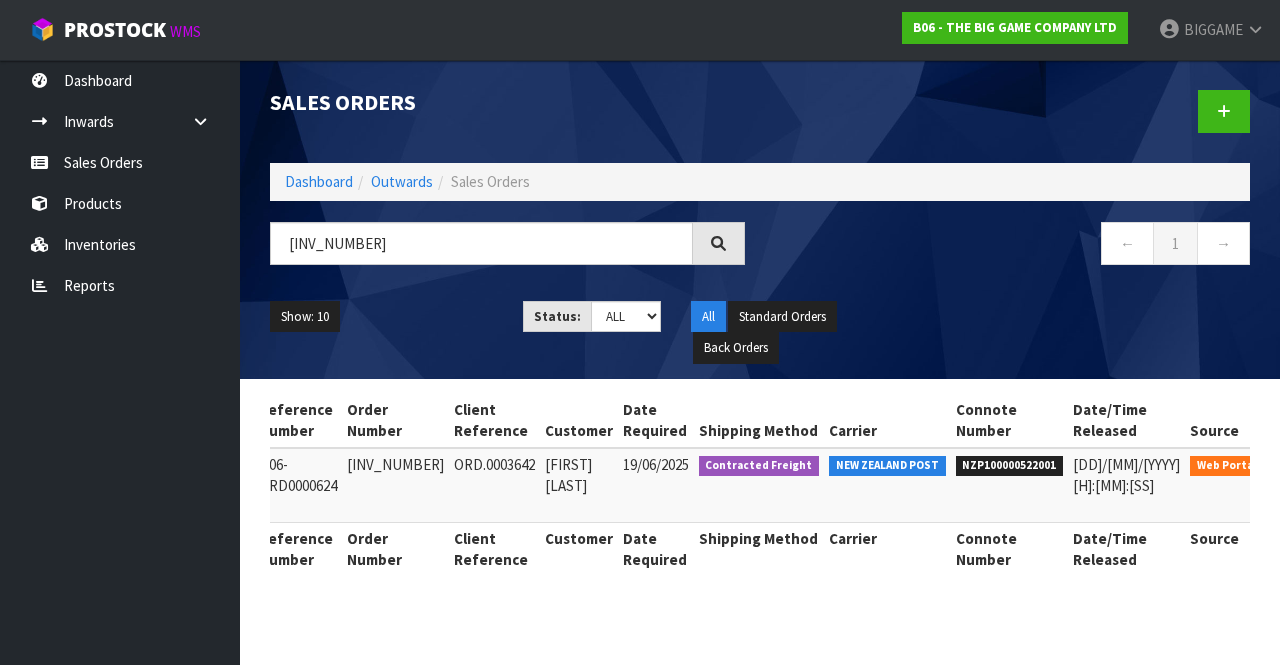 click at bounding box center (1296, 469) 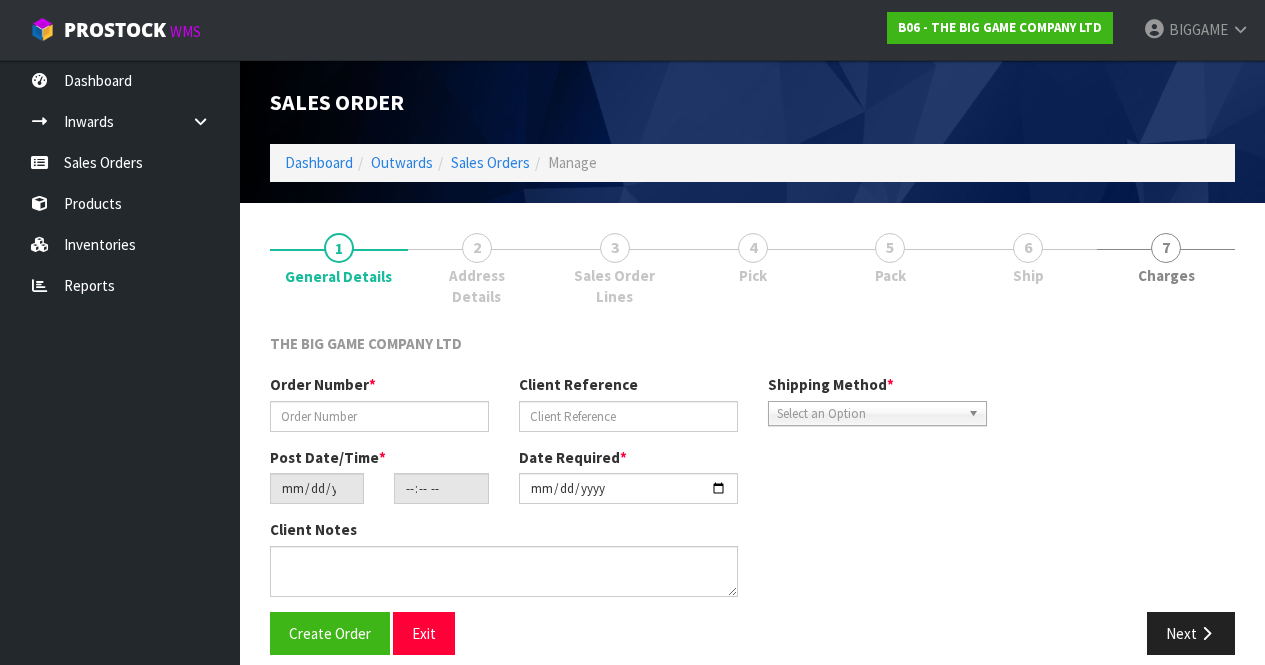 type on "[INV_NUMBER]" 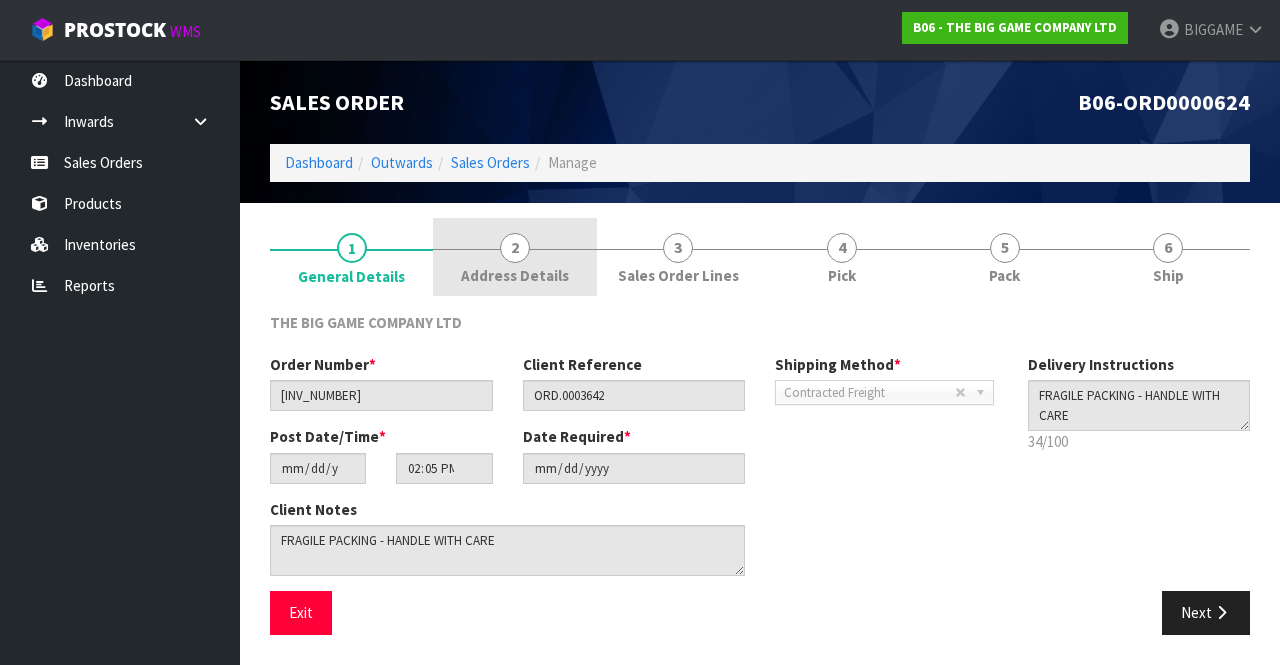 click on "2
Address Details" at bounding box center (514, 257) 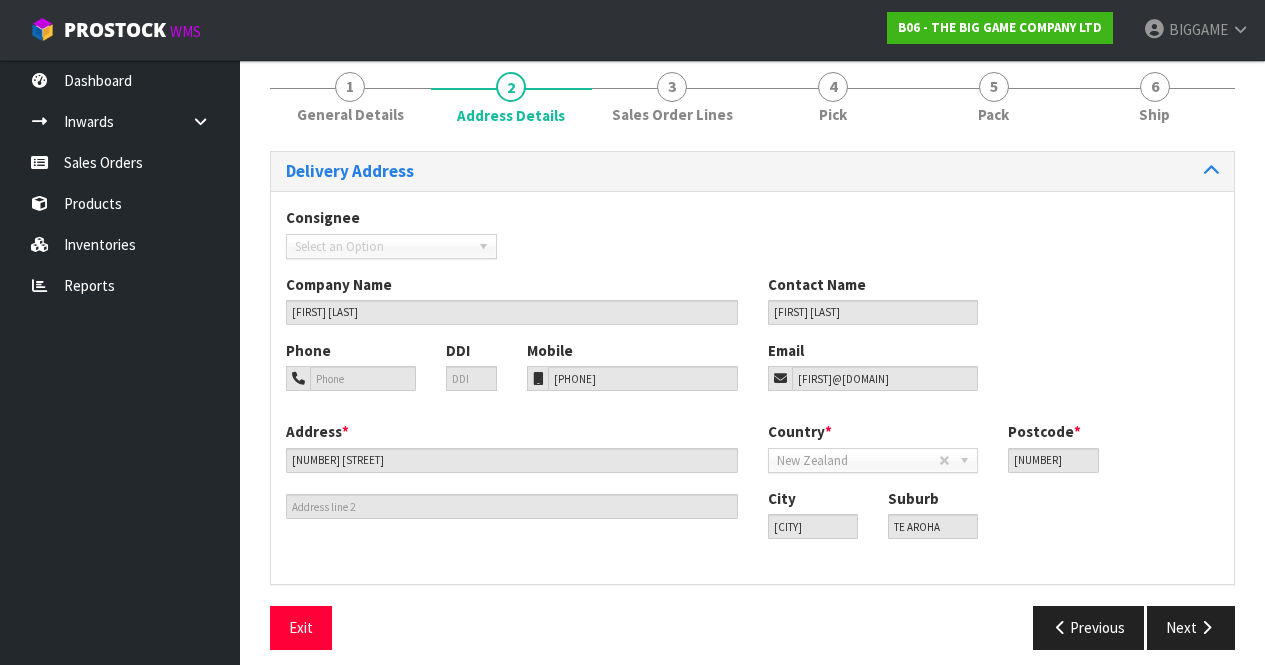 scroll, scrollTop: 163, scrollLeft: 0, axis: vertical 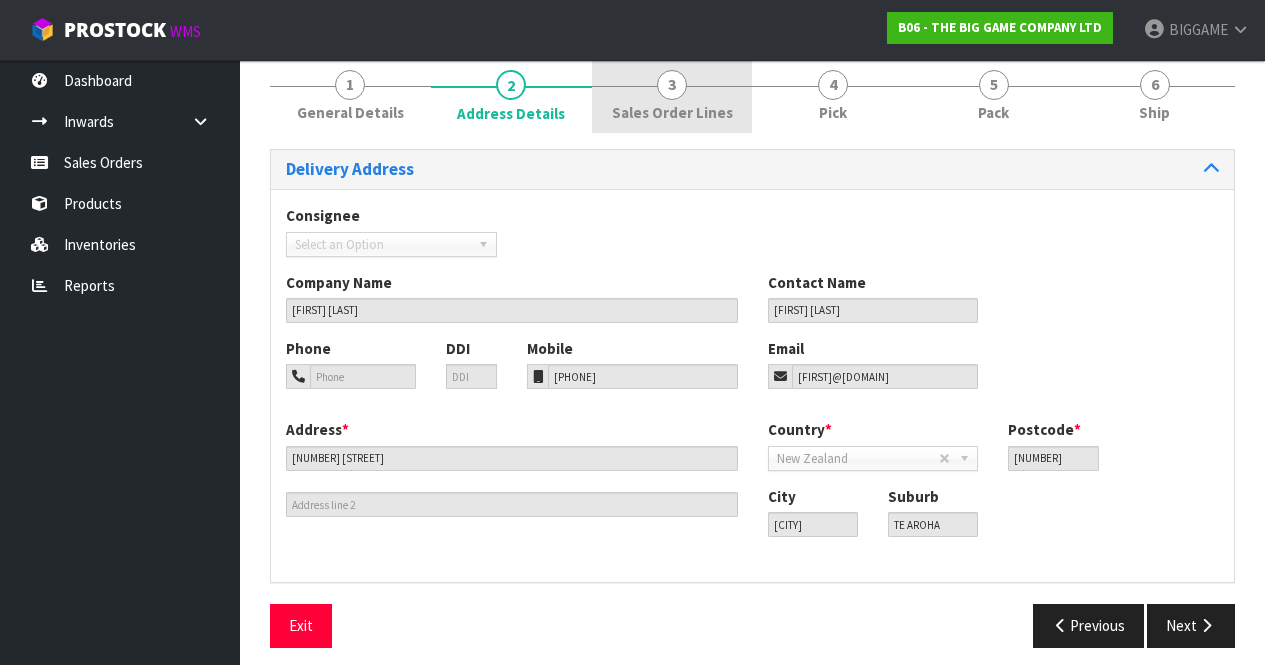 click on "Sales Order Lines" at bounding box center [672, 112] 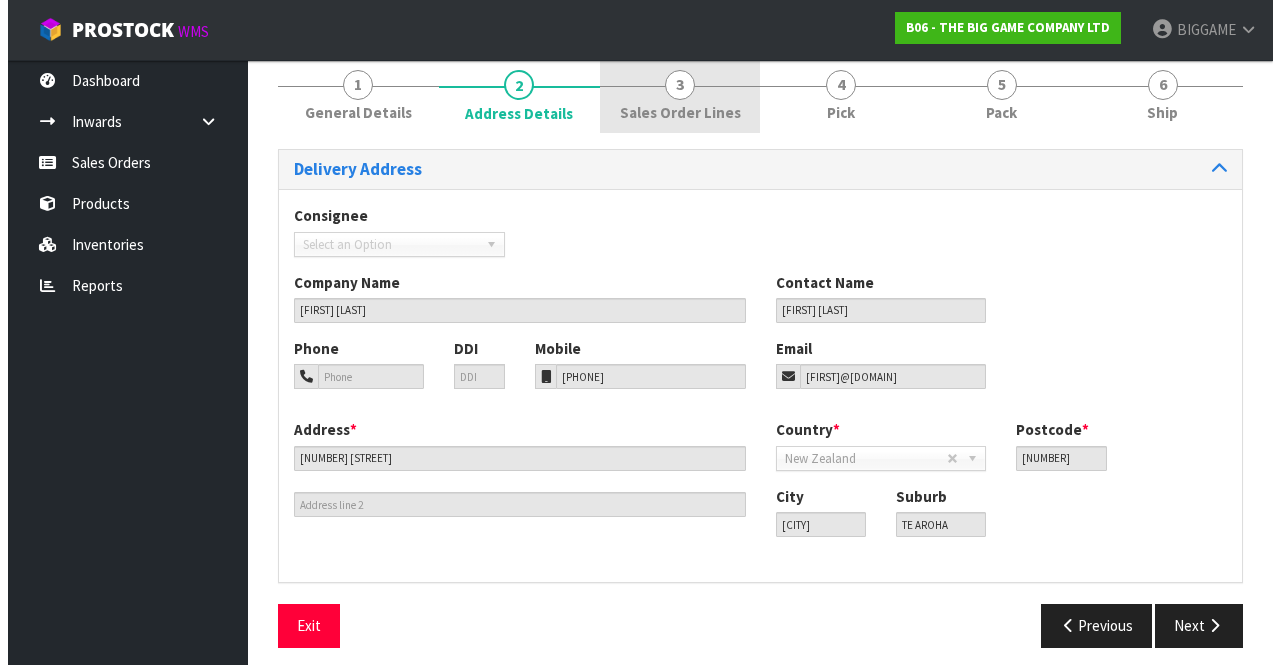 scroll, scrollTop: 0, scrollLeft: 0, axis: both 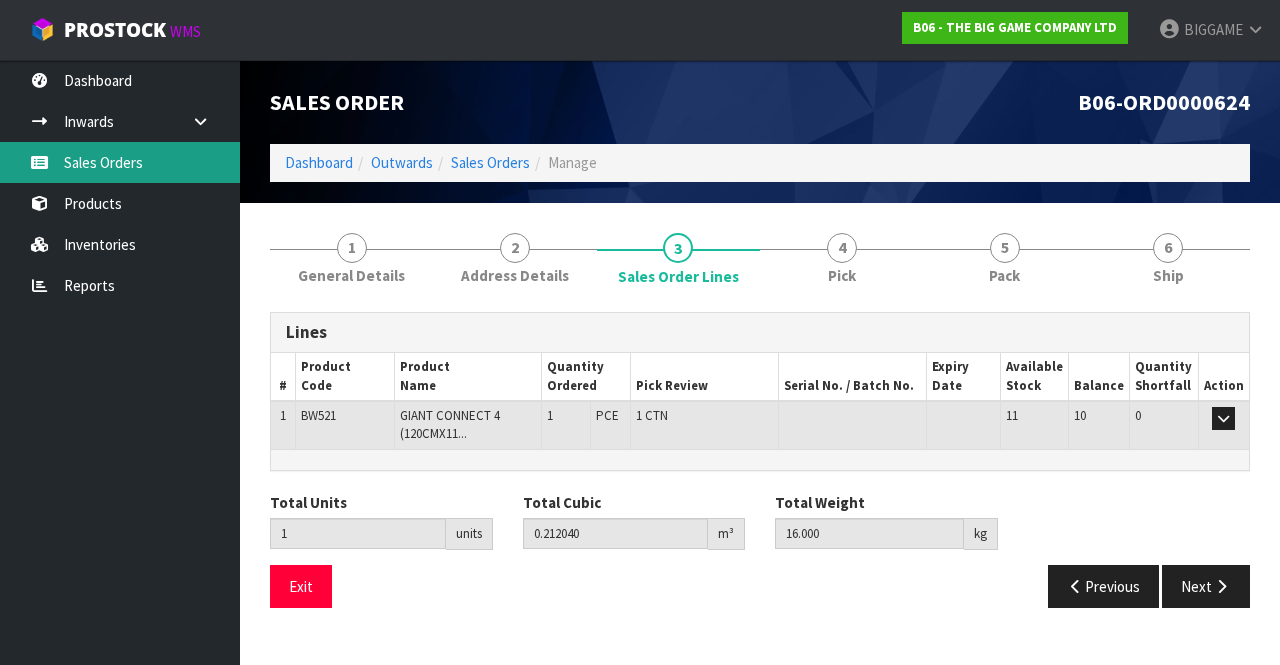 click on "Sales Orders" at bounding box center [120, 162] 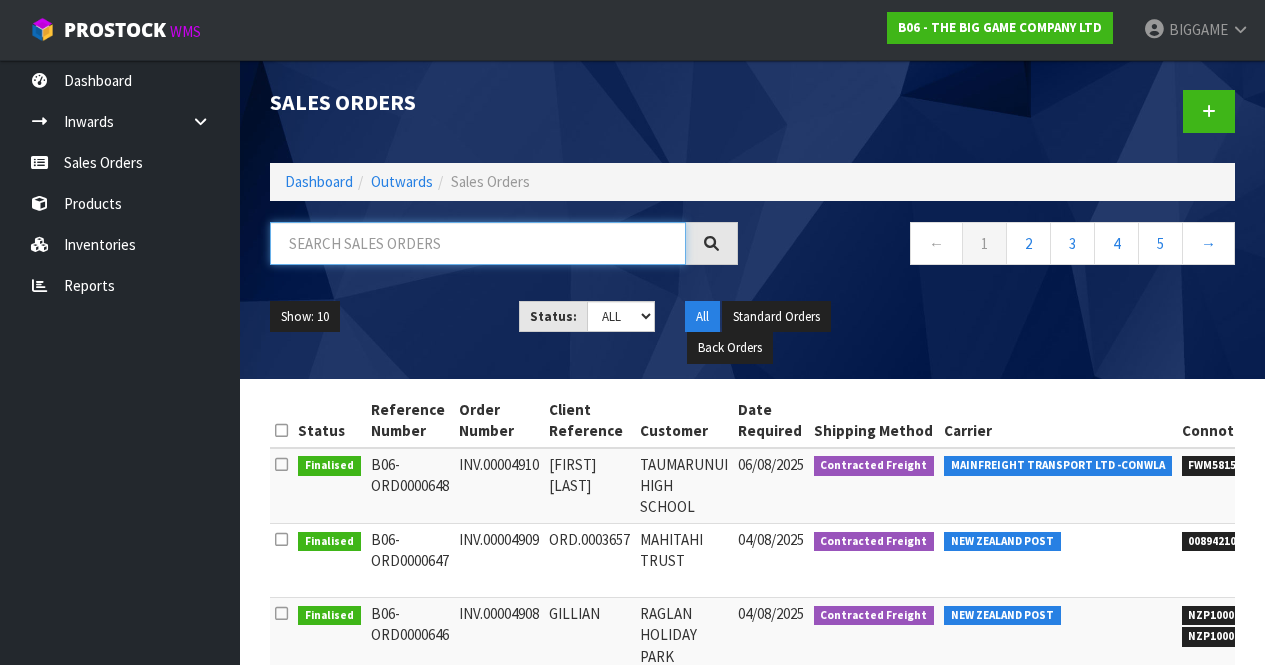 click at bounding box center (478, 243) 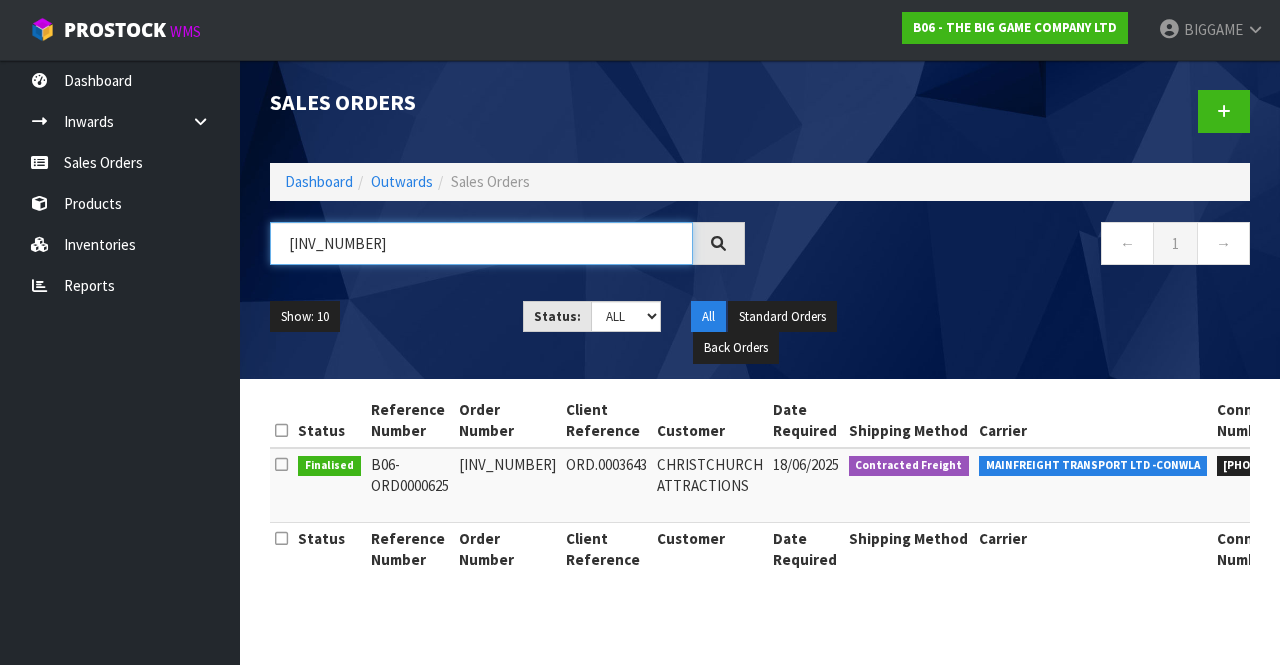 type on "[INV_NUMBER]" 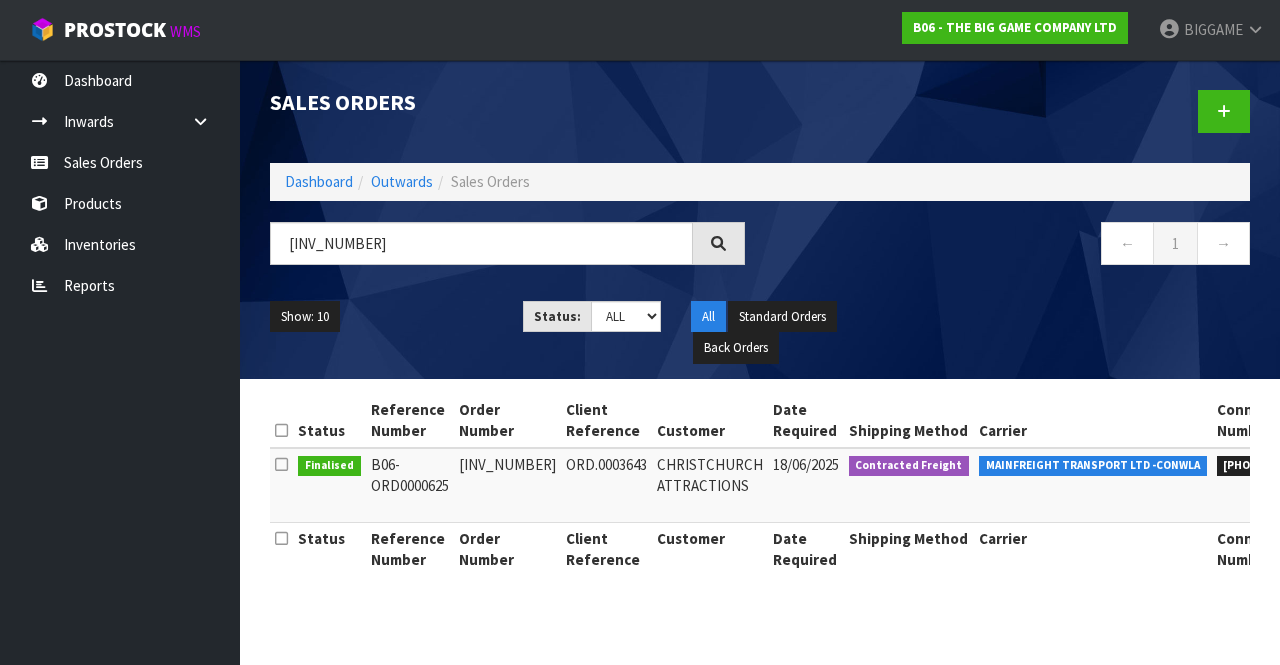 click on "ORD.0003643" at bounding box center [606, 485] 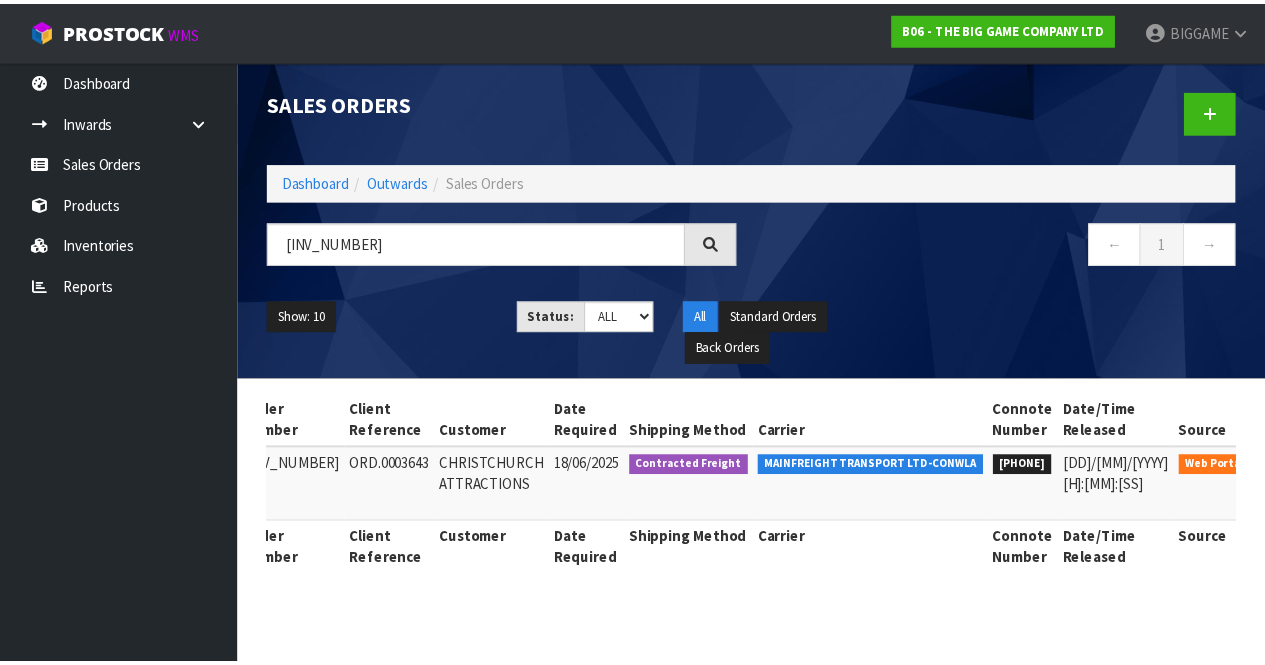 scroll, scrollTop: 0, scrollLeft: 225, axis: horizontal 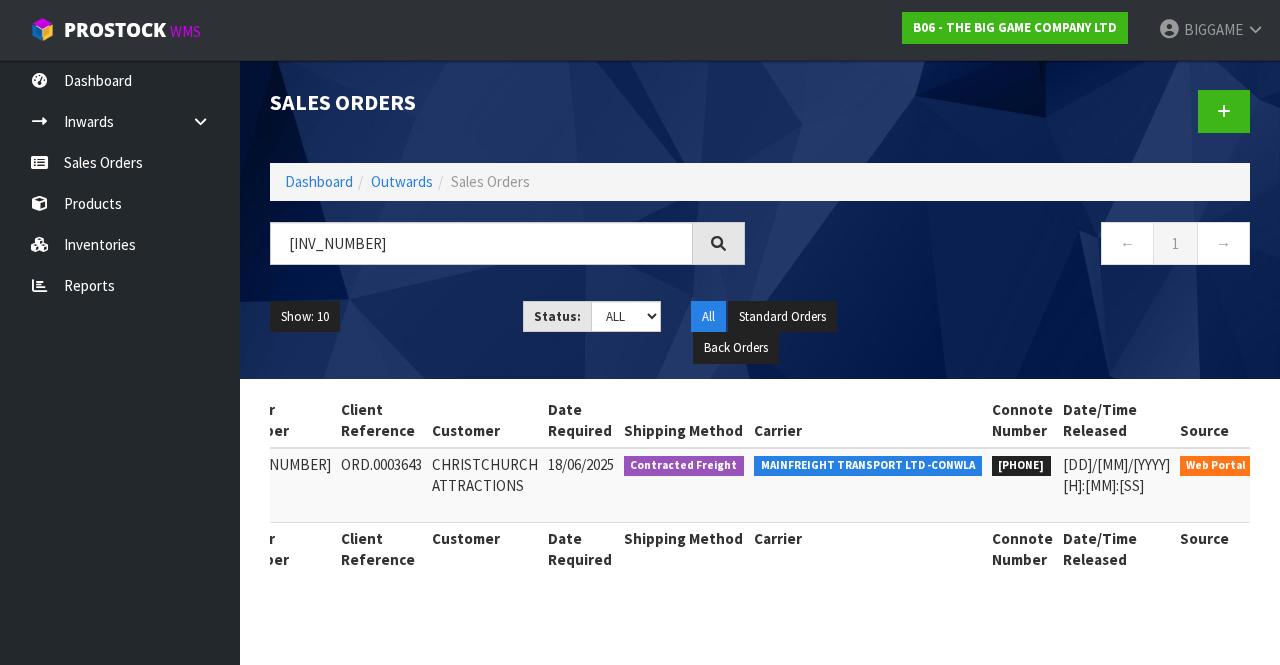 click at bounding box center [1285, 469] 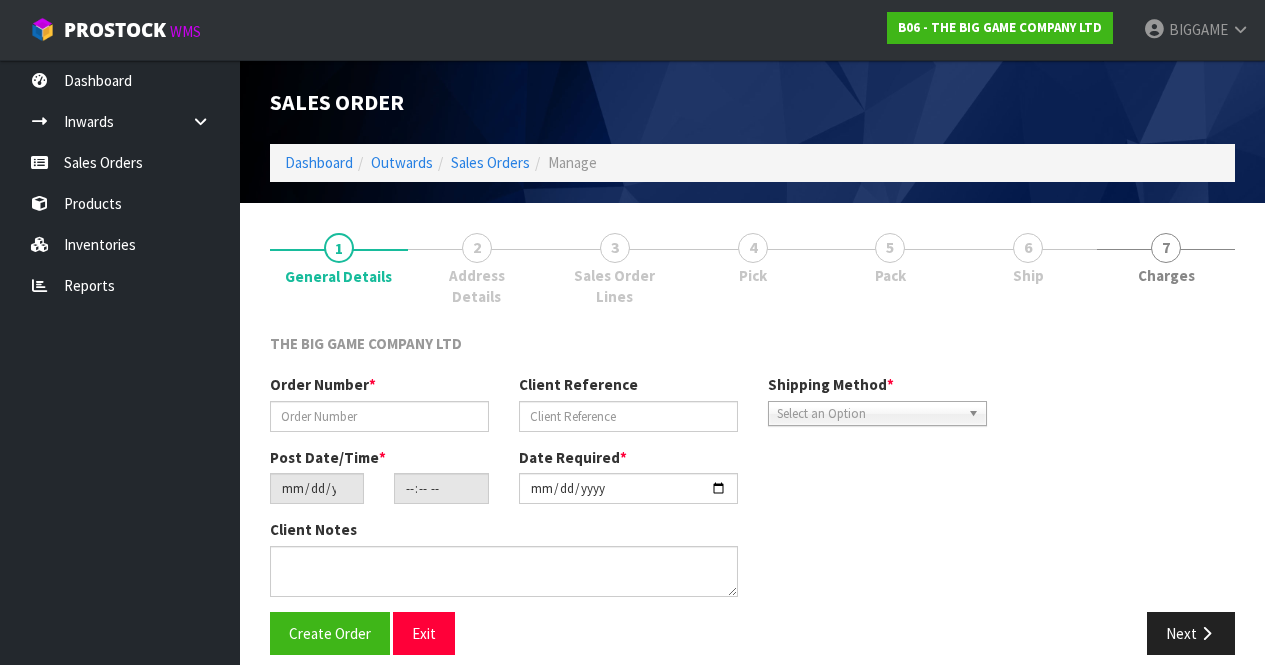 type on "[INV_NUMBER]" 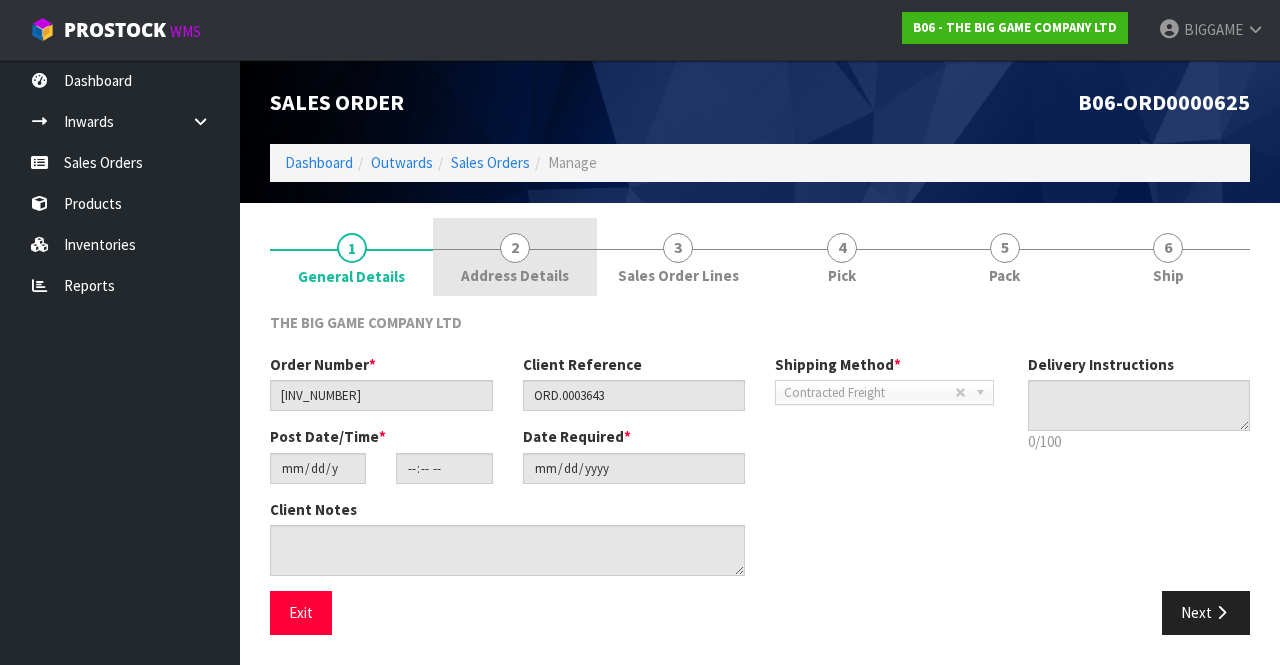 click on "2
Address Details" at bounding box center (514, 257) 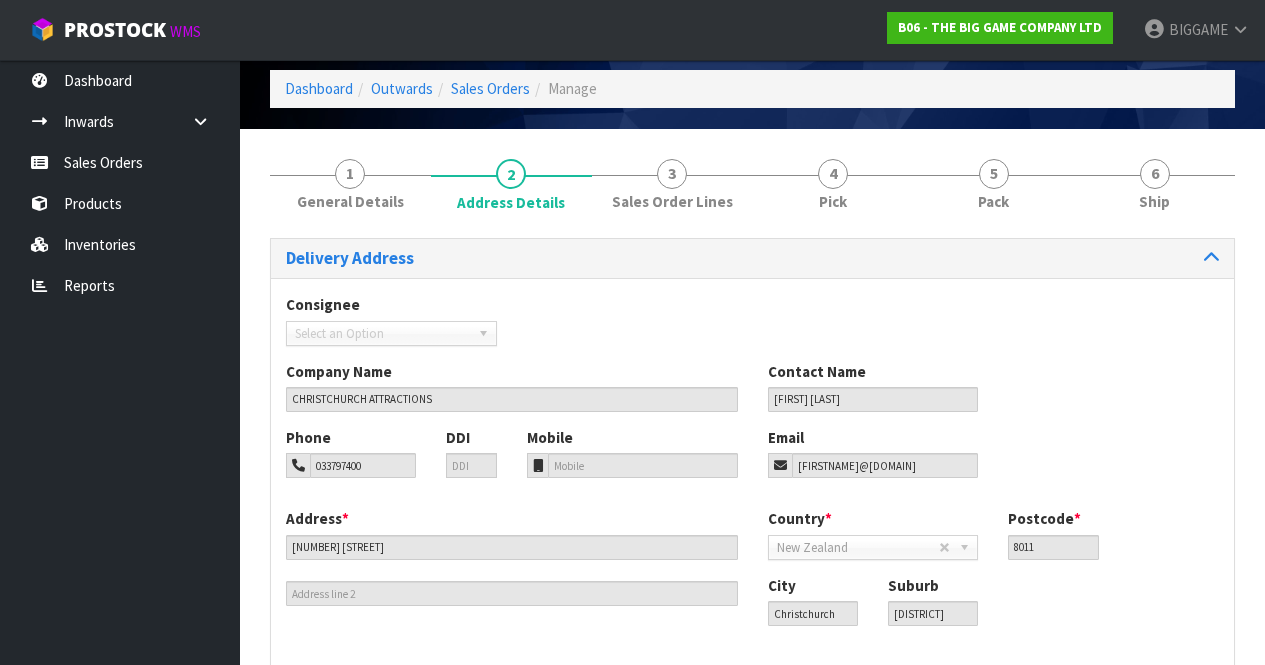 scroll, scrollTop: 78, scrollLeft: 0, axis: vertical 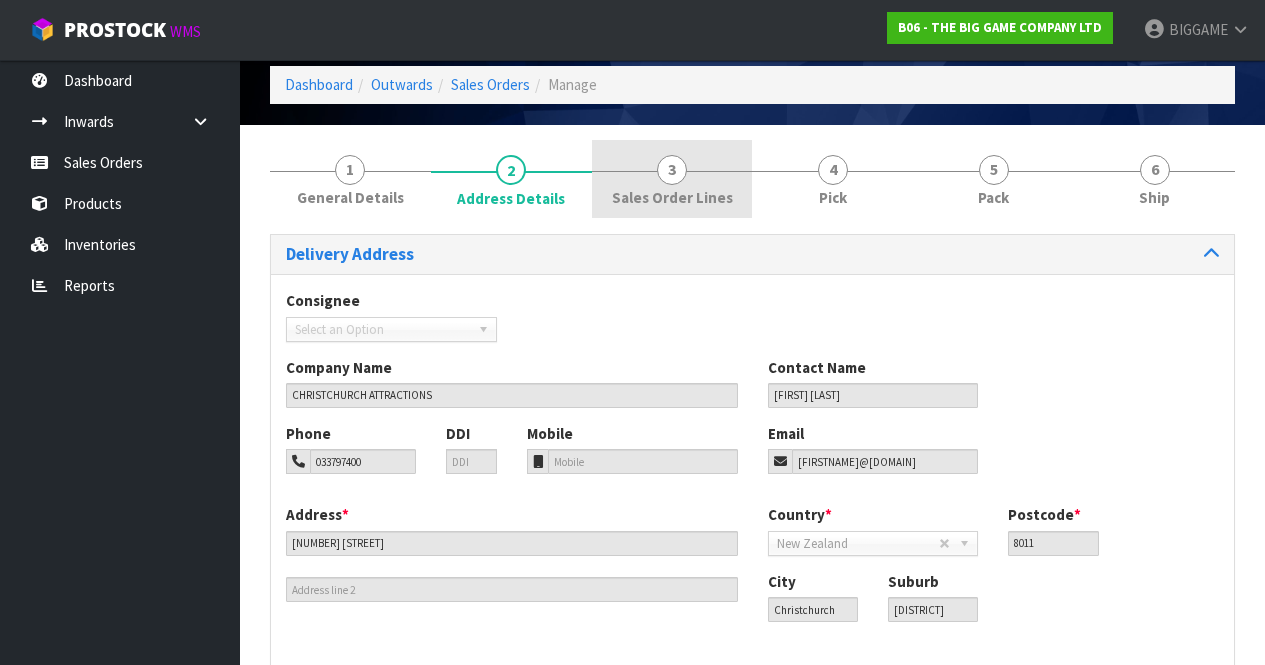 click on "Sales Order Lines" at bounding box center [672, 197] 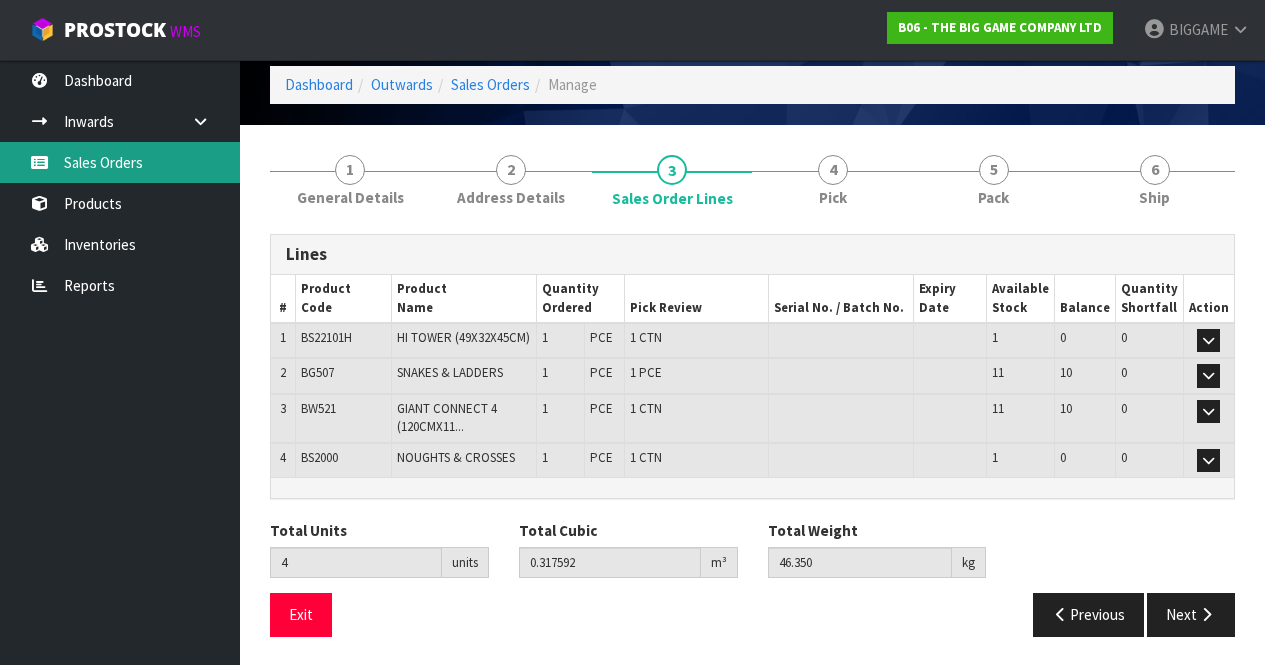 click on "Sales Orders" at bounding box center (120, 162) 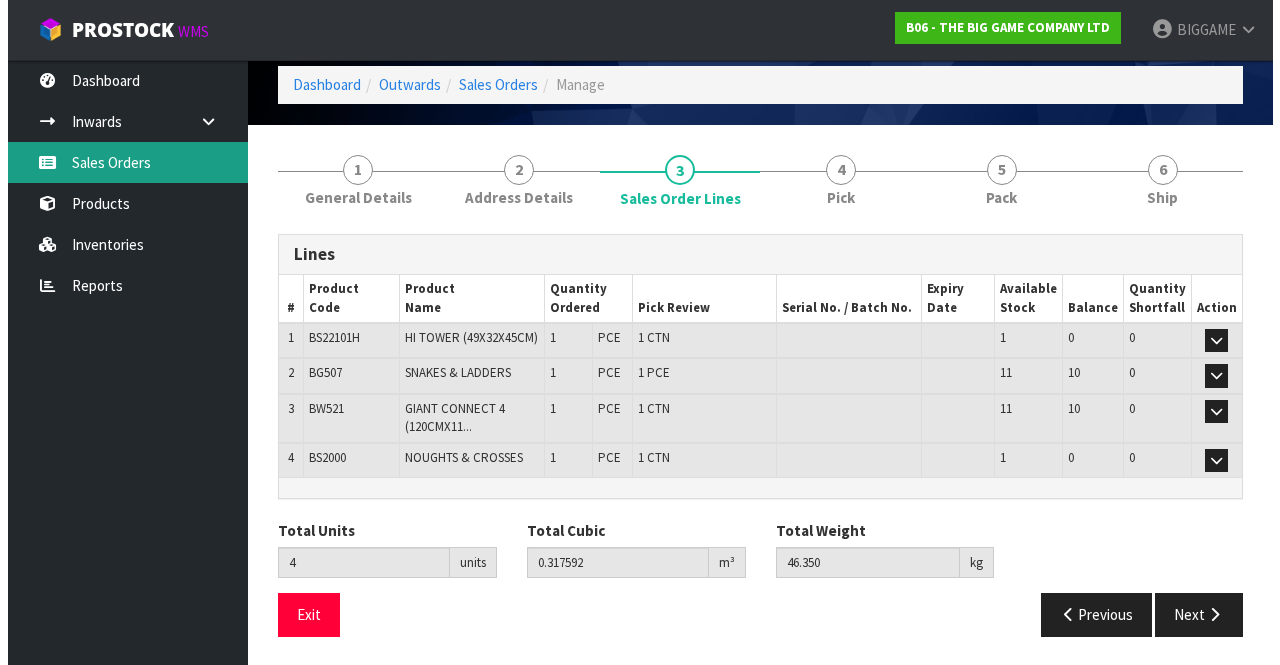 scroll, scrollTop: 0, scrollLeft: 0, axis: both 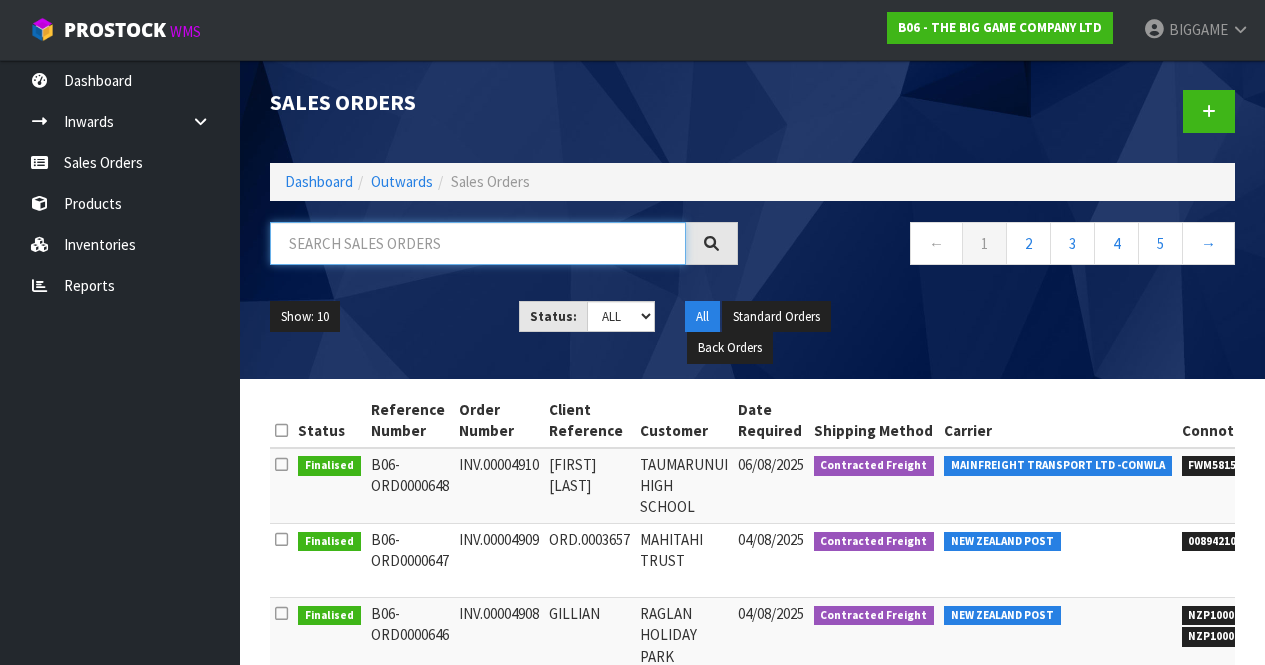 click at bounding box center [478, 243] 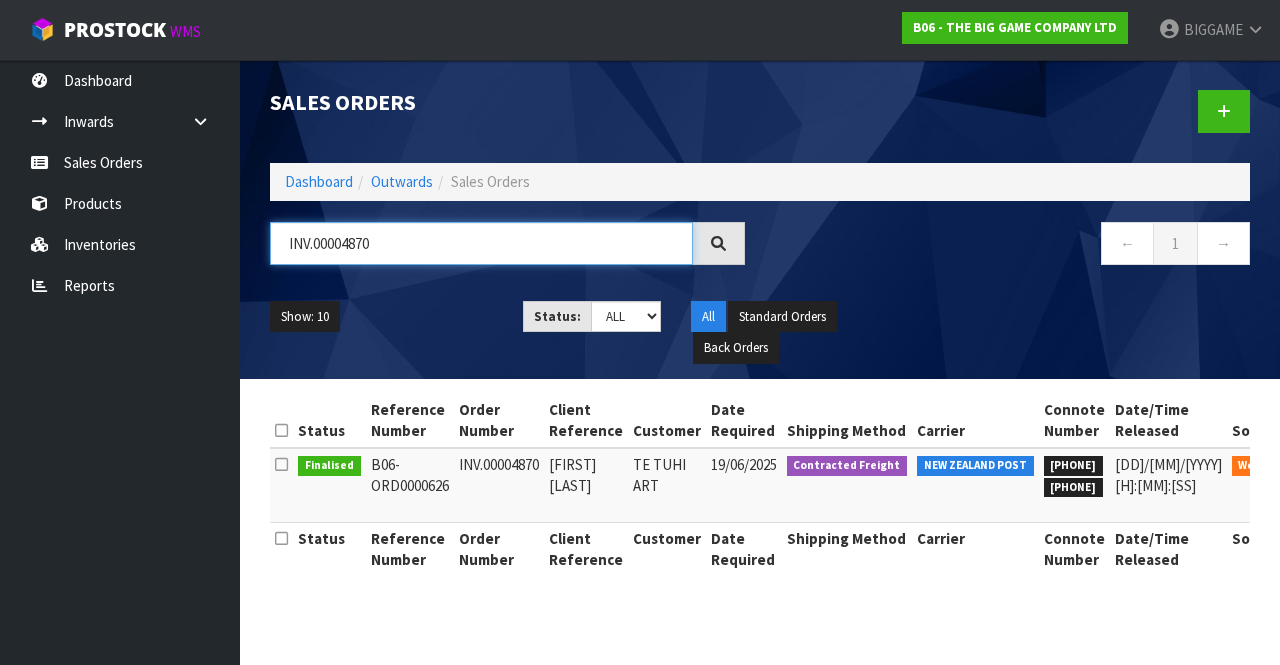 type on "INV.00004870" 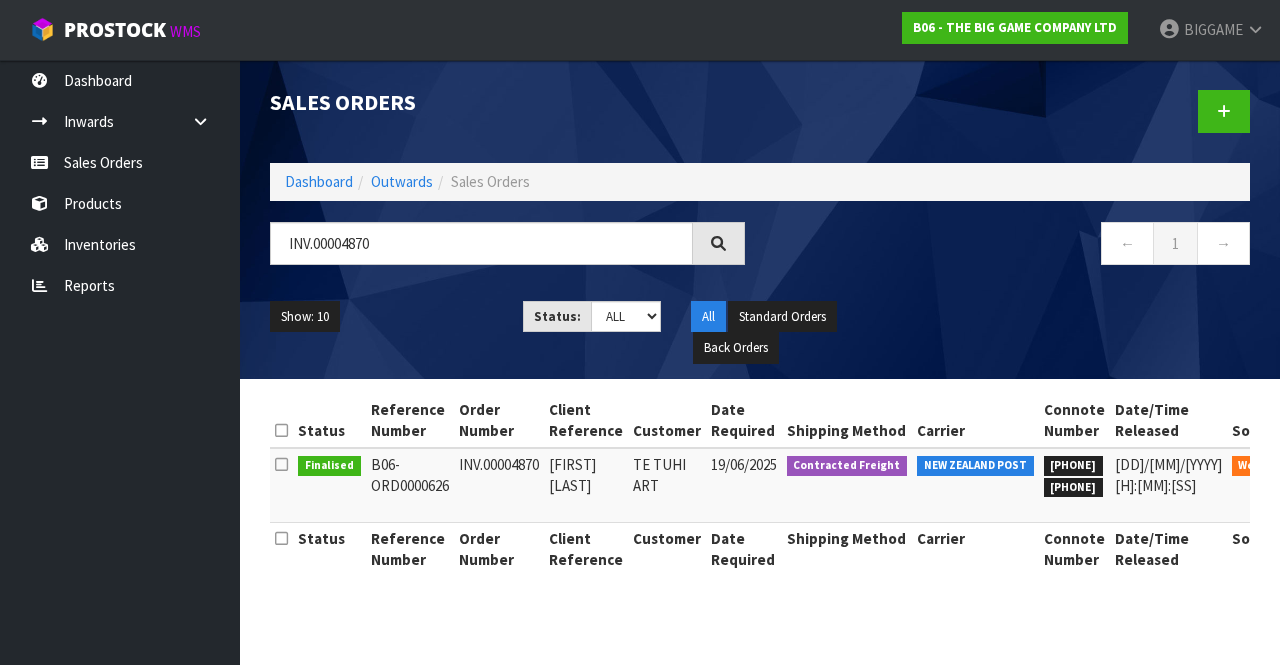 click on "INV.00004870" at bounding box center (499, 485) 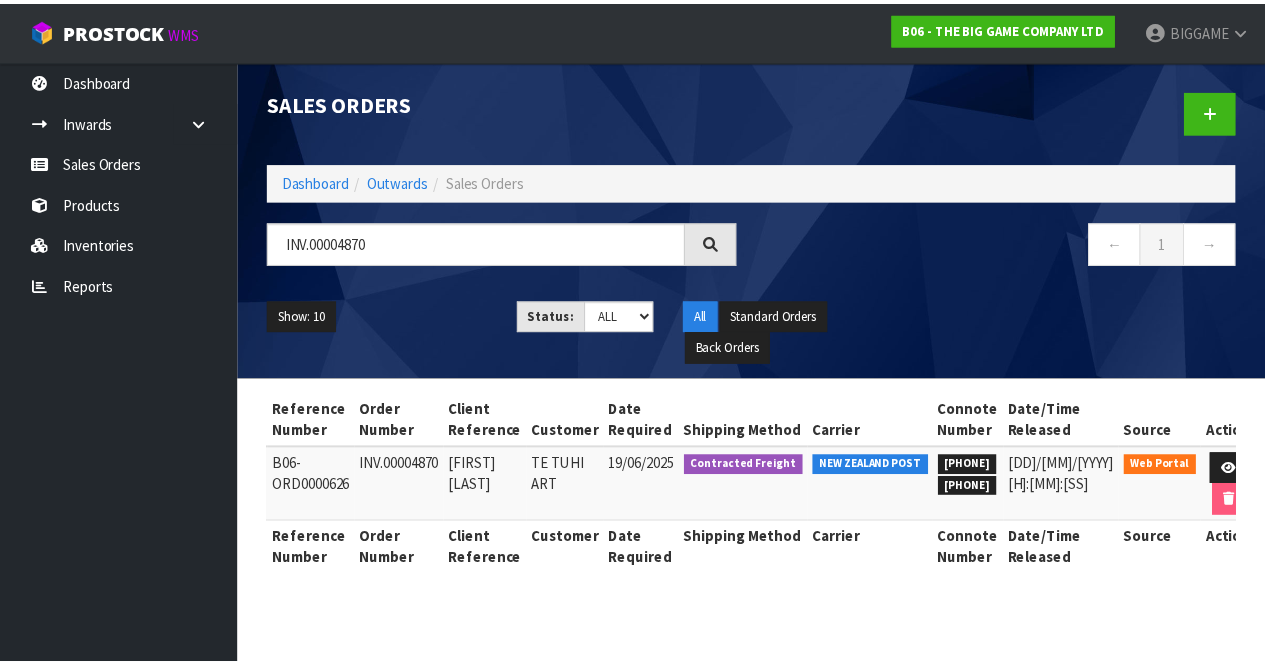 scroll, scrollTop: 0, scrollLeft: 117, axis: horizontal 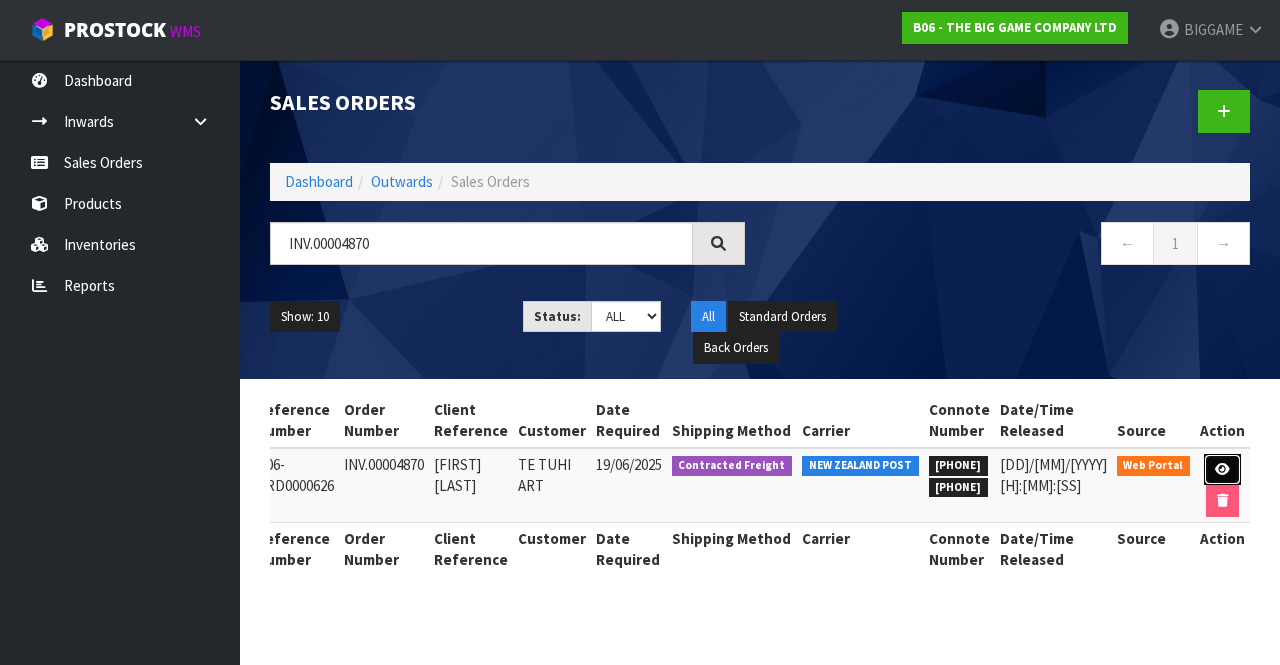 click at bounding box center (1222, 470) 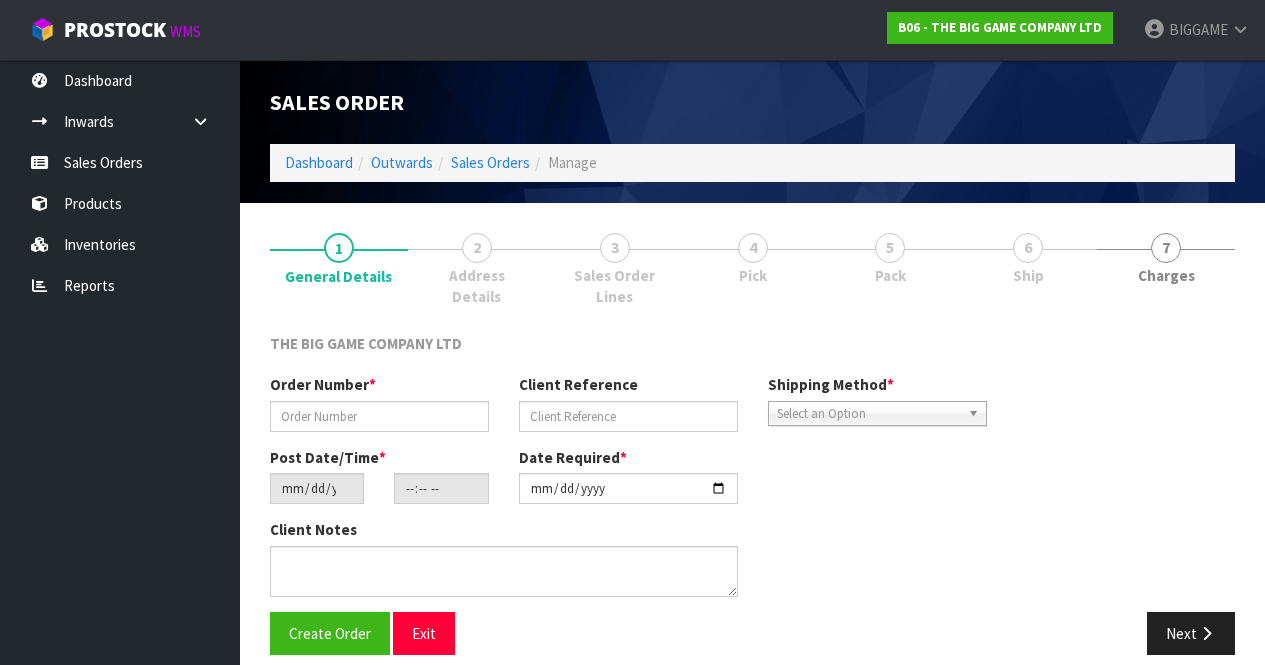type on "INV.00004870" 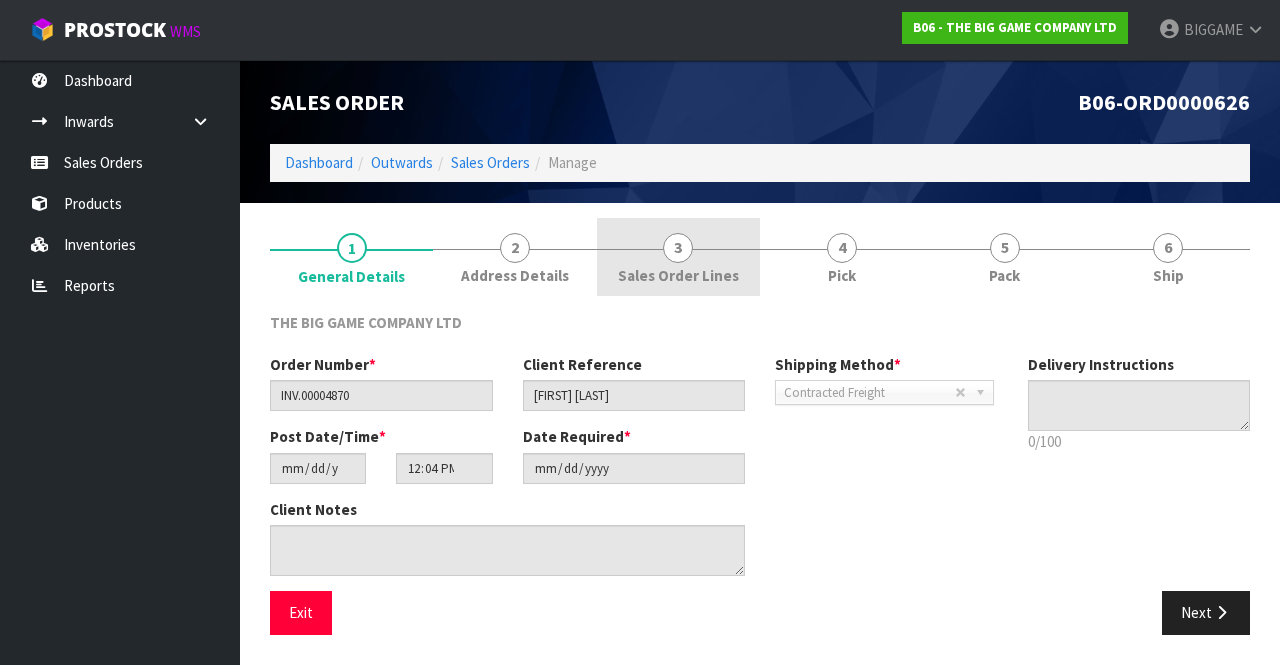 click on "3" at bounding box center [678, 248] 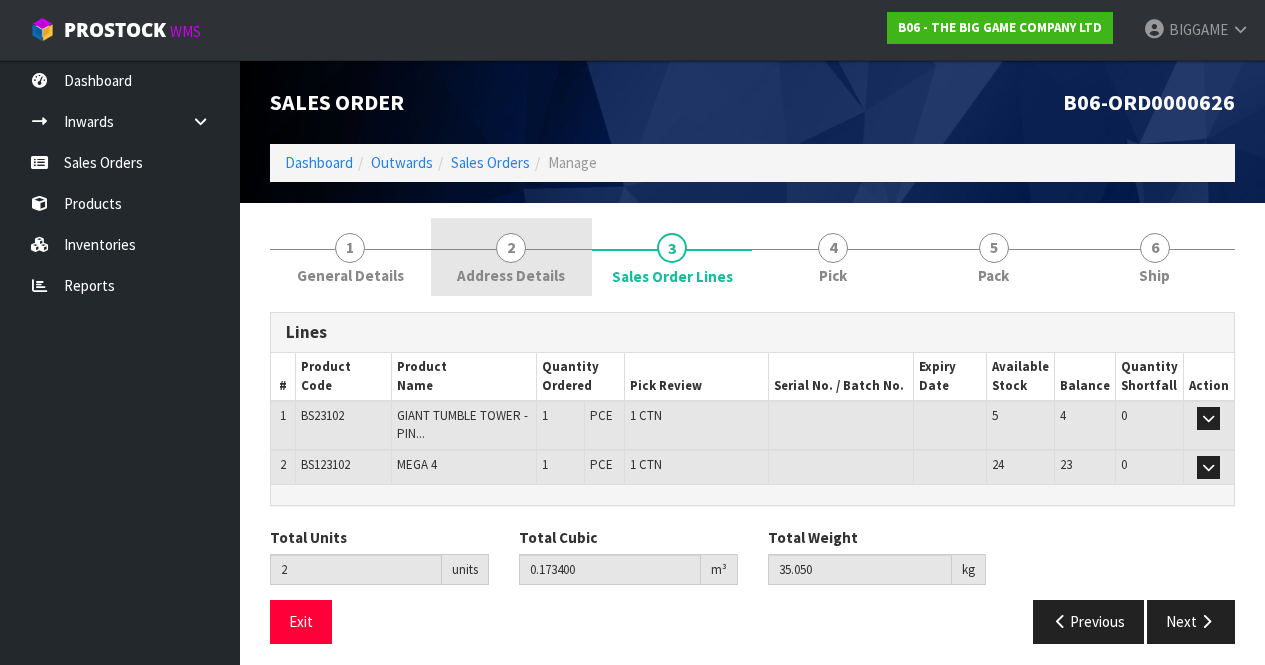 click on "2
Address Details" at bounding box center (511, 257) 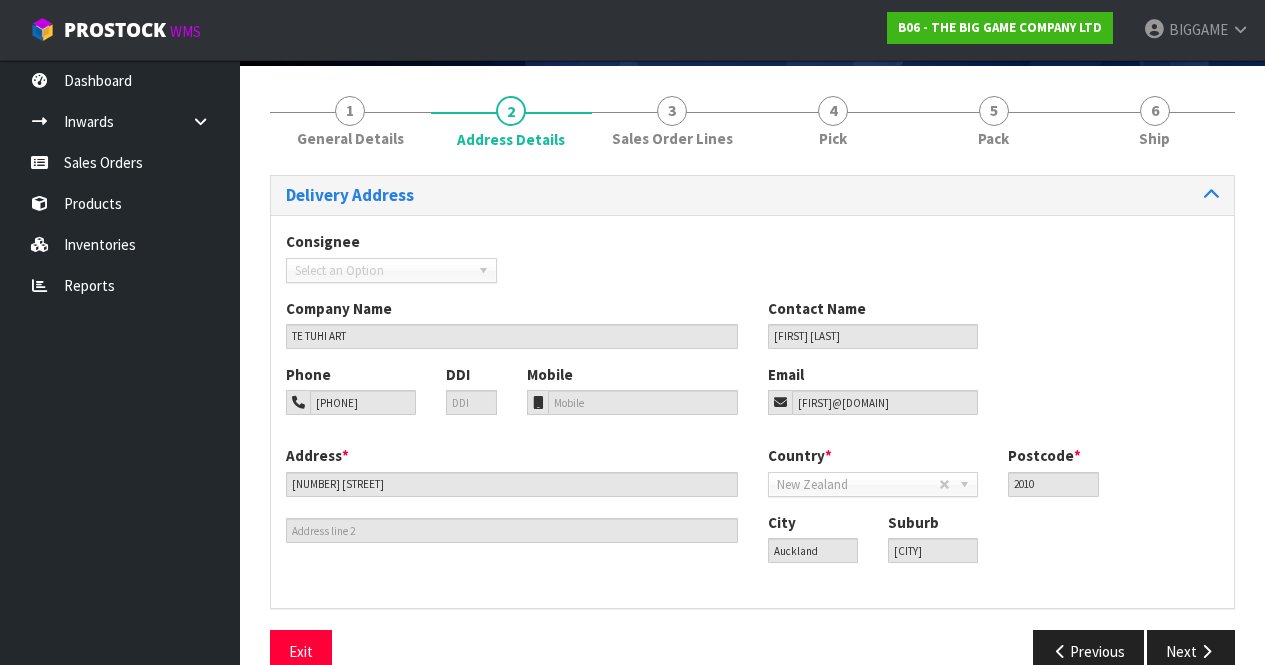 scroll, scrollTop: 147, scrollLeft: 0, axis: vertical 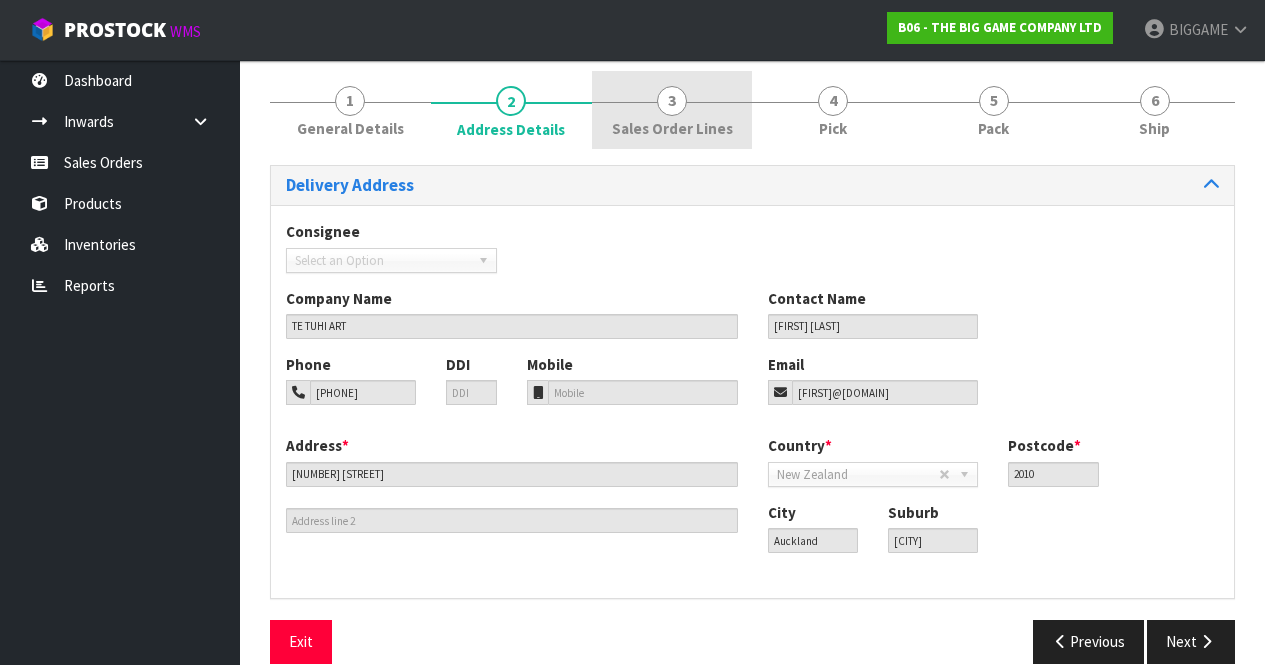 click on "3
Sales Order Lines" at bounding box center (672, 110) 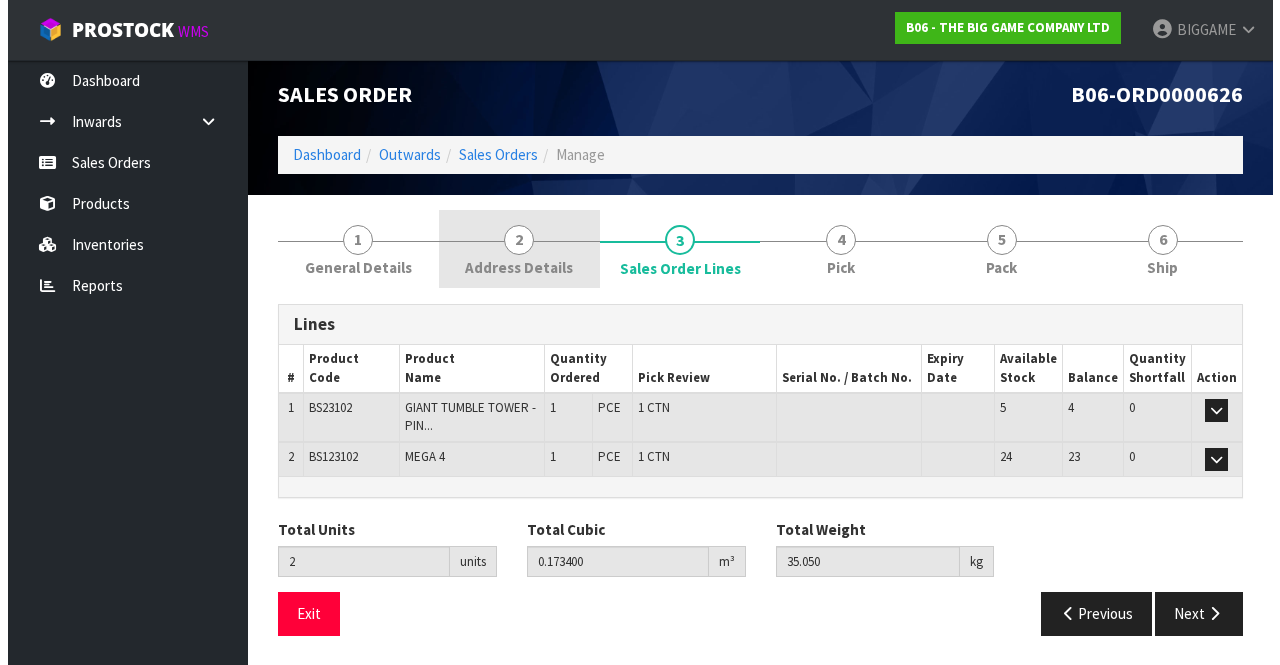 scroll, scrollTop: 0, scrollLeft: 0, axis: both 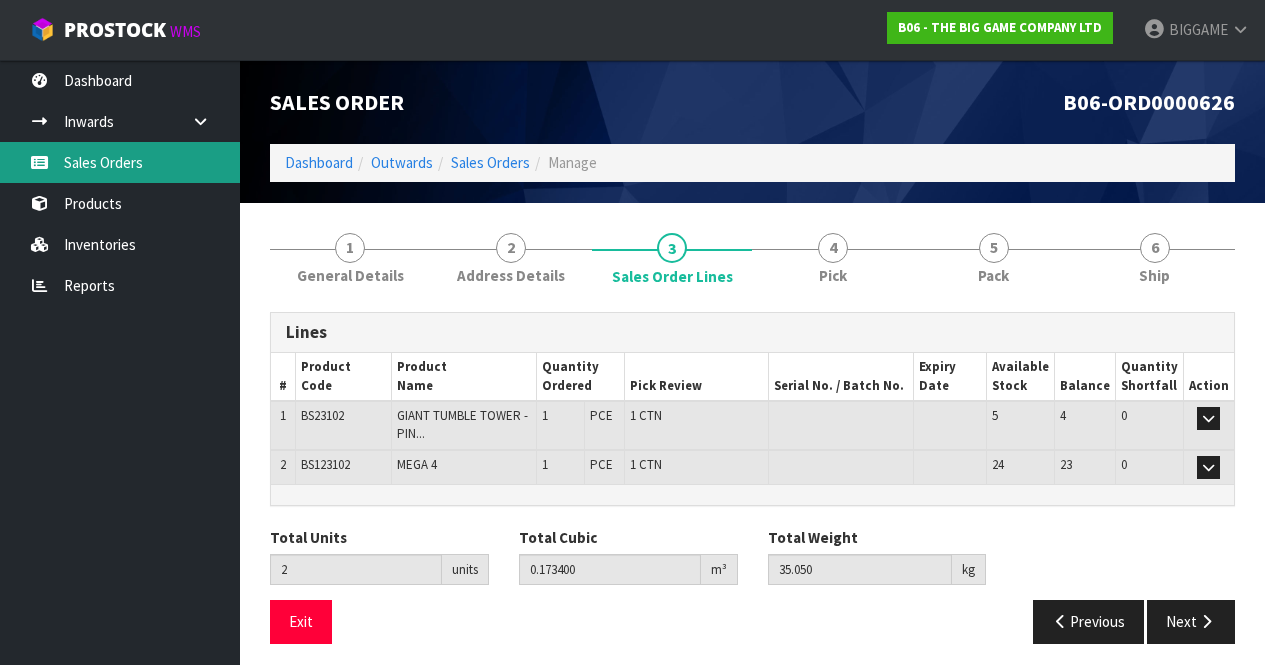 click on "Sales Orders" at bounding box center (120, 162) 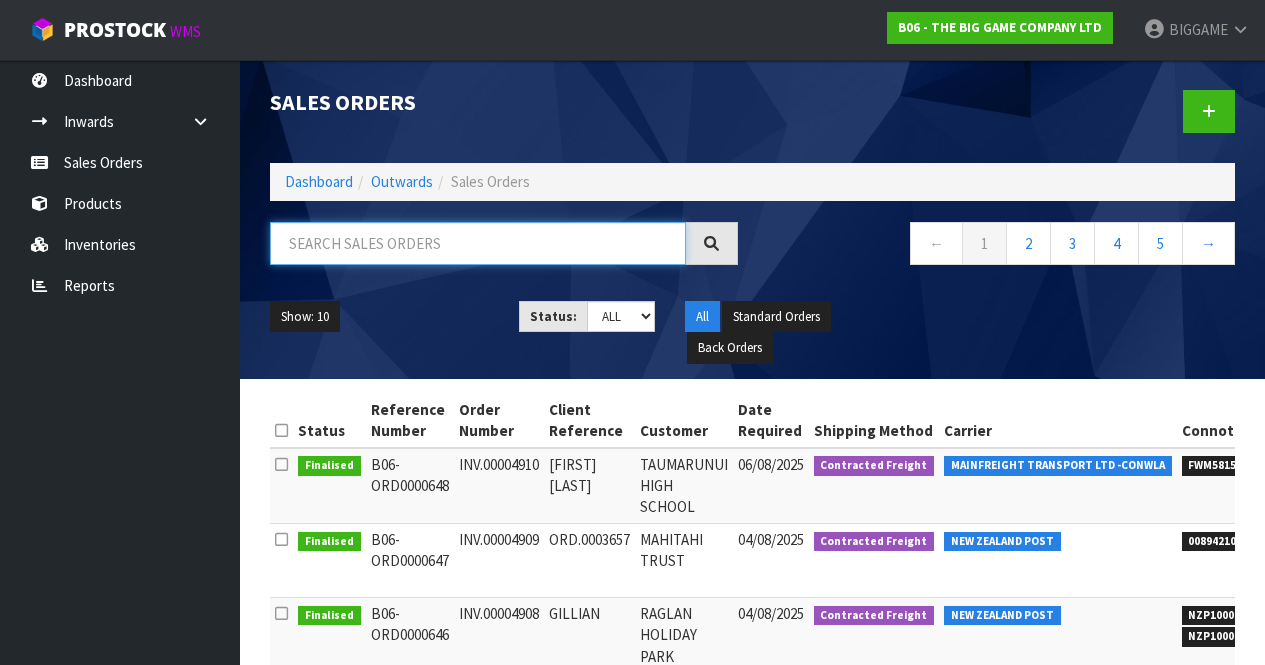 click at bounding box center [478, 243] 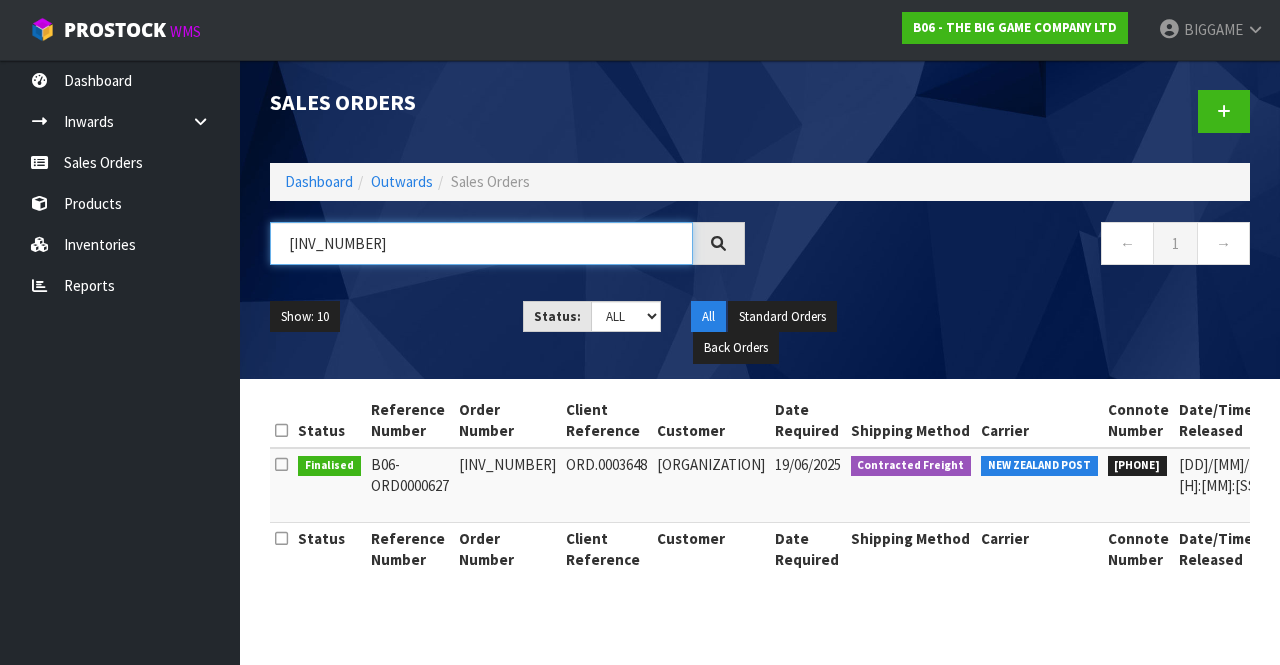 type on "[INV_NUMBER]" 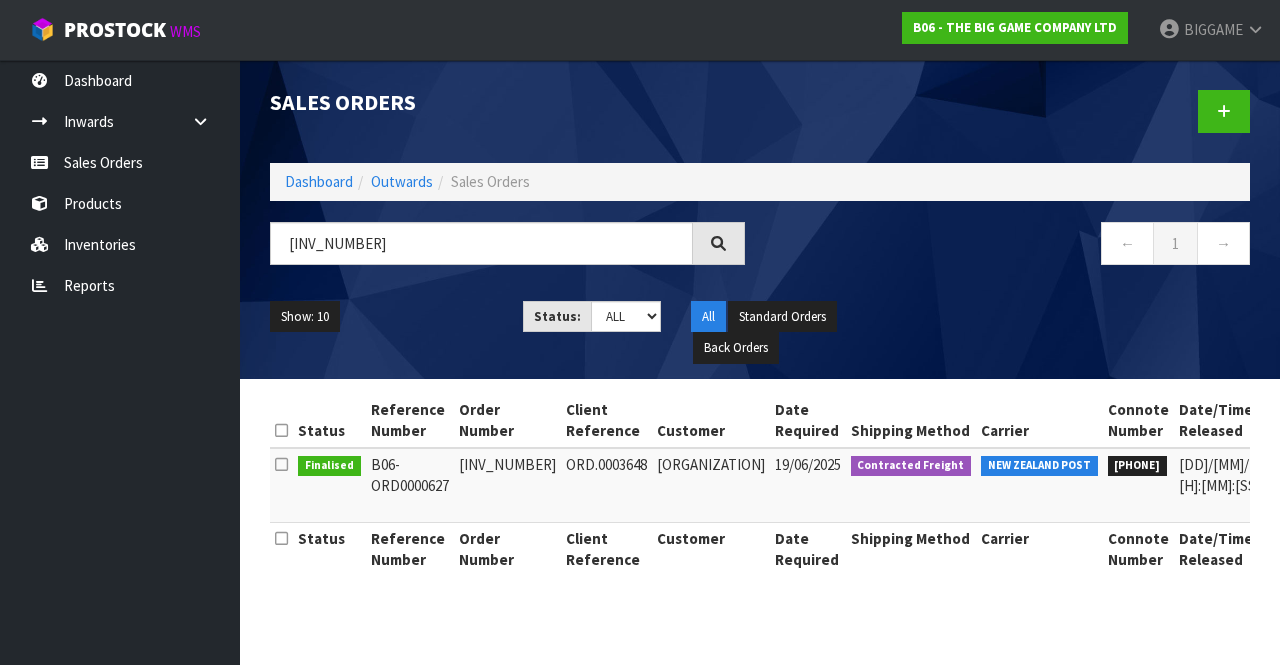 click on "[ORGANIZATION]" at bounding box center [711, 485] 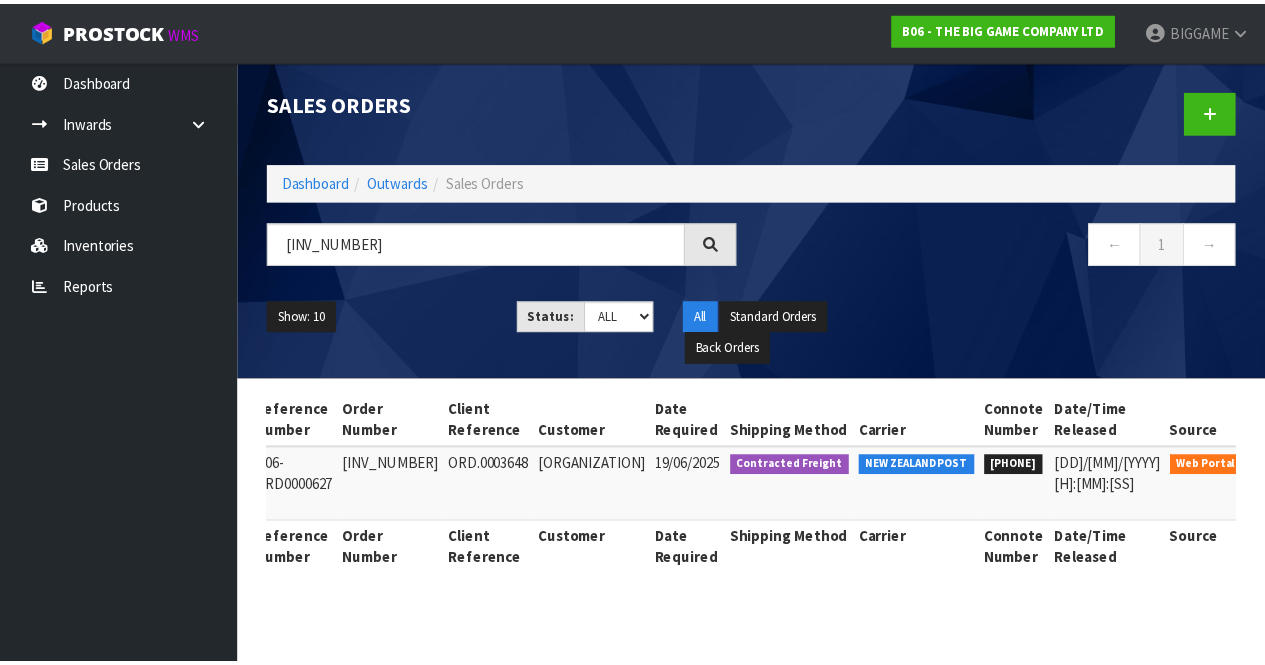 scroll, scrollTop: 0, scrollLeft: 151, axis: horizontal 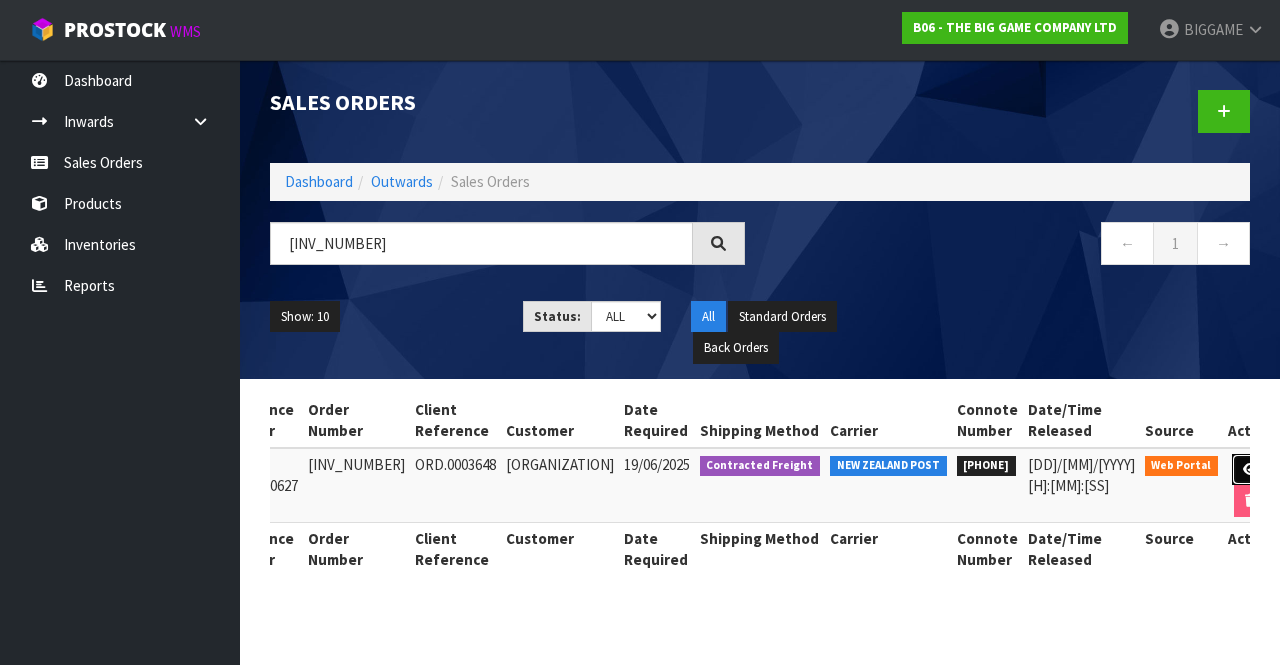 click at bounding box center [1250, 470] 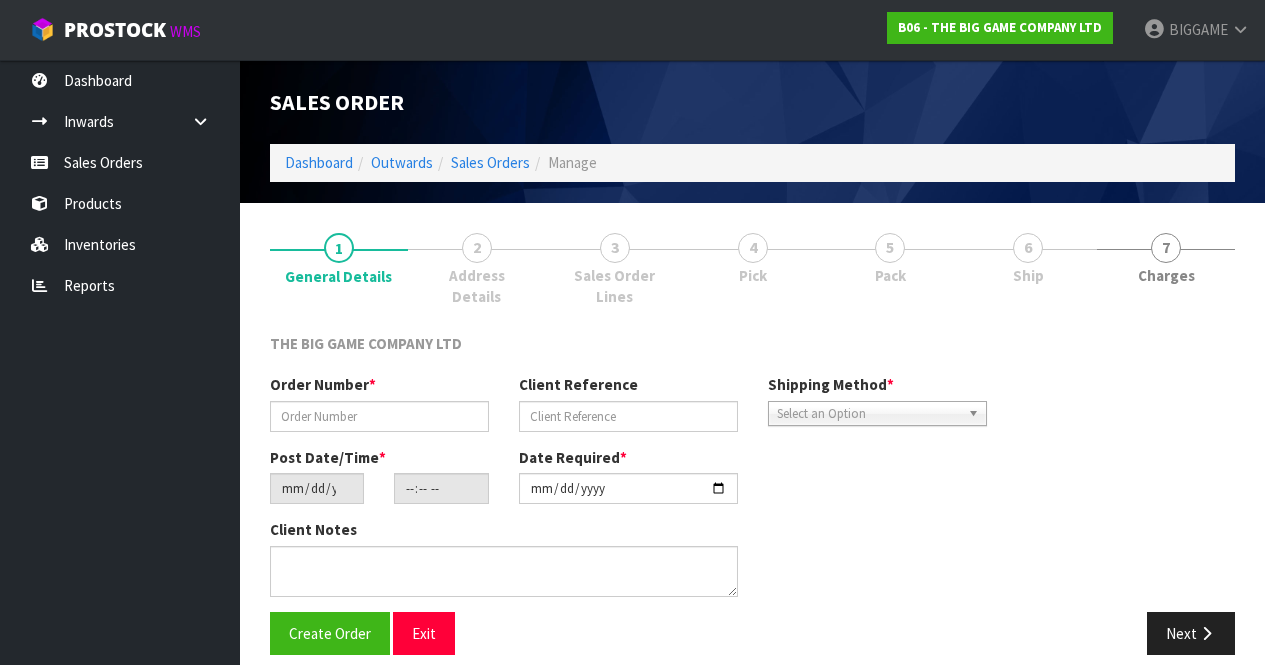 type on "[INV_NUMBER]" 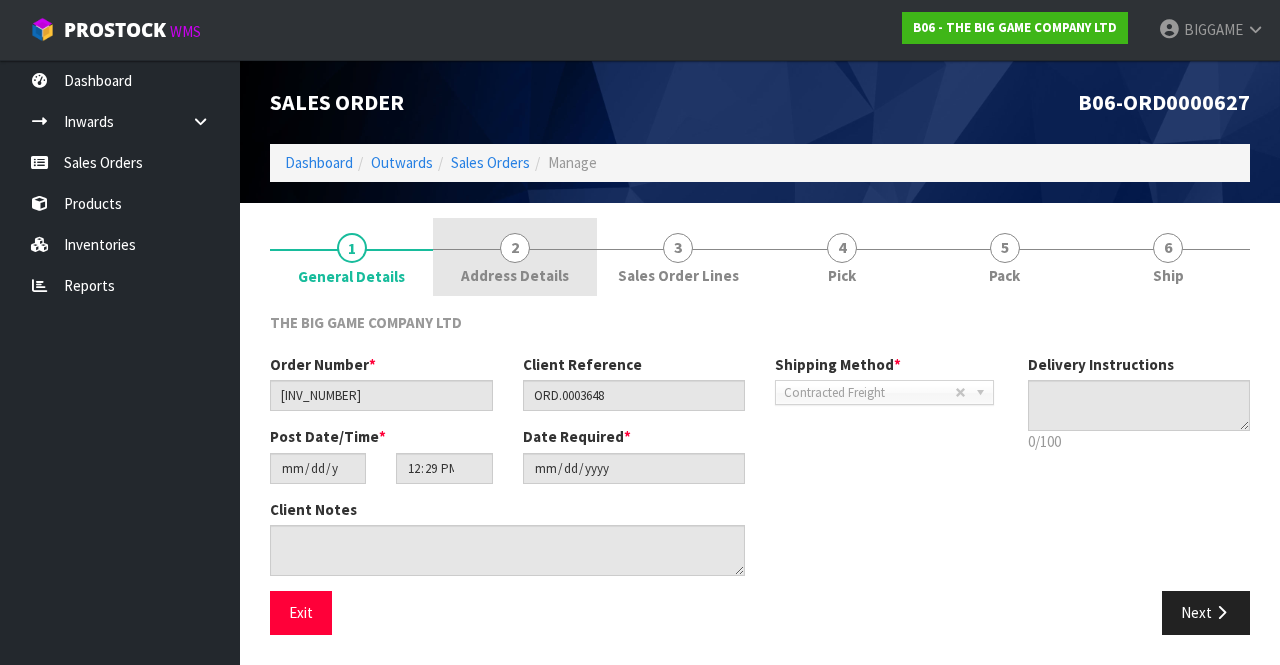 click on "2
Address Details" at bounding box center (514, 257) 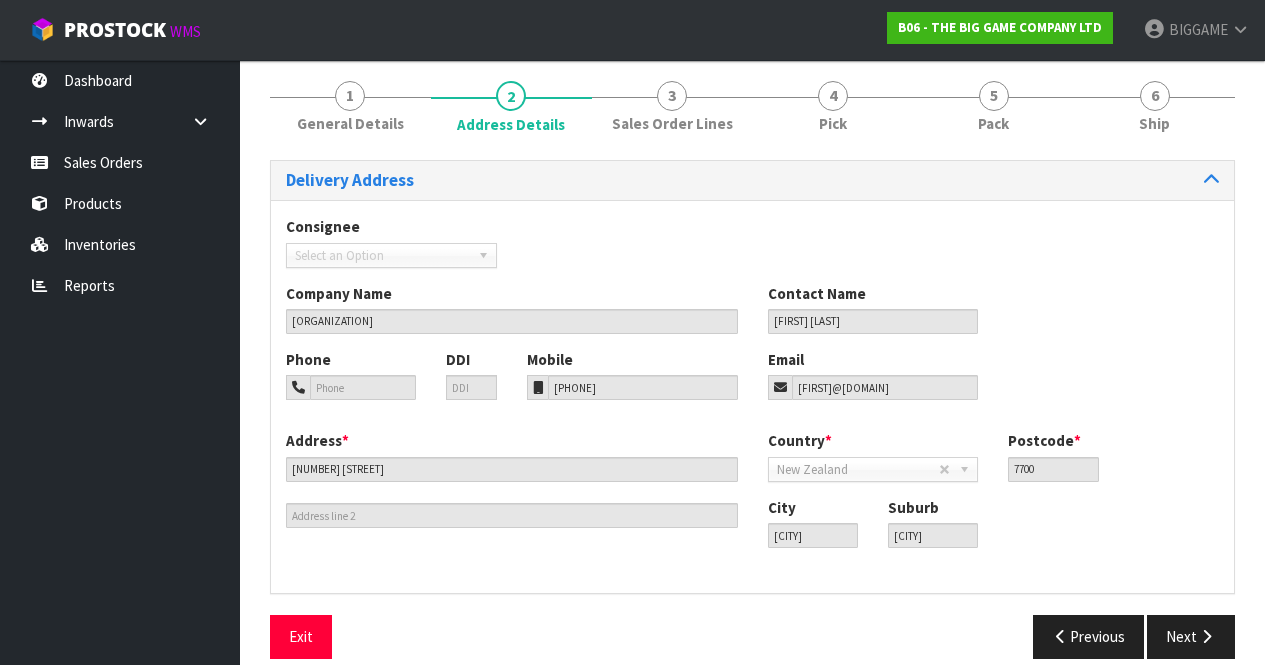 scroll, scrollTop: 158, scrollLeft: 0, axis: vertical 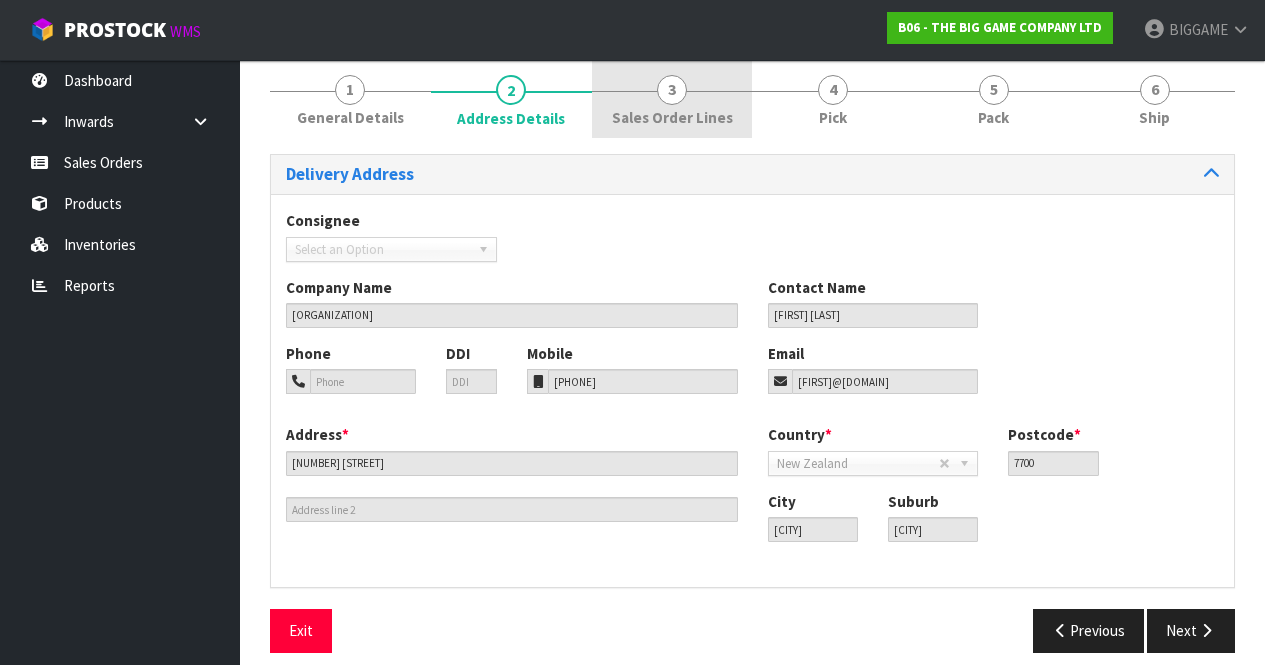 click on "Sales Order Lines" at bounding box center (672, 117) 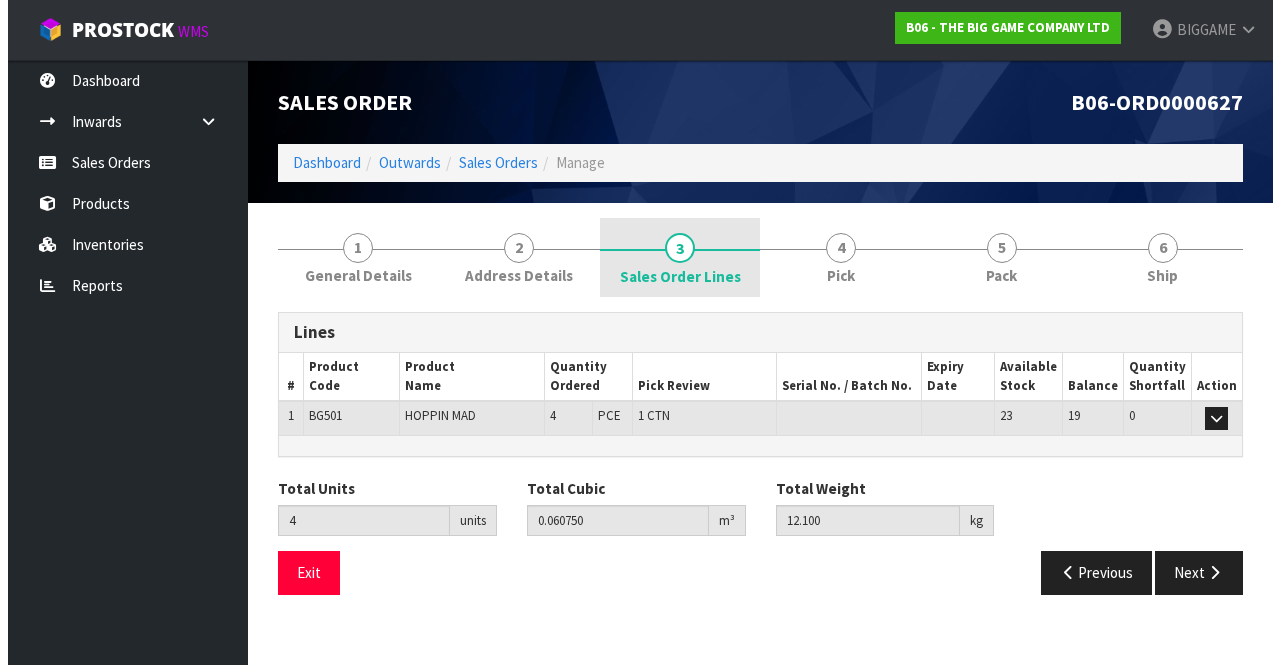 scroll, scrollTop: 0, scrollLeft: 0, axis: both 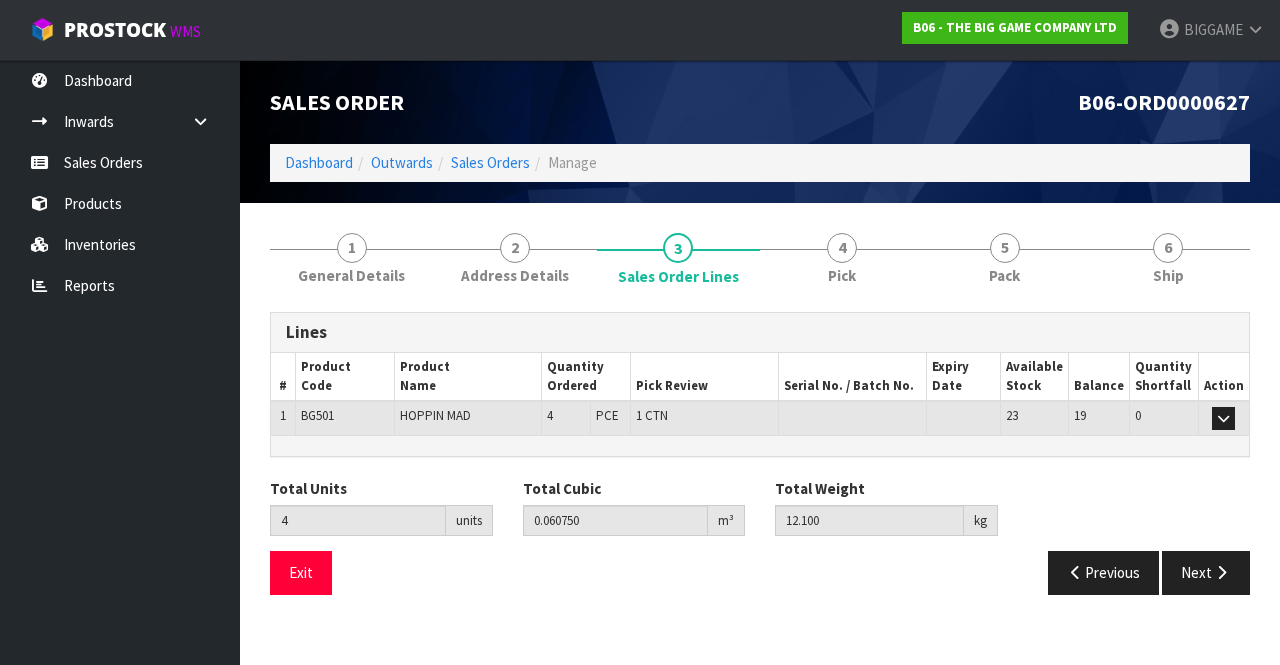 click on "B06-ORD0000627" at bounding box center (1012, 102) 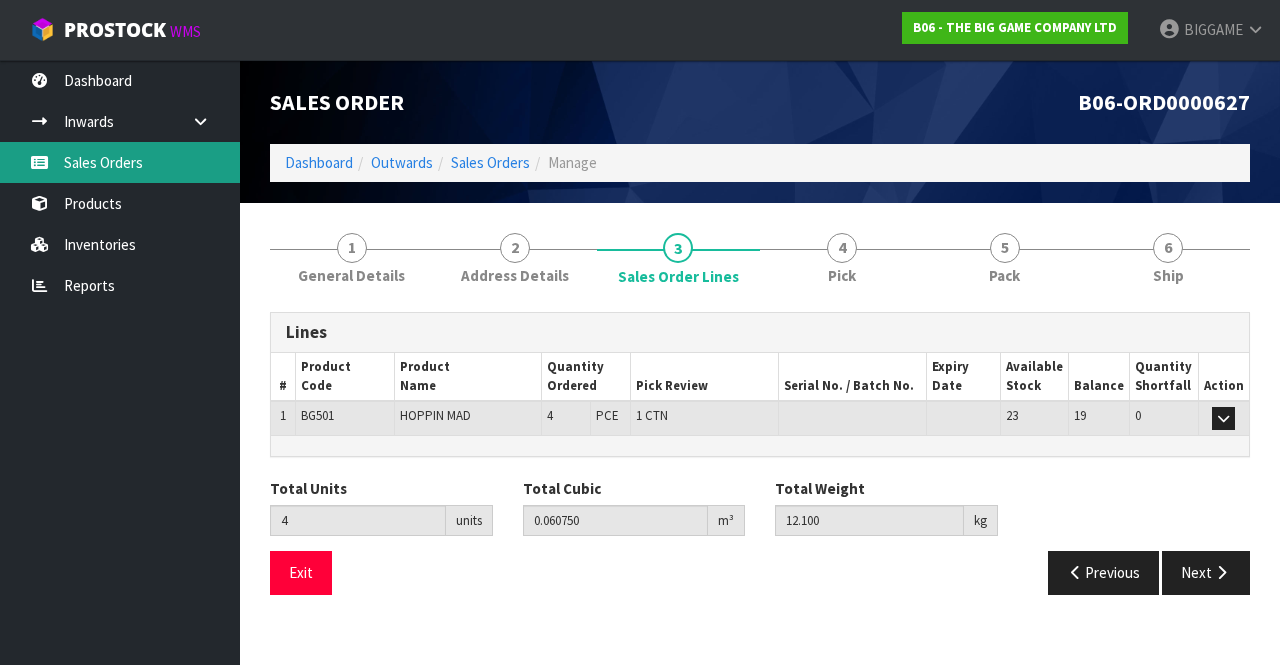 click on "Sales Orders" at bounding box center (120, 162) 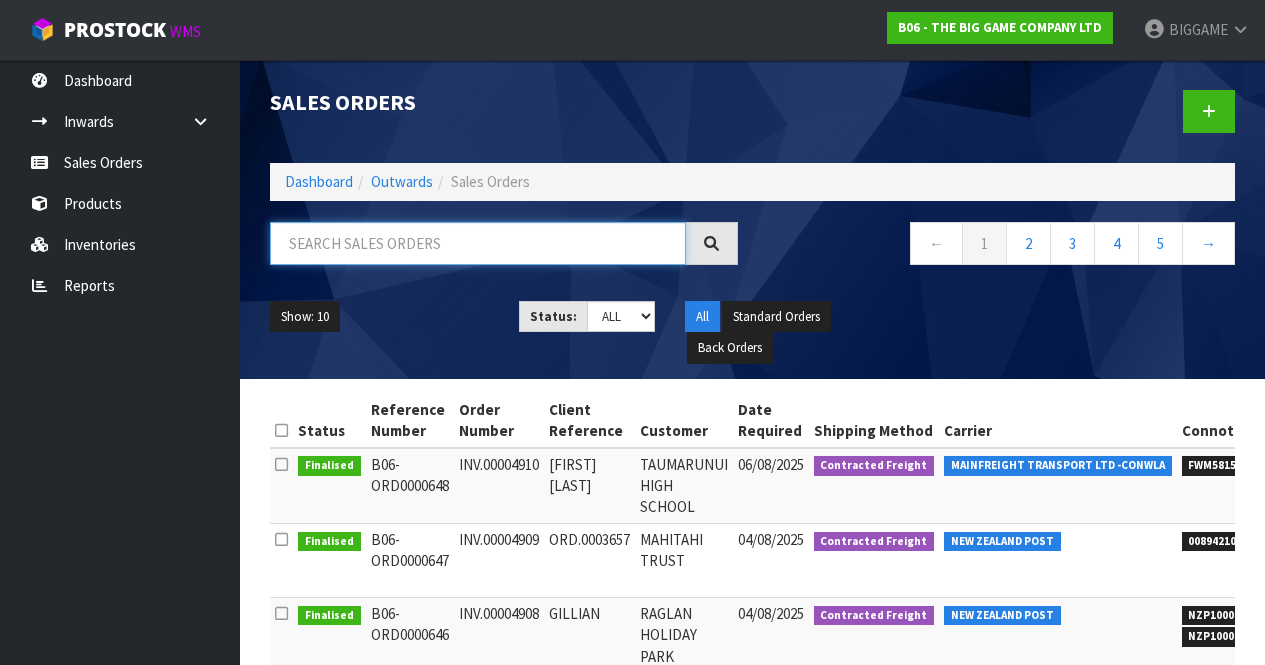 click at bounding box center (478, 243) 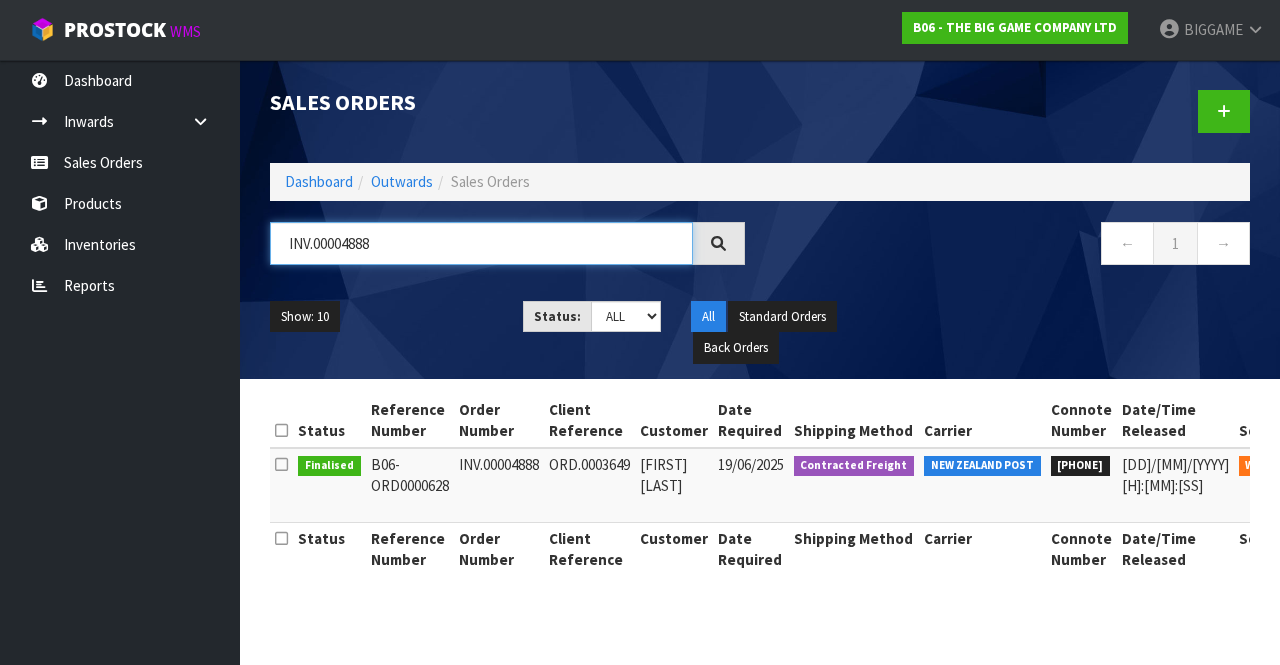 type on "INV.00004888" 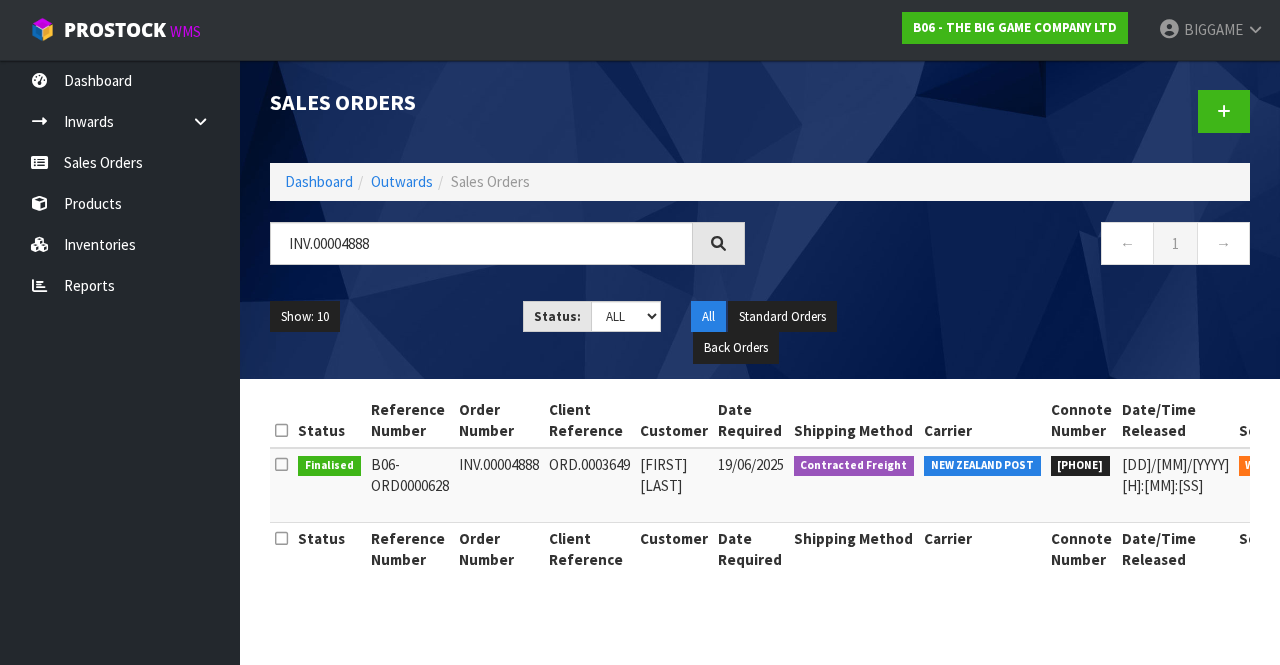 click on "ORD.0003649" at bounding box center (589, 485) 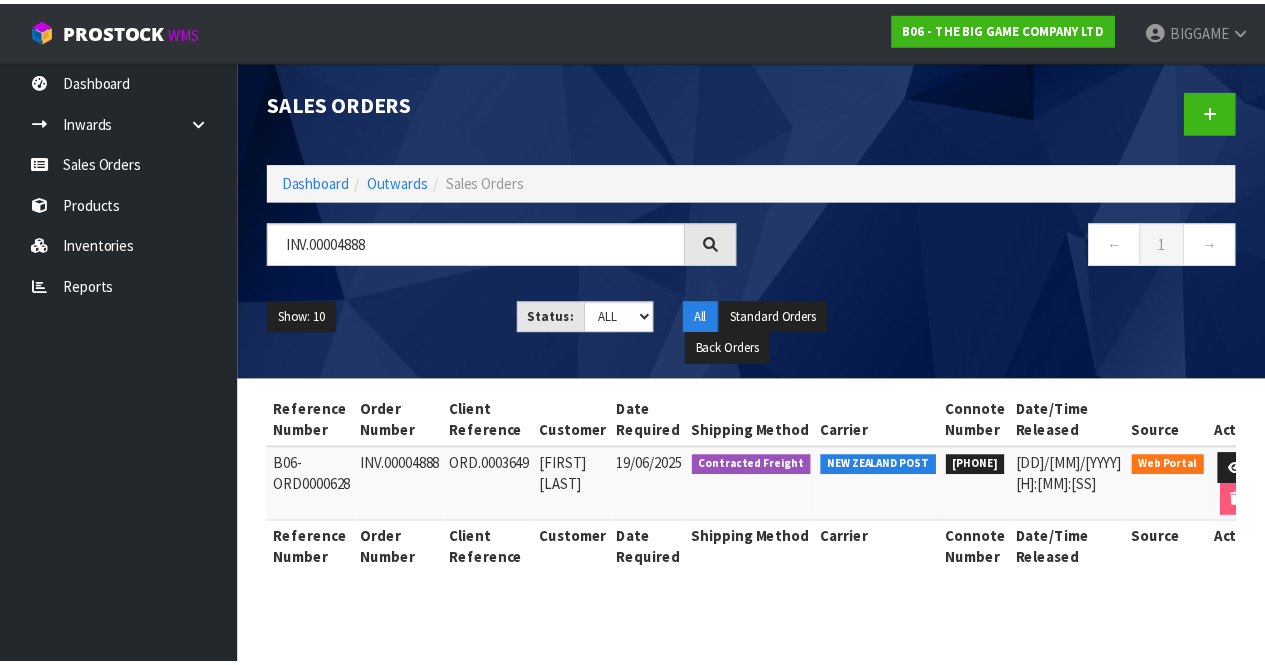 scroll, scrollTop: 0, scrollLeft: 141, axis: horizontal 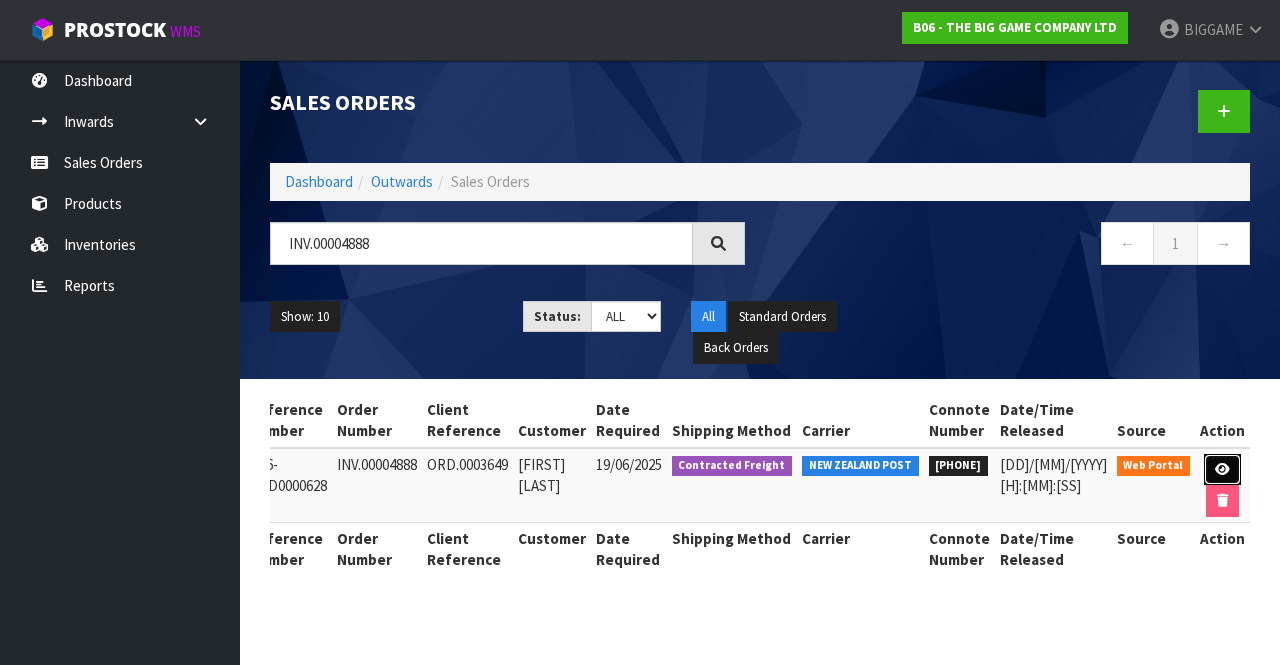 click at bounding box center [1222, 469] 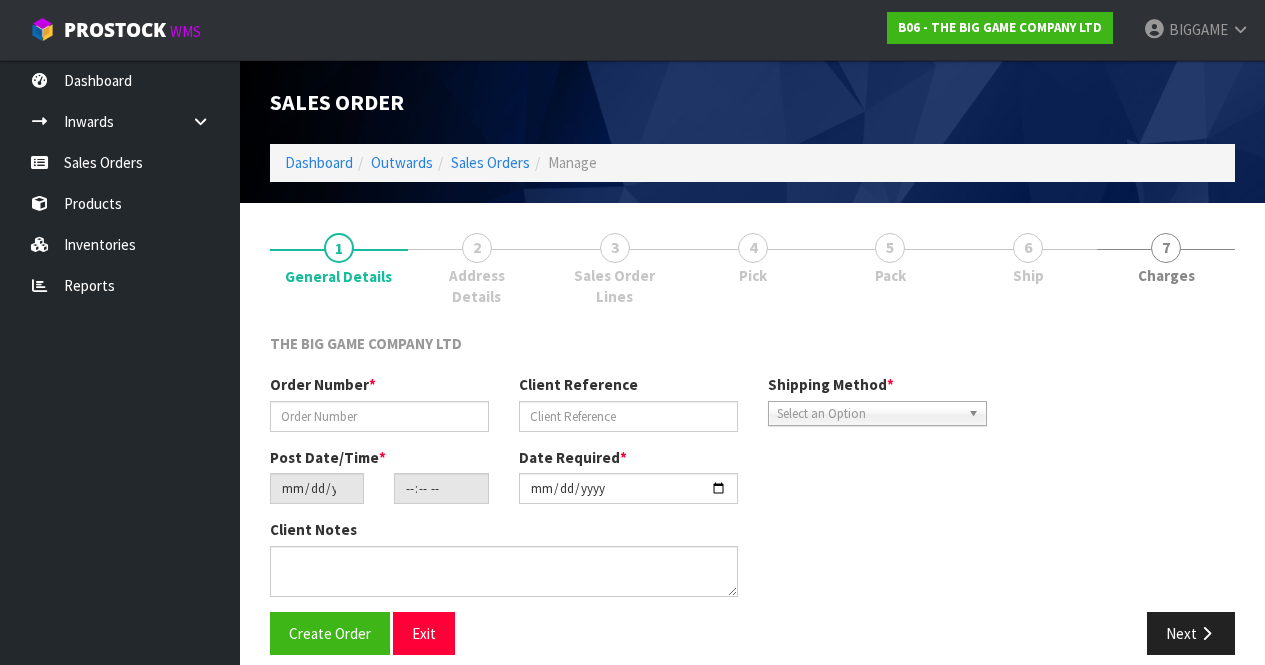type on "INV.00004888" 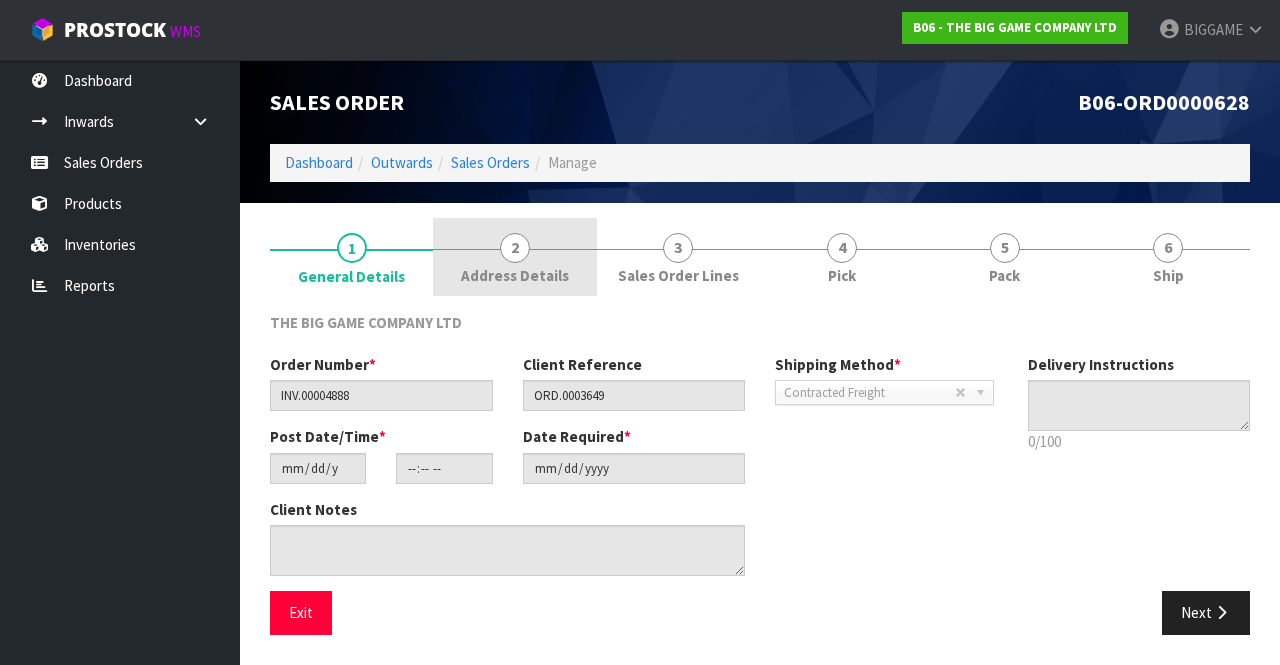 click on "2
Address Details" at bounding box center [514, 257] 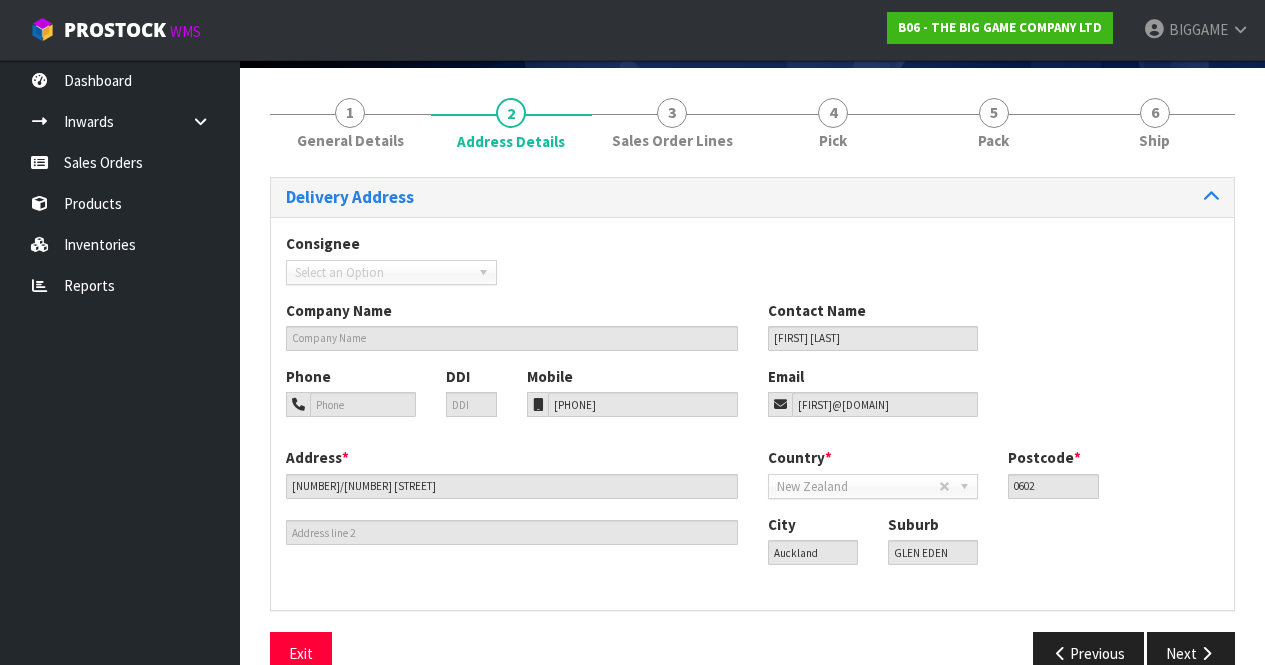 scroll, scrollTop: 141, scrollLeft: 0, axis: vertical 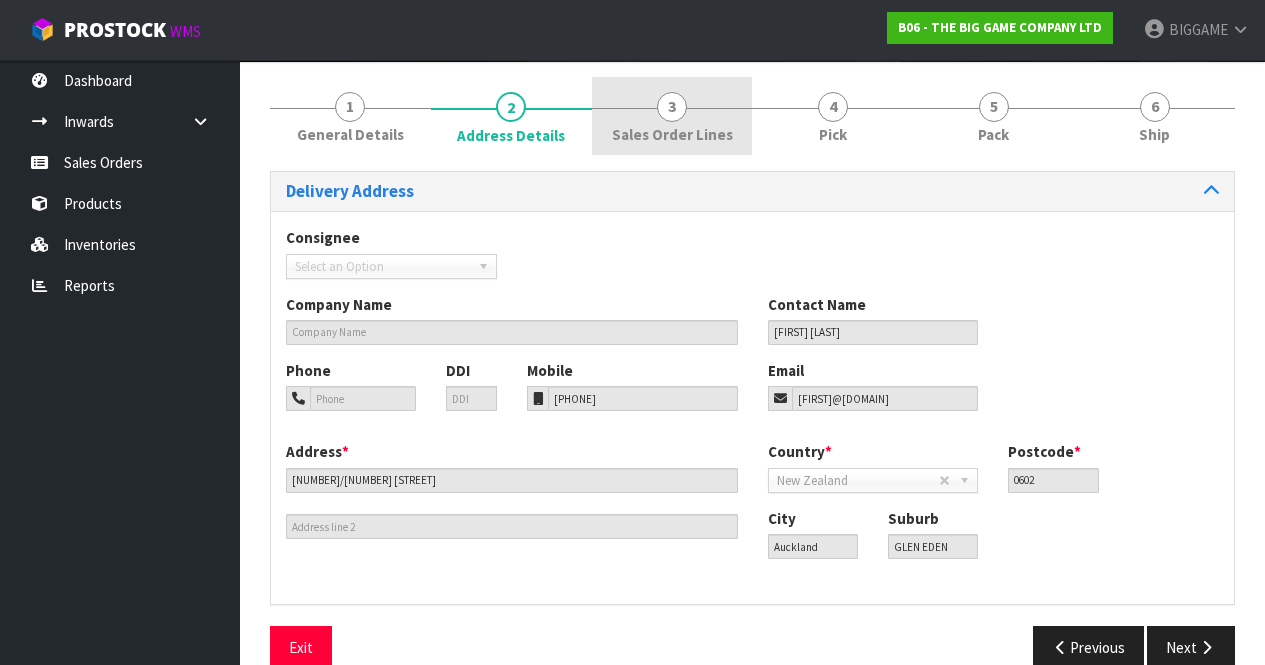 click on "3
Sales Order Lines" at bounding box center [672, 116] 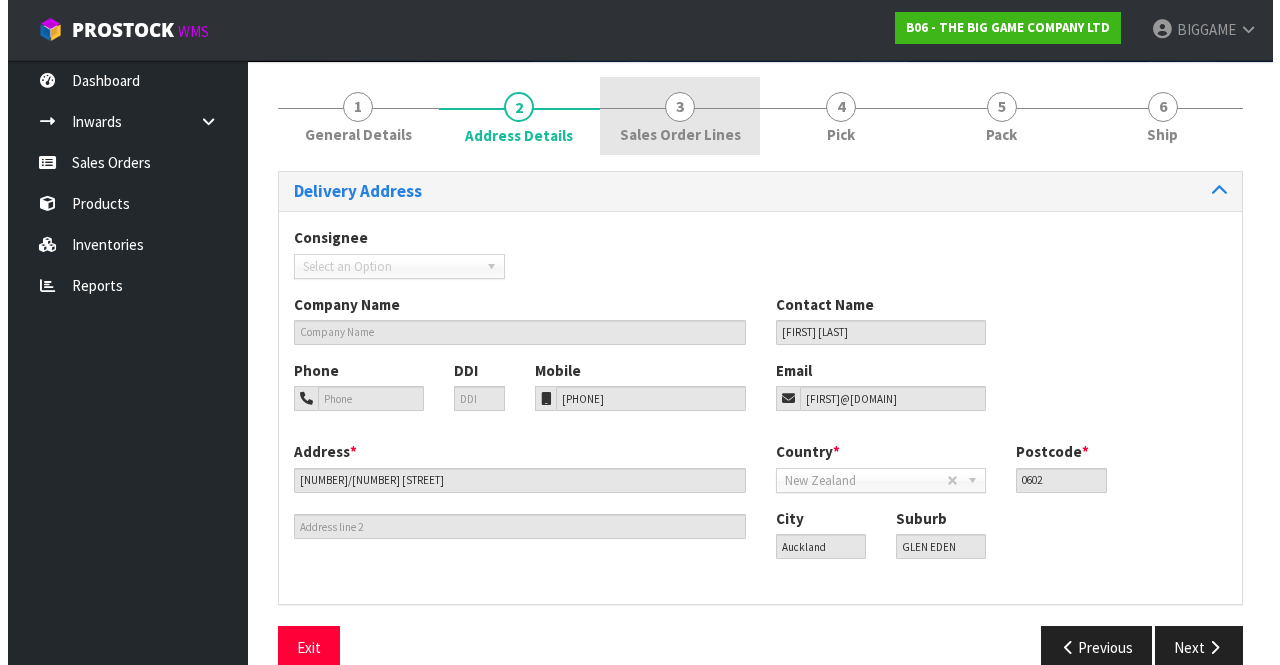 scroll, scrollTop: 0, scrollLeft: 0, axis: both 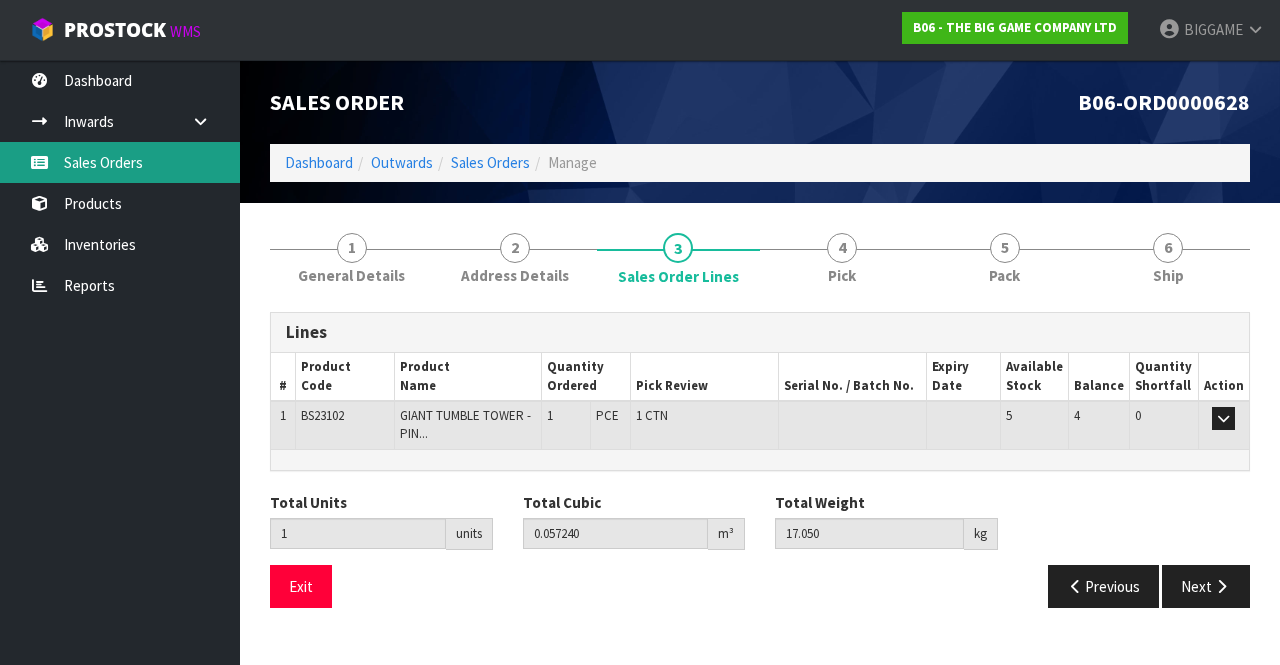 click on "Sales Orders" at bounding box center [120, 162] 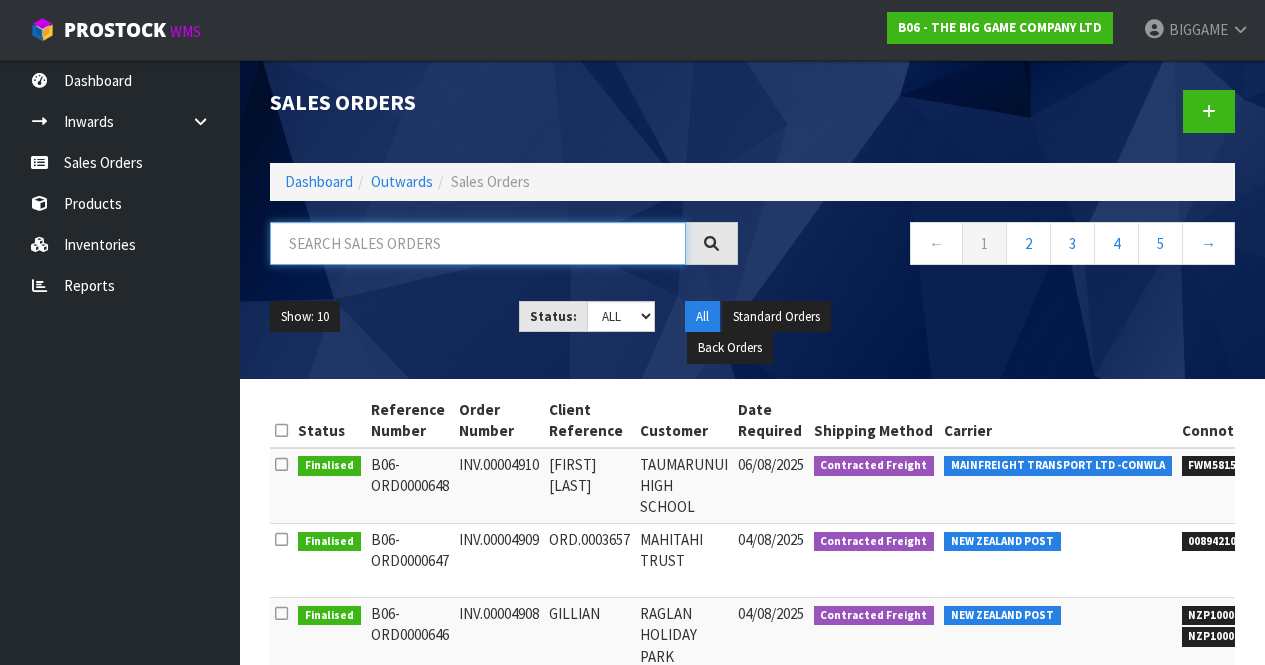 click at bounding box center [478, 243] 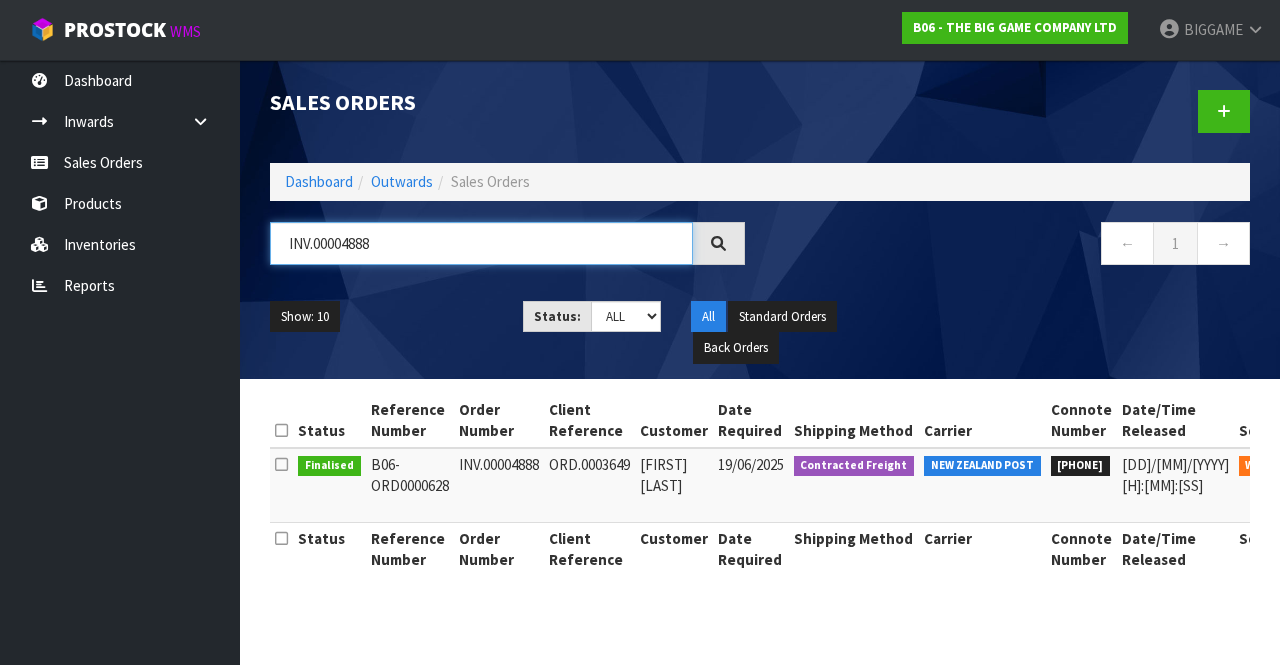 type on "INV.00004888" 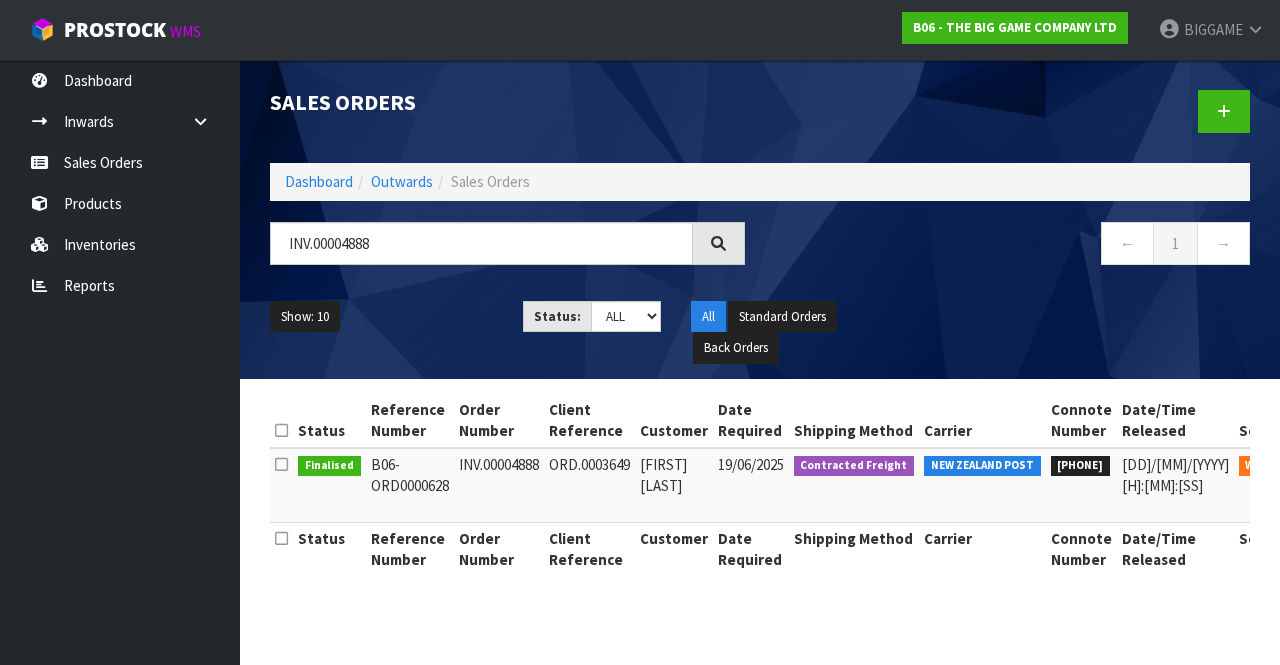 click on "INV.00004888" at bounding box center [499, 485] 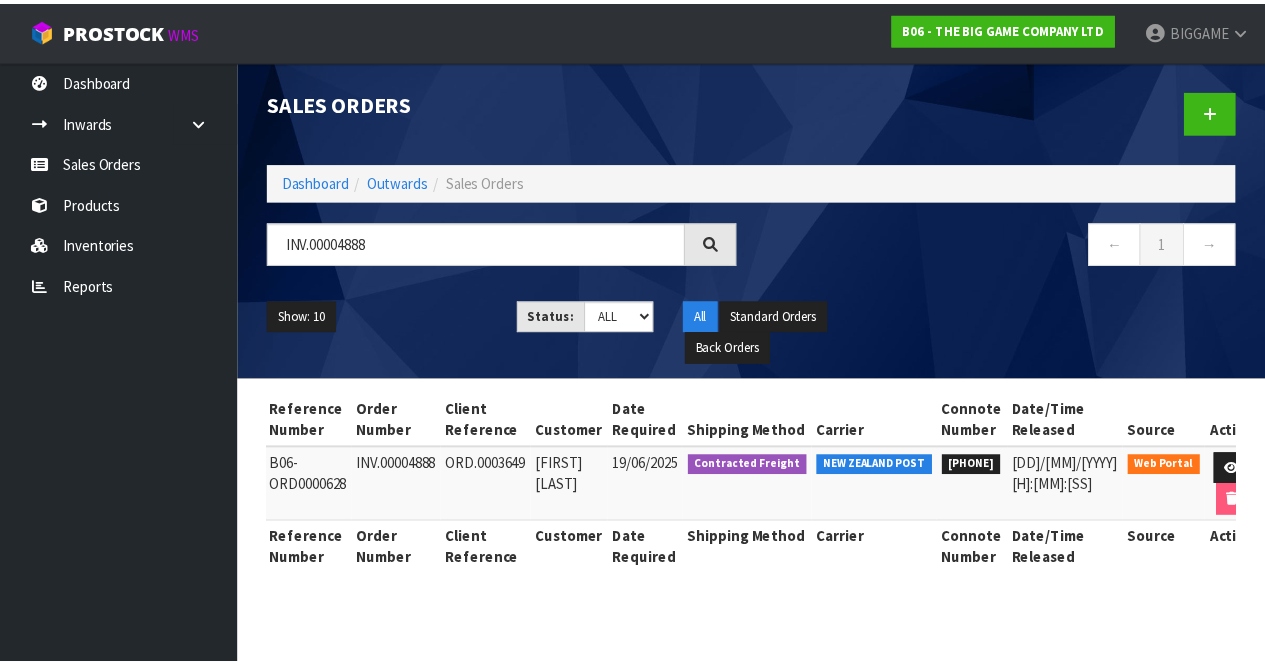 scroll, scrollTop: 0, scrollLeft: 141, axis: horizontal 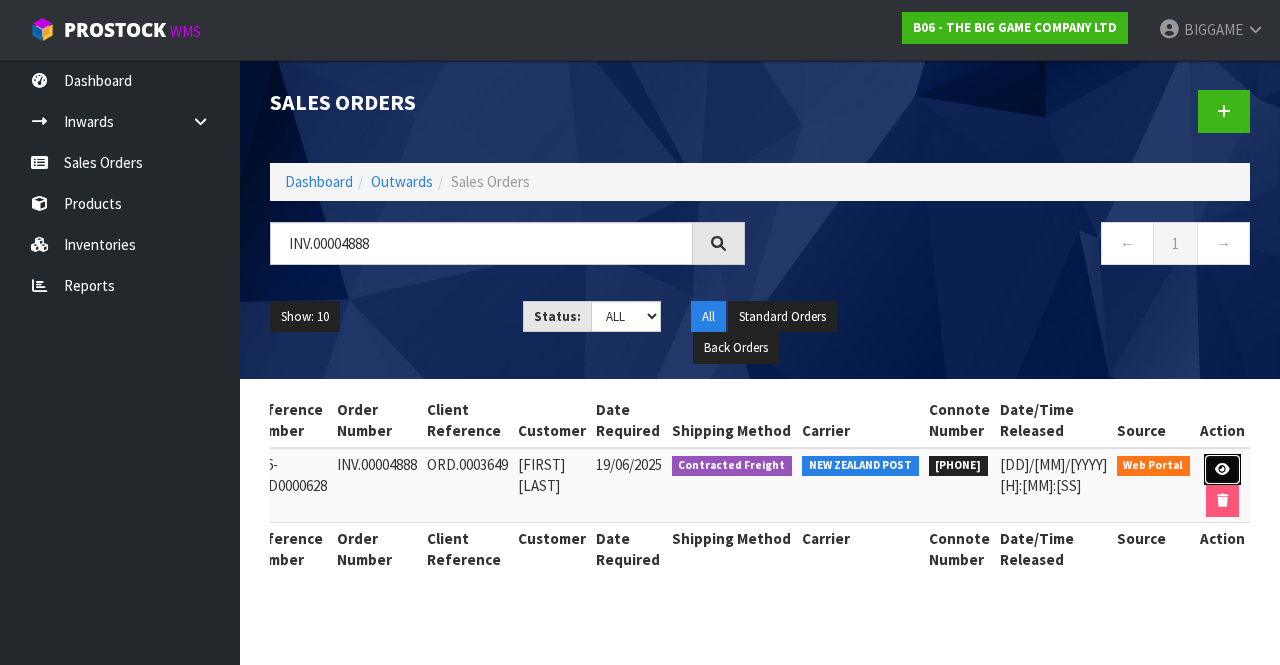 click at bounding box center [1222, 469] 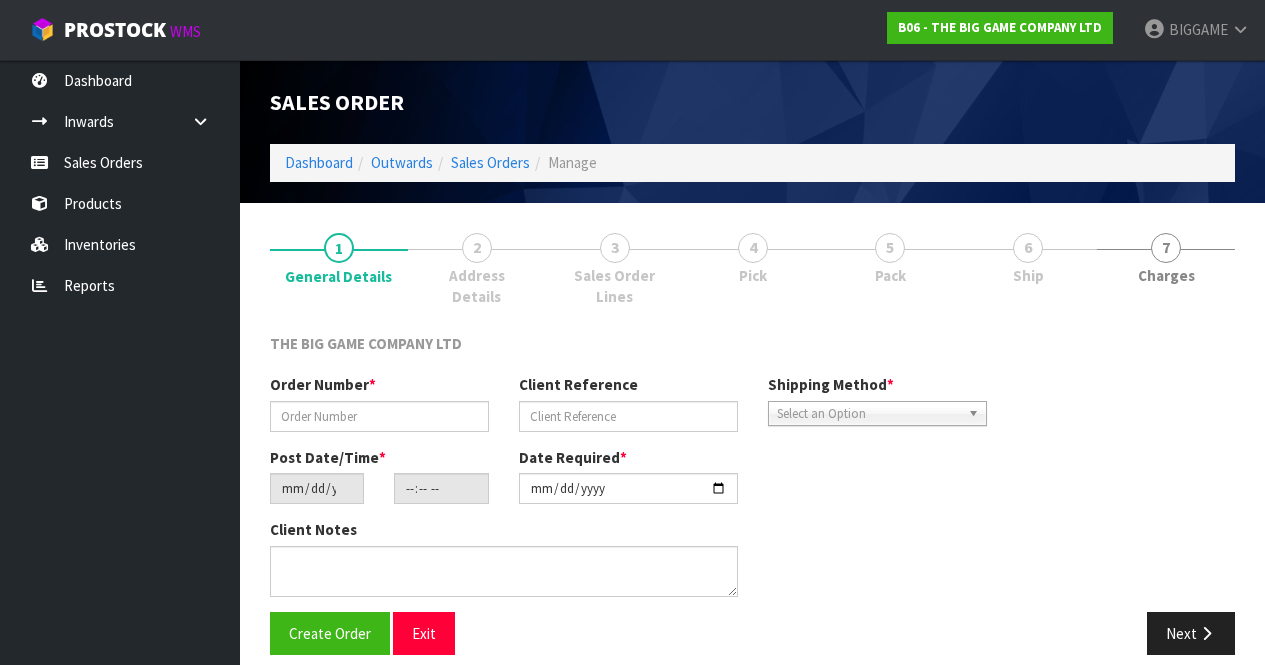 type on "INV.00004888" 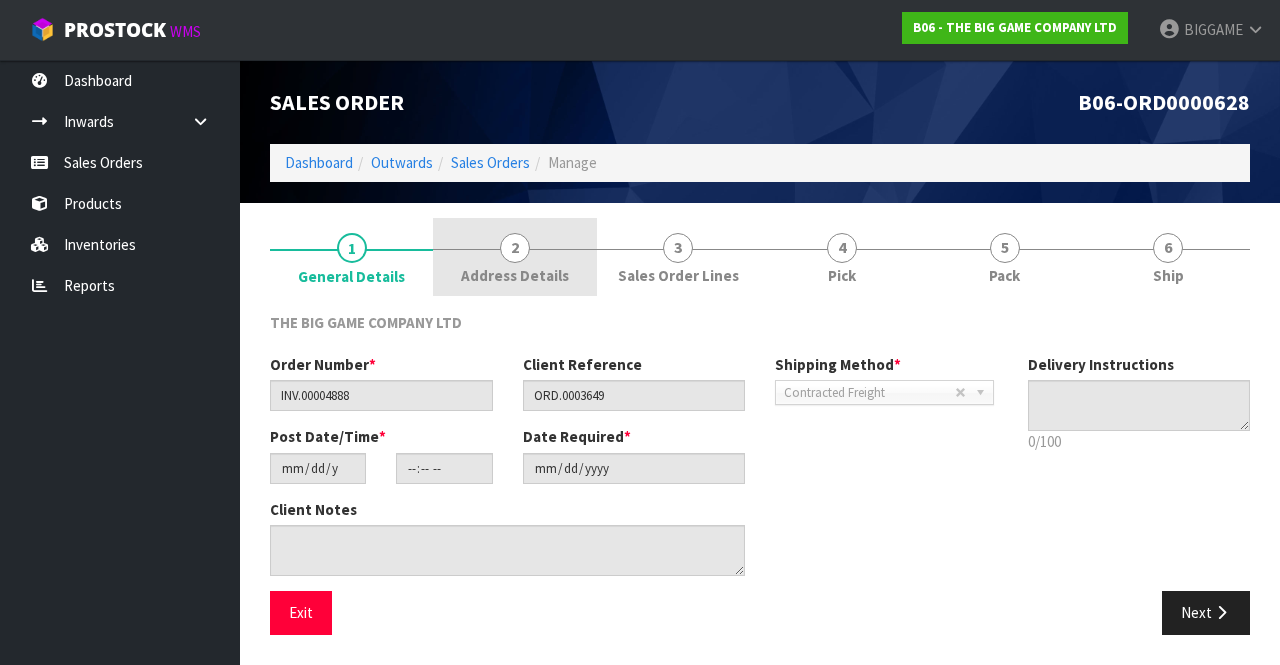 click on "Address Details" at bounding box center (515, 275) 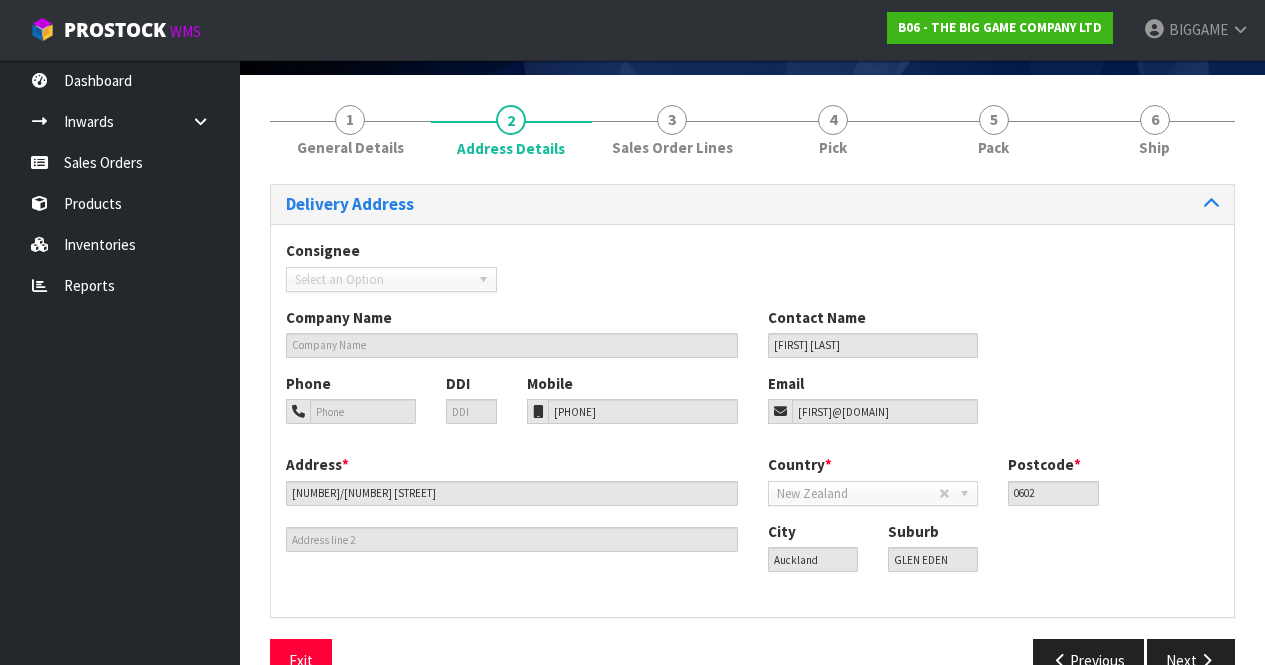 scroll, scrollTop: 175, scrollLeft: 0, axis: vertical 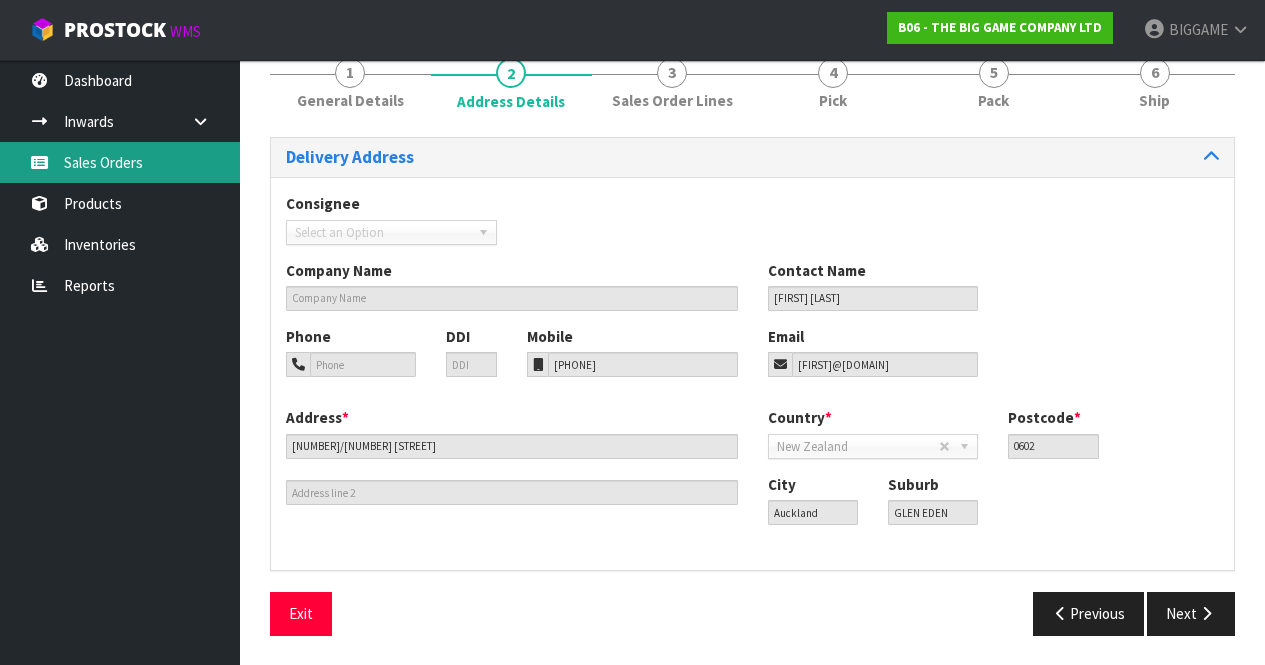 click on "Sales Orders" at bounding box center (120, 162) 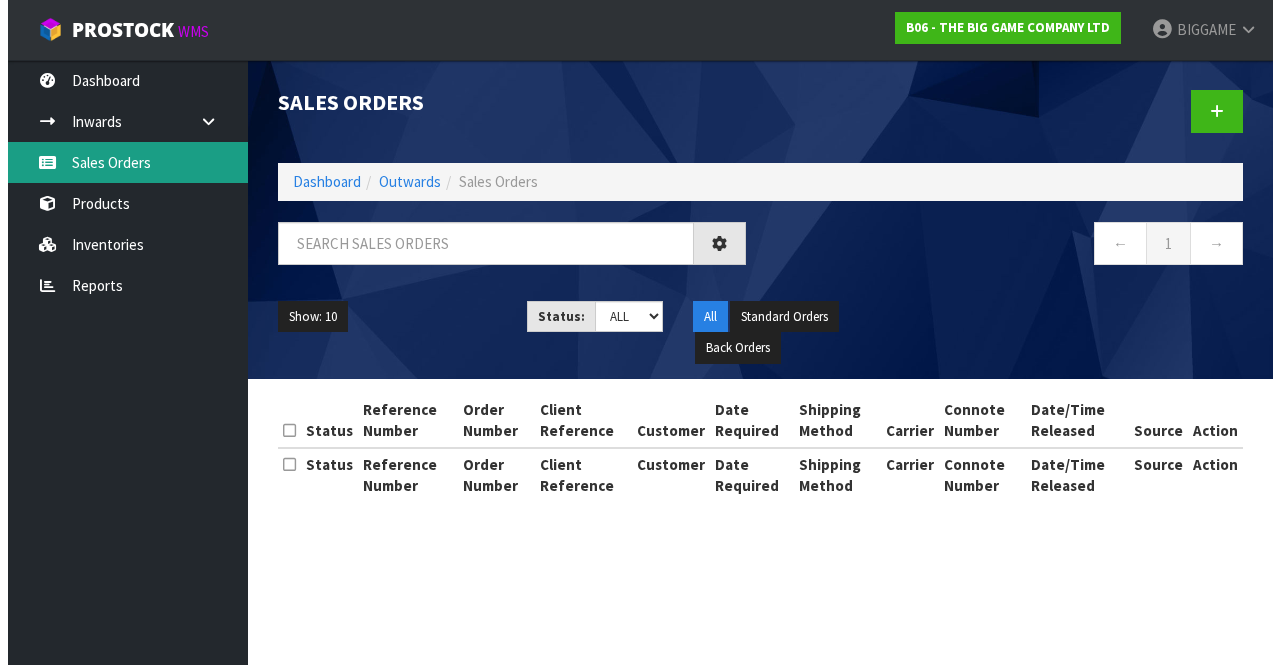 scroll, scrollTop: 0, scrollLeft: 0, axis: both 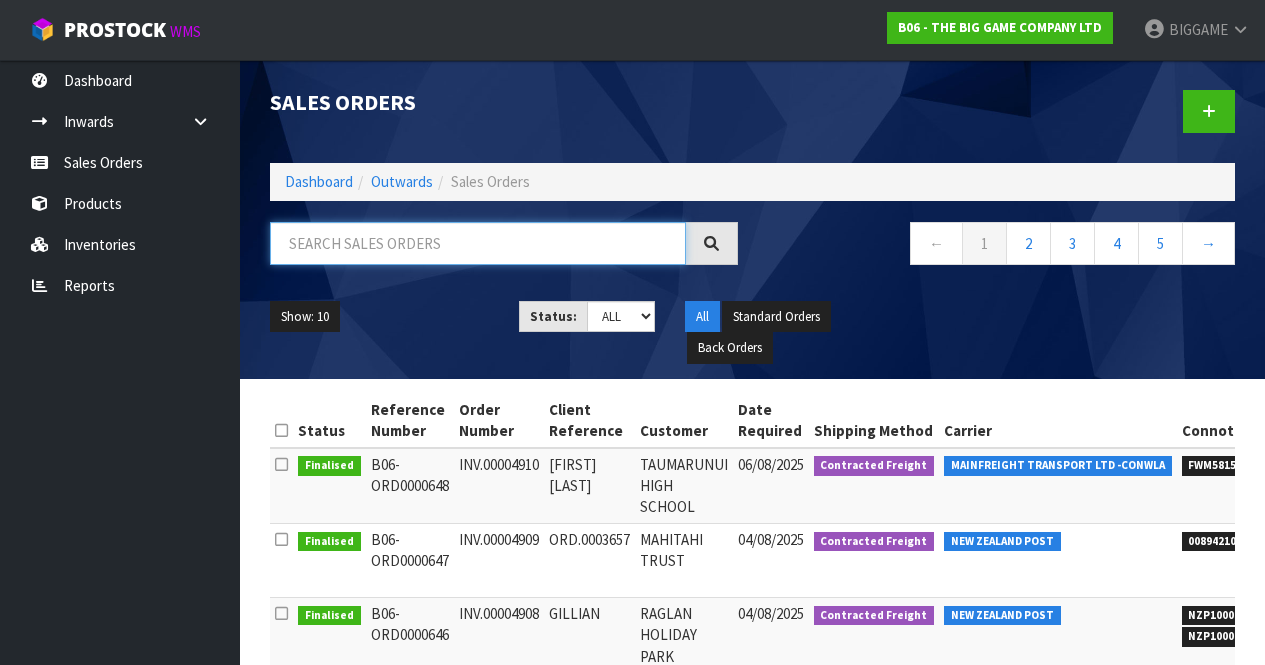 click at bounding box center [478, 243] 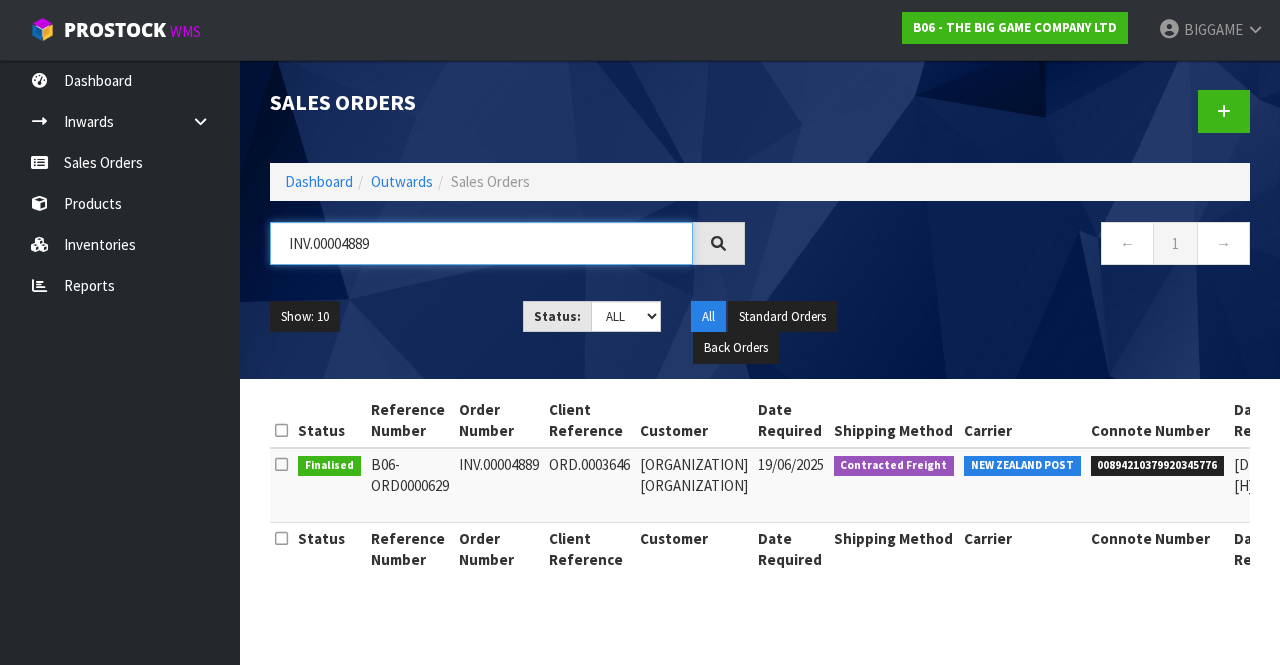 type on "INV.00004889" 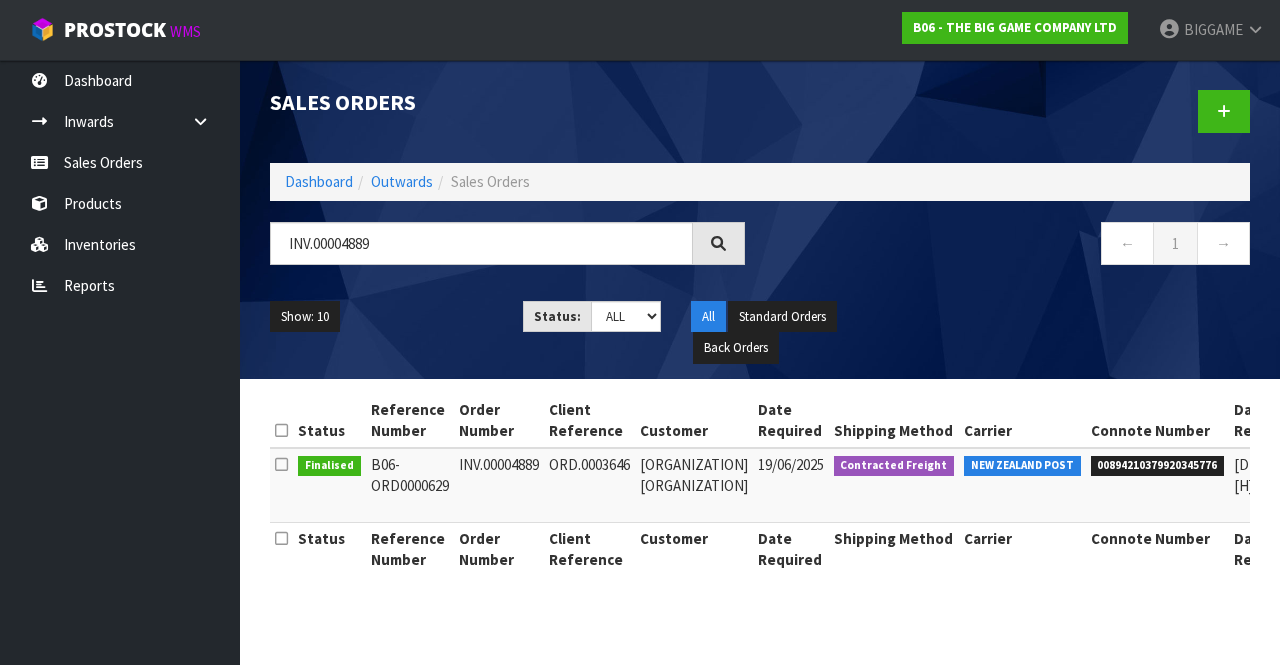 click on "ORD.0003646" at bounding box center (589, 485) 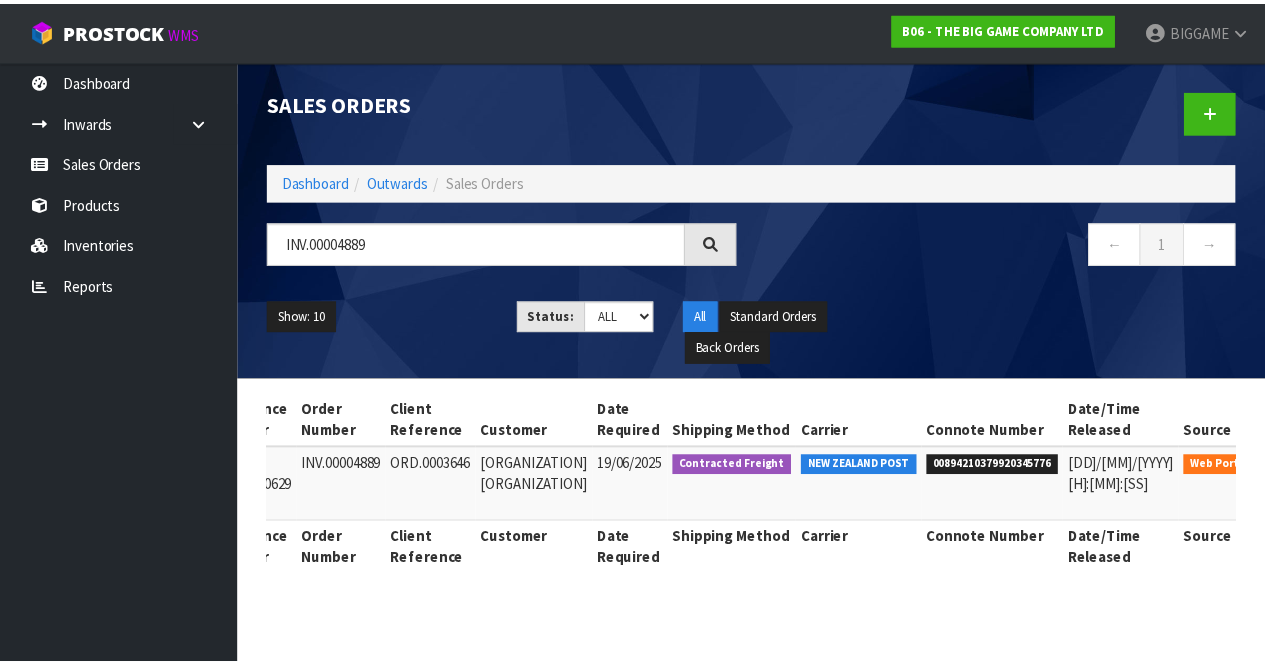 scroll, scrollTop: 0, scrollLeft: 161, axis: horizontal 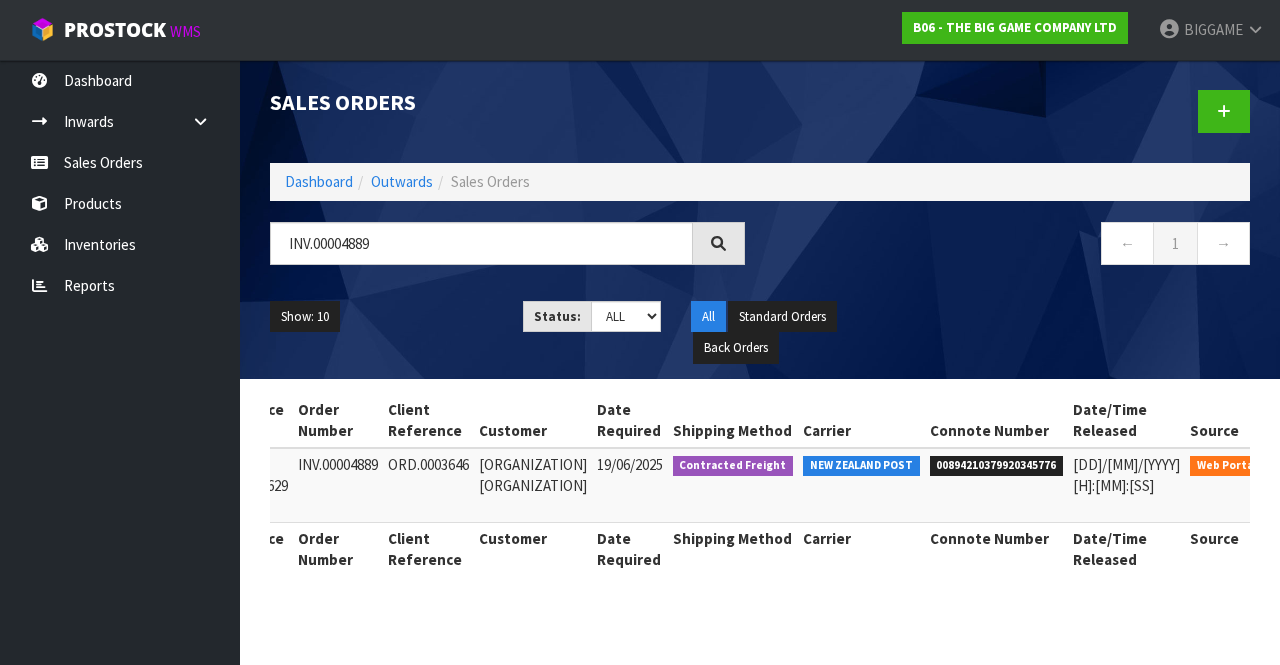 click at bounding box center [1296, 469] 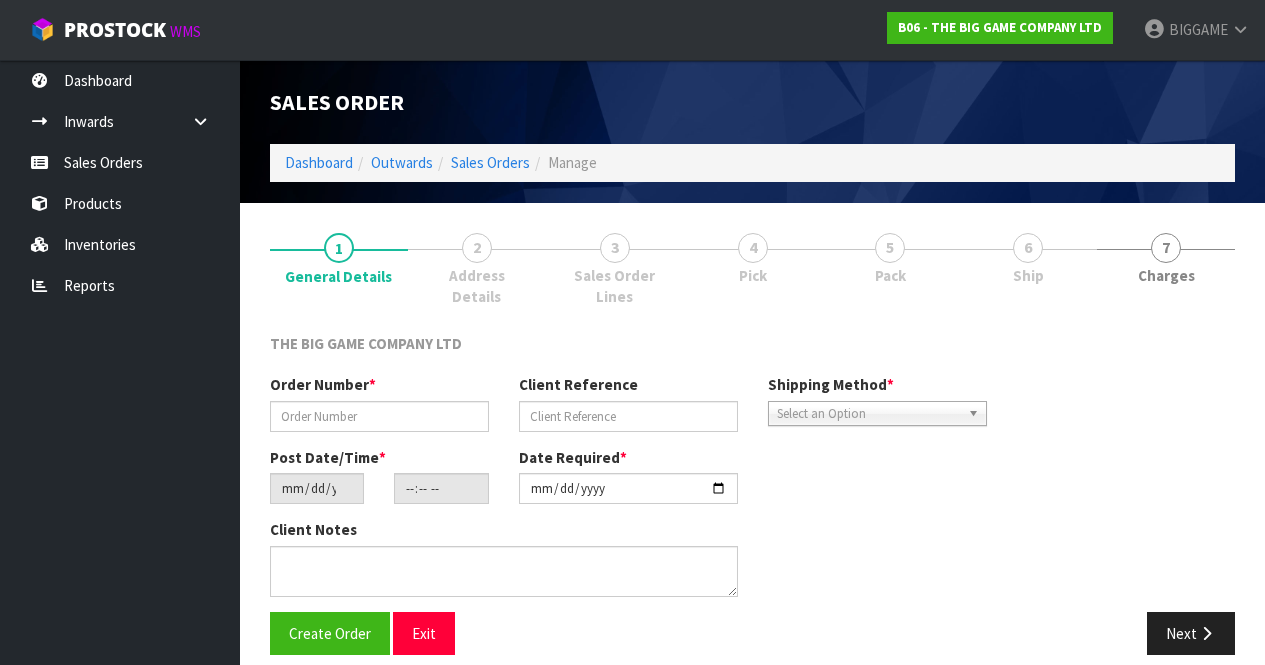 type on "INV.00004889" 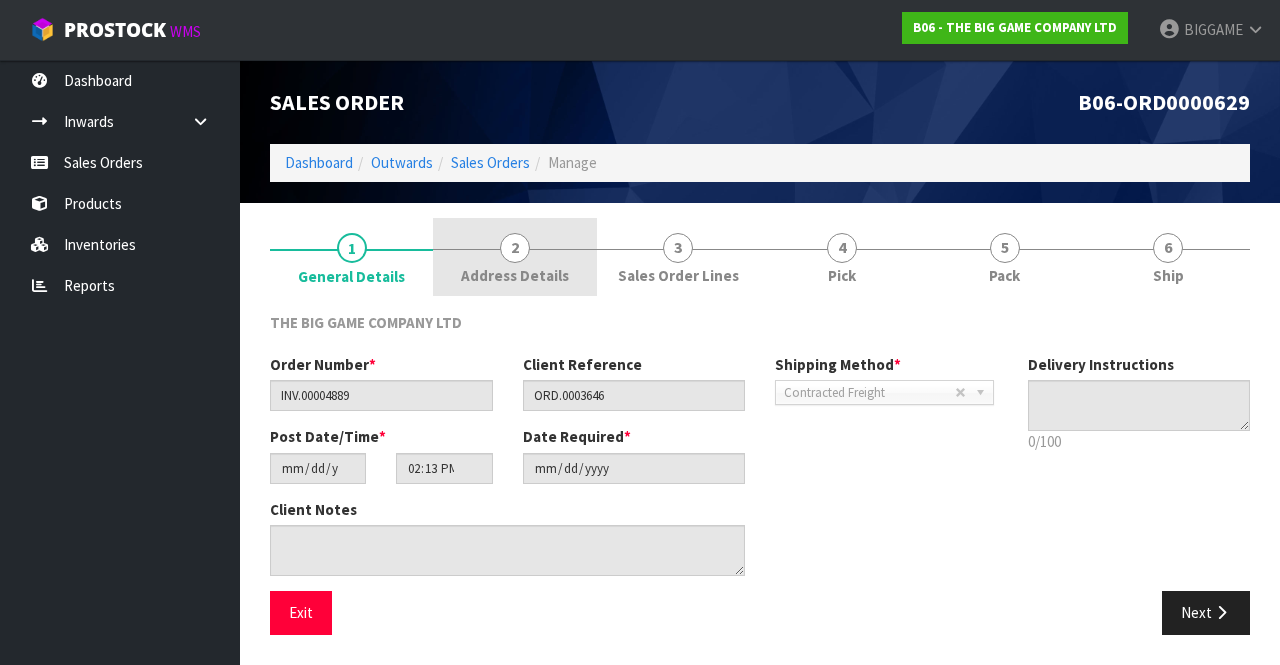 click on "2" at bounding box center [515, 248] 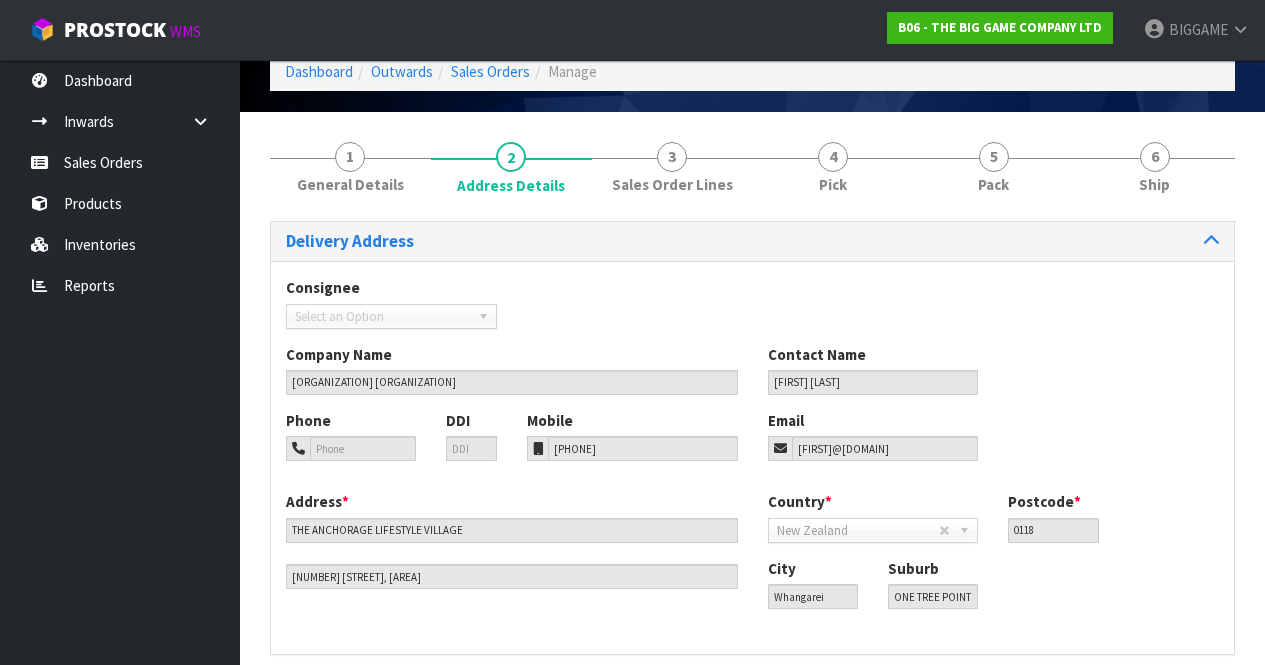 scroll, scrollTop: 93, scrollLeft: 0, axis: vertical 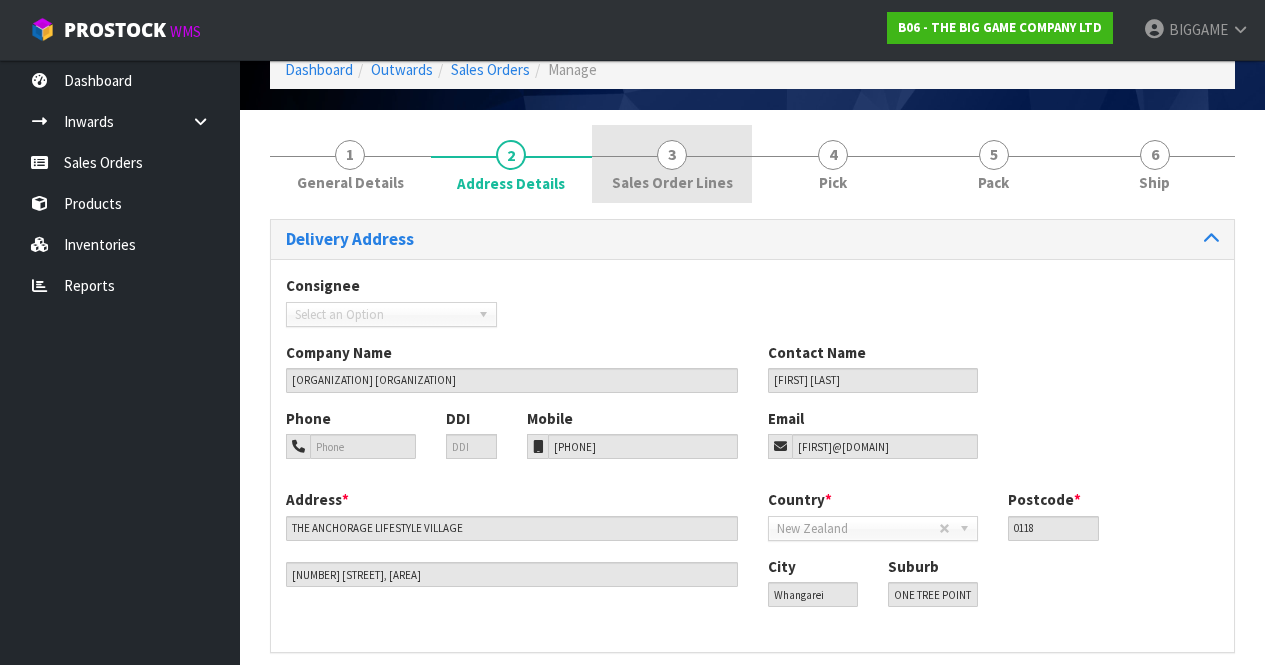 click on "3
Sales Order Lines" at bounding box center (672, 164) 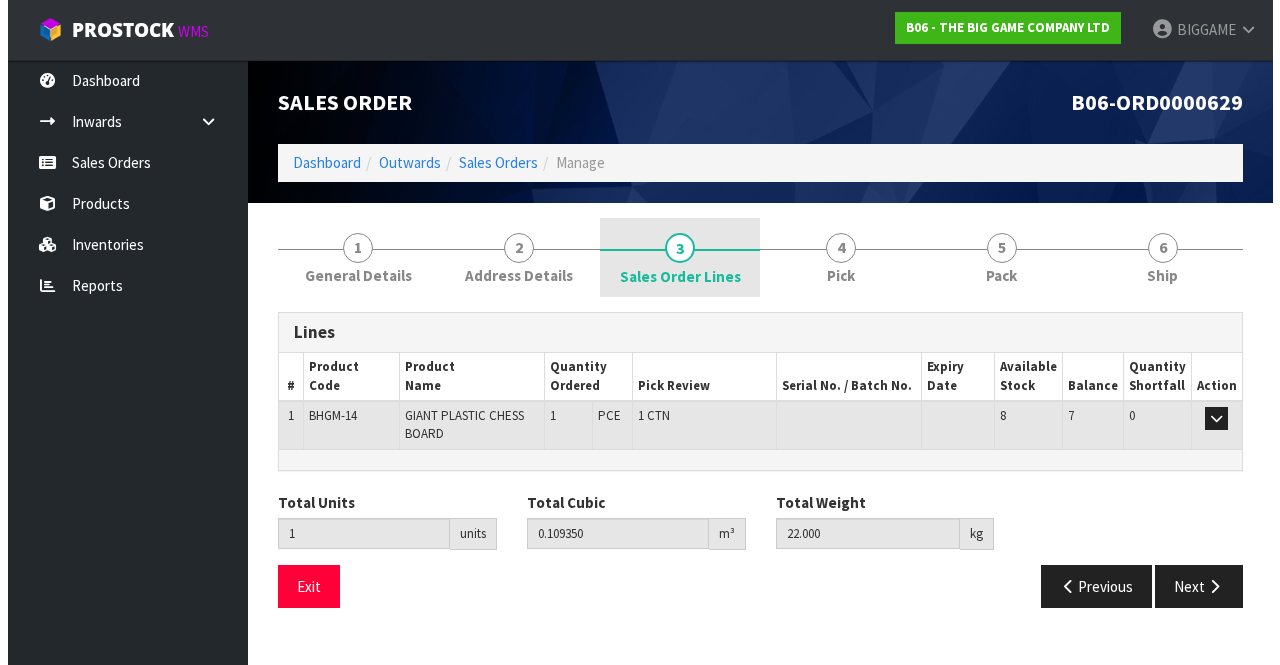 scroll, scrollTop: 0, scrollLeft: 0, axis: both 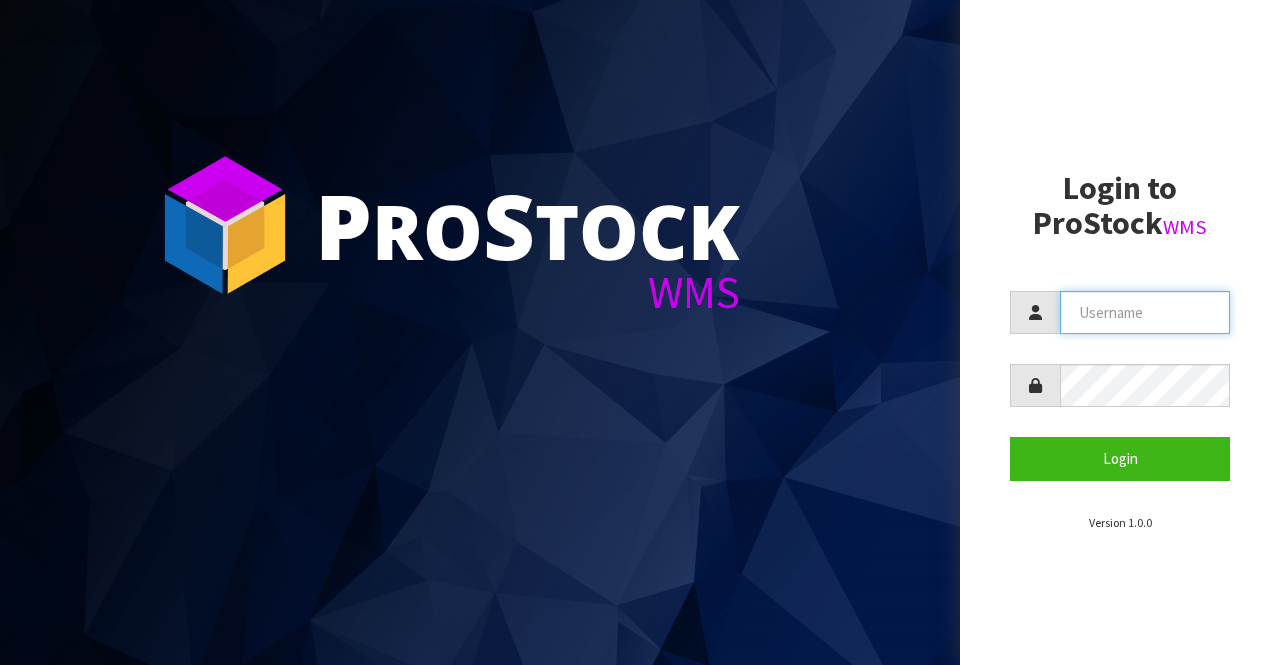 click at bounding box center (1145, 312) 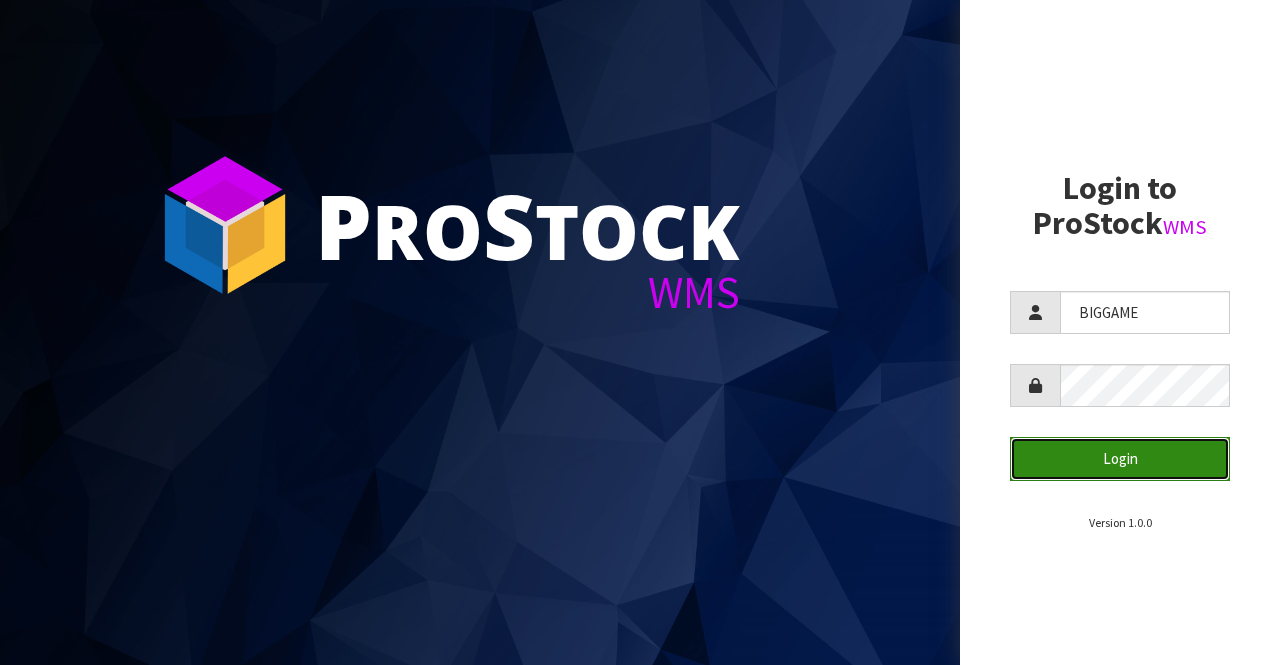 click on "Login" at bounding box center (1120, 458) 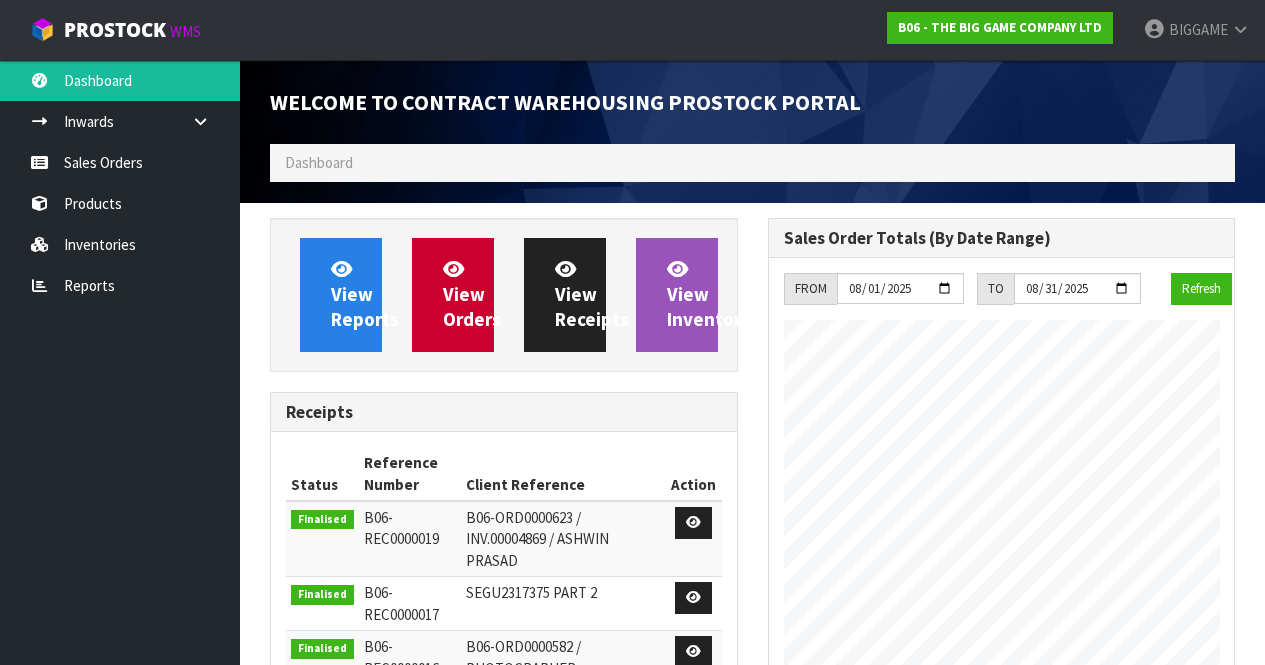 scroll, scrollTop: 998827, scrollLeft: 999502, axis: both 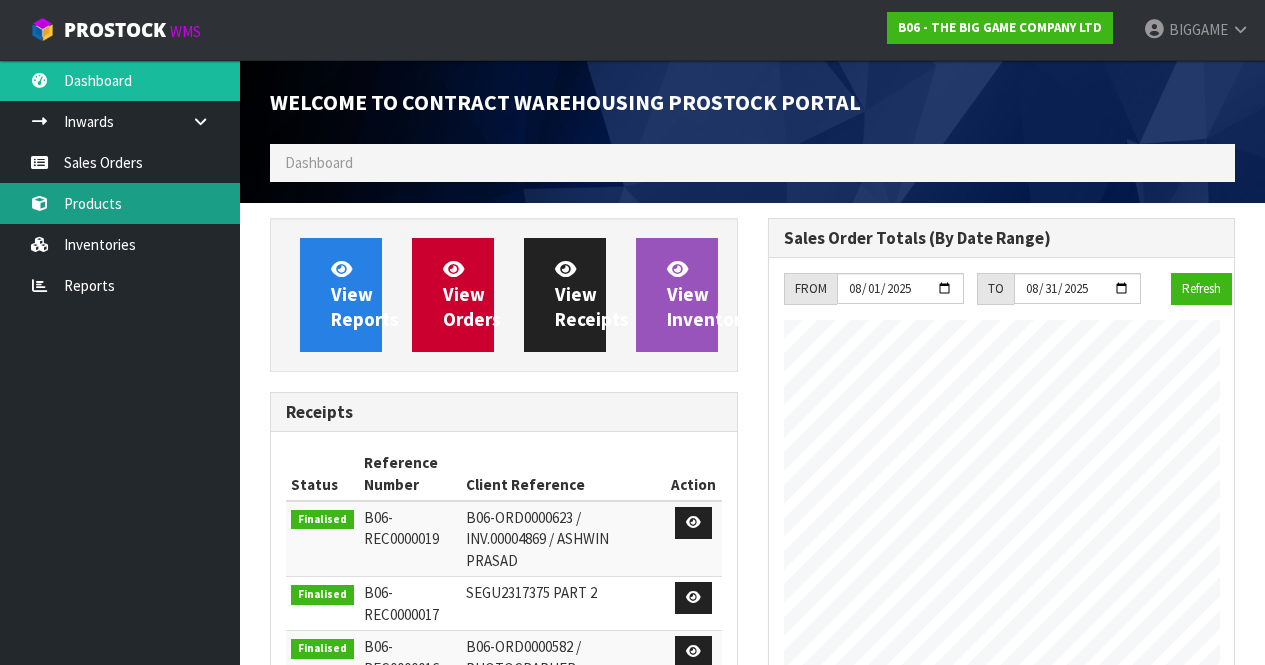 click on "Products" at bounding box center [120, 203] 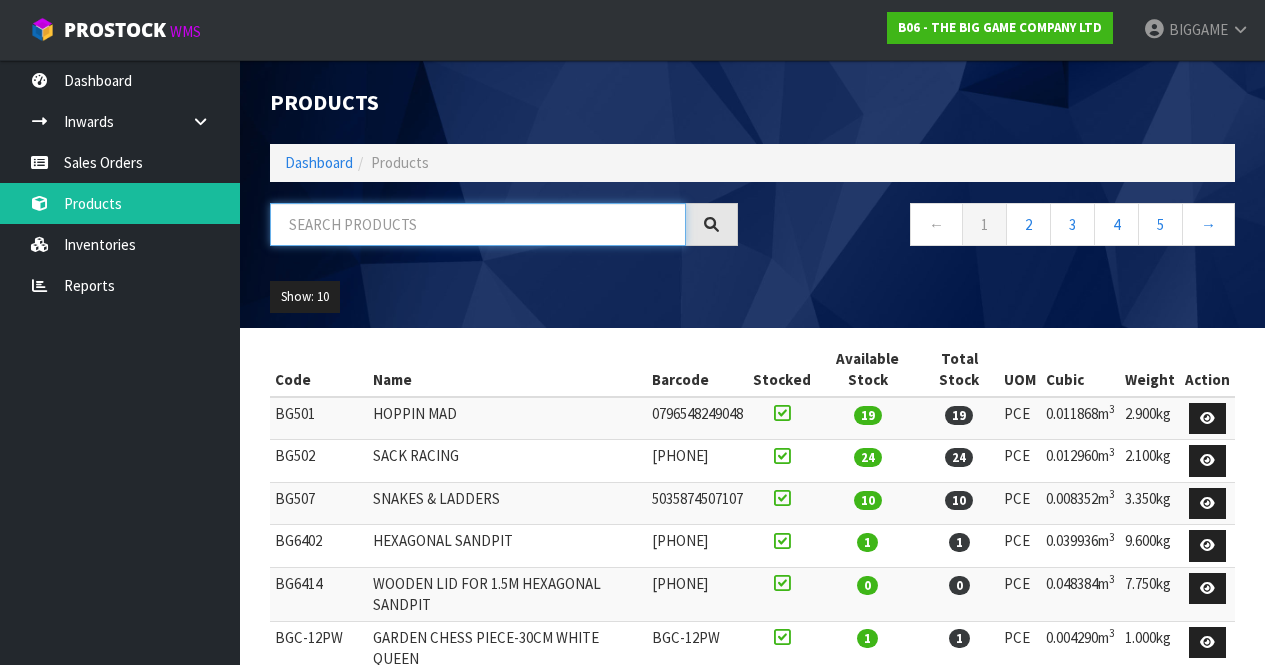 click at bounding box center [478, 224] 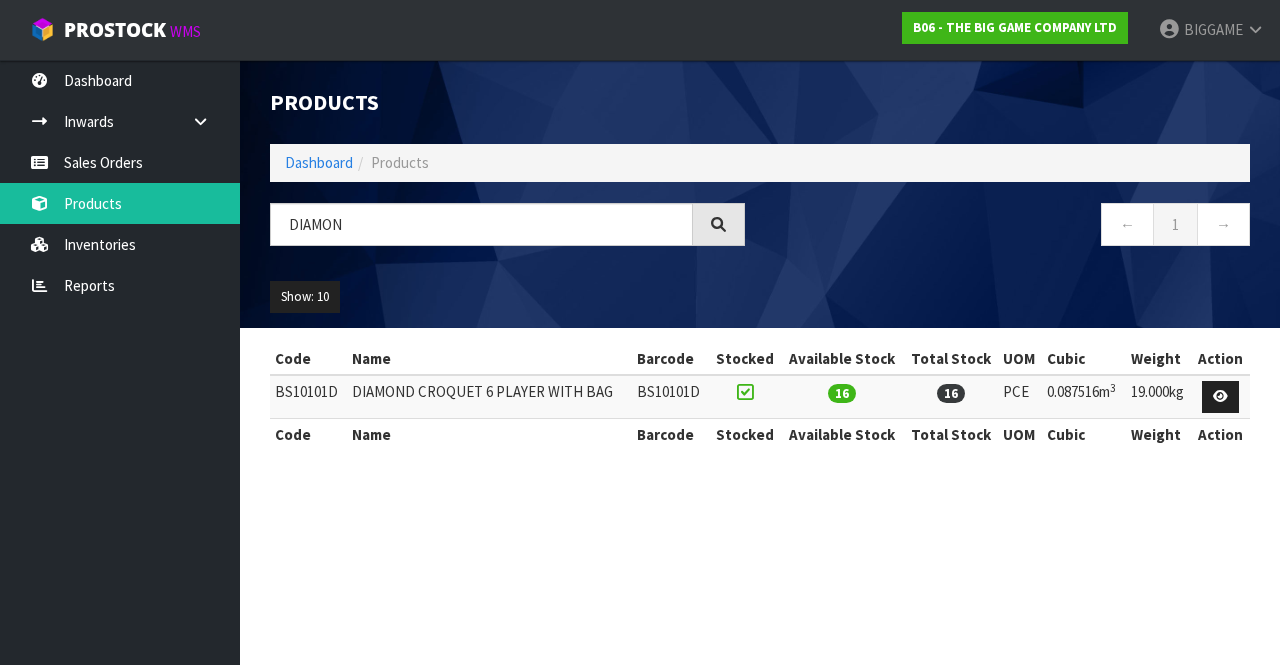 click on "Show: 10
5
10
25
50" at bounding box center (760, 297) 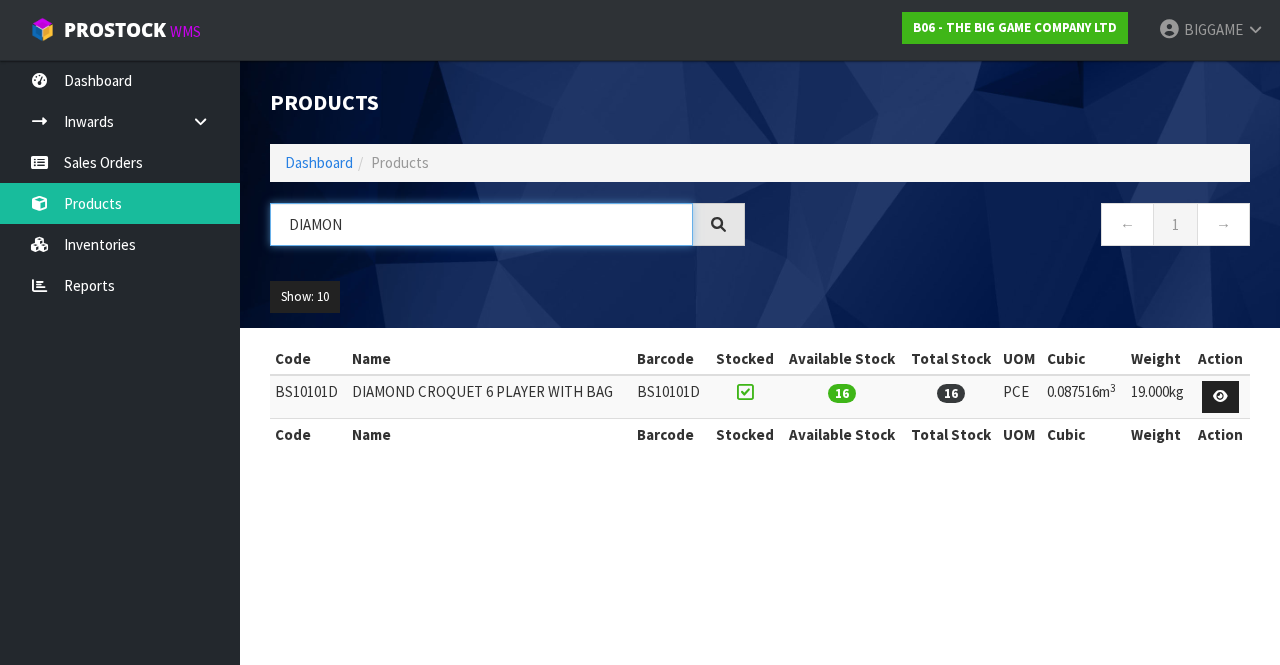 click on "DIAMON" at bounding box center [481, 224] 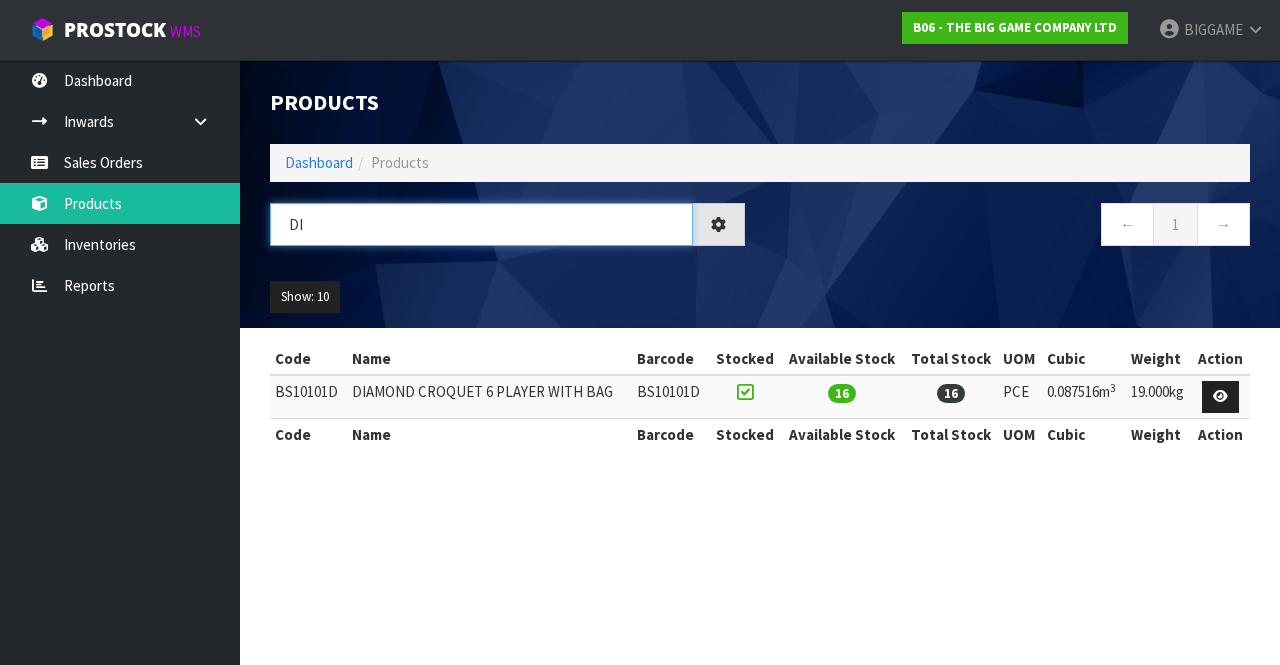 type on "D" 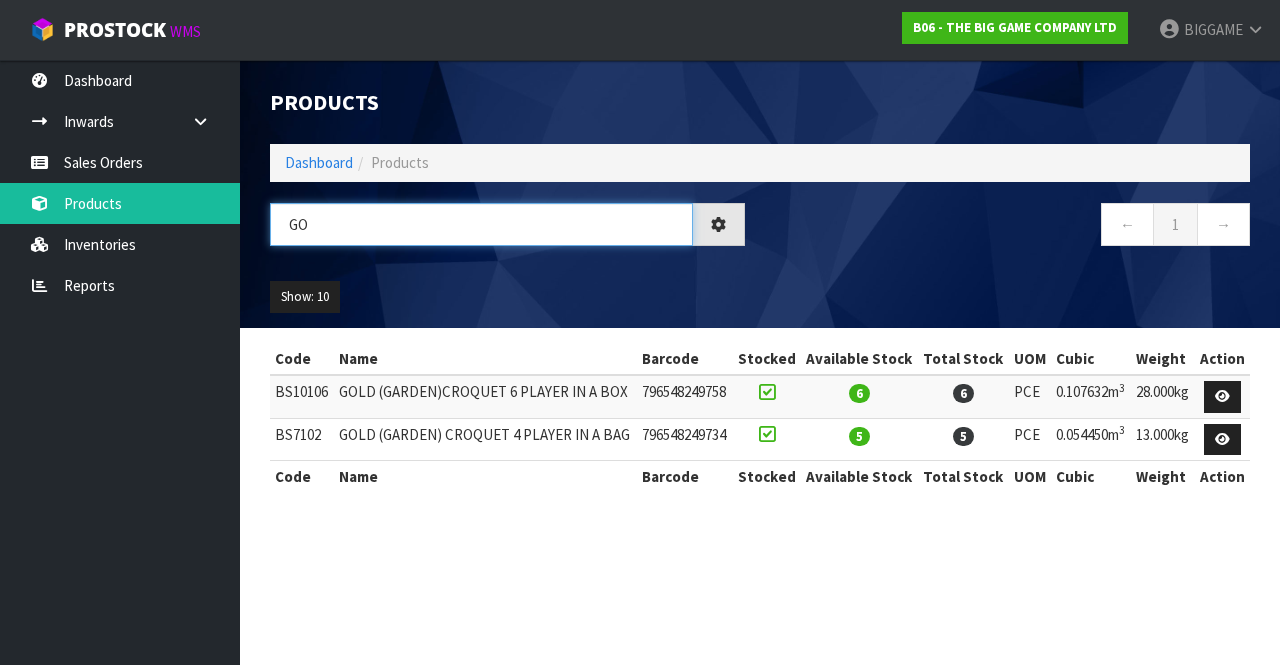 type on "G" 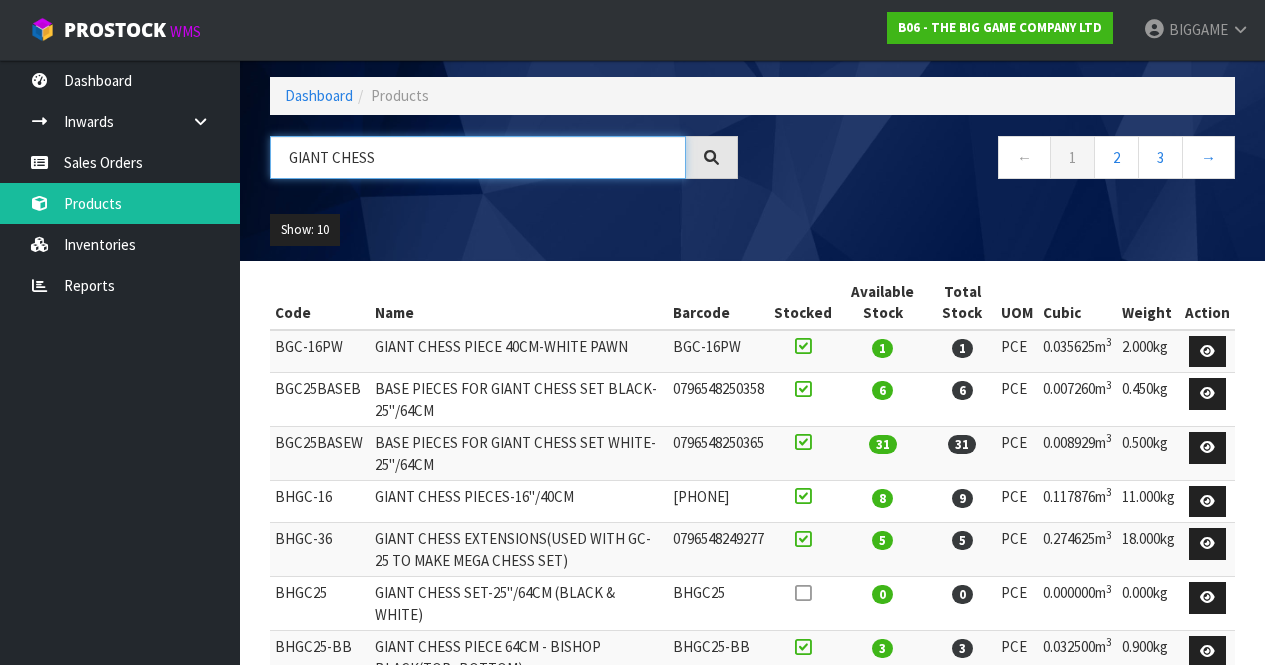 scroll, scrollTop: 80, scrollLeft: 0, axis: vertical 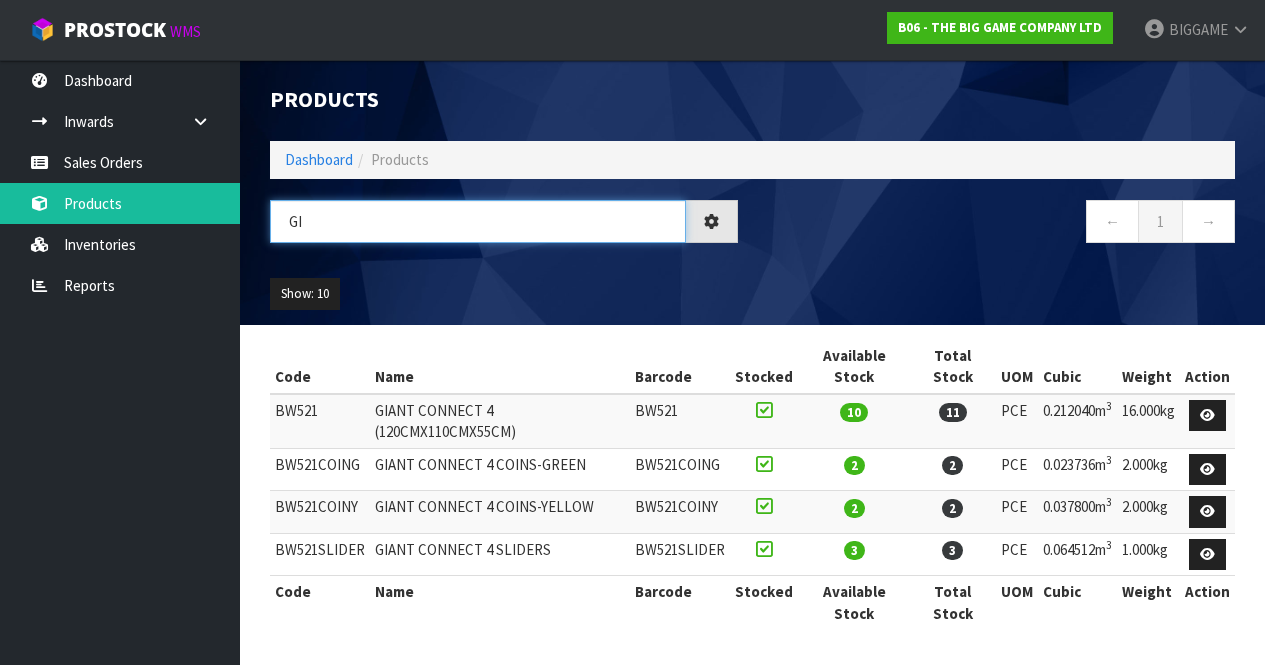 type on "G" 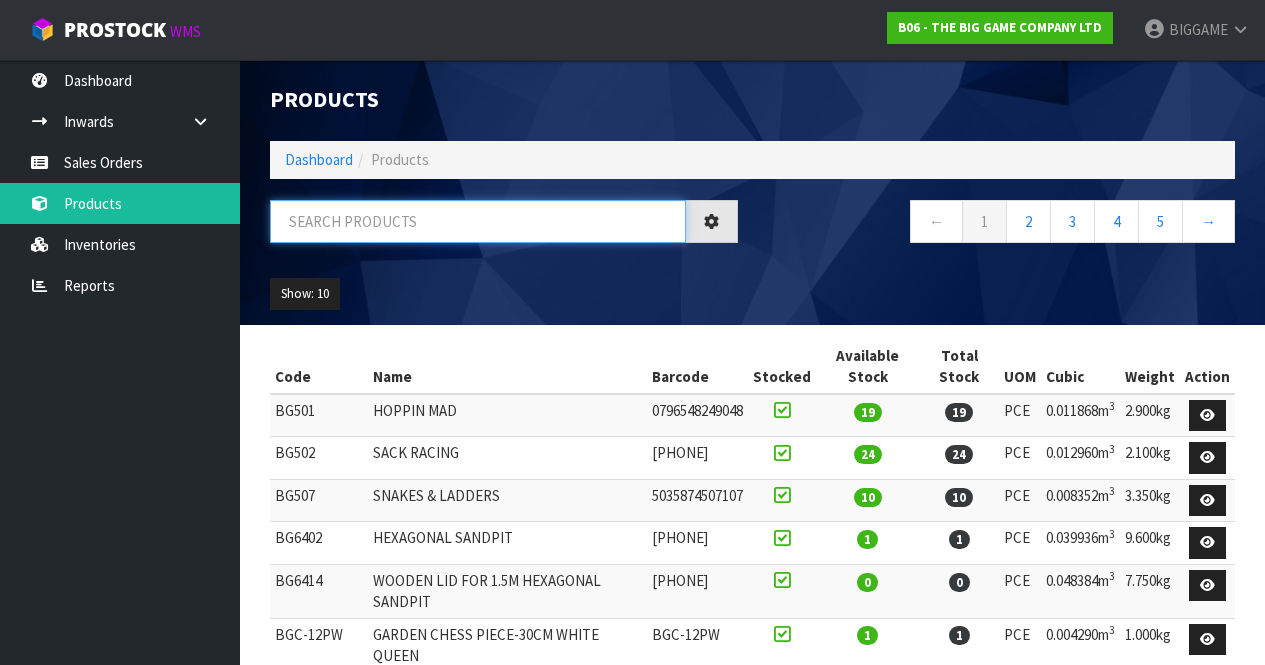 scroll, scrollTop: 104, scrollLeft: 0, axis: vertical 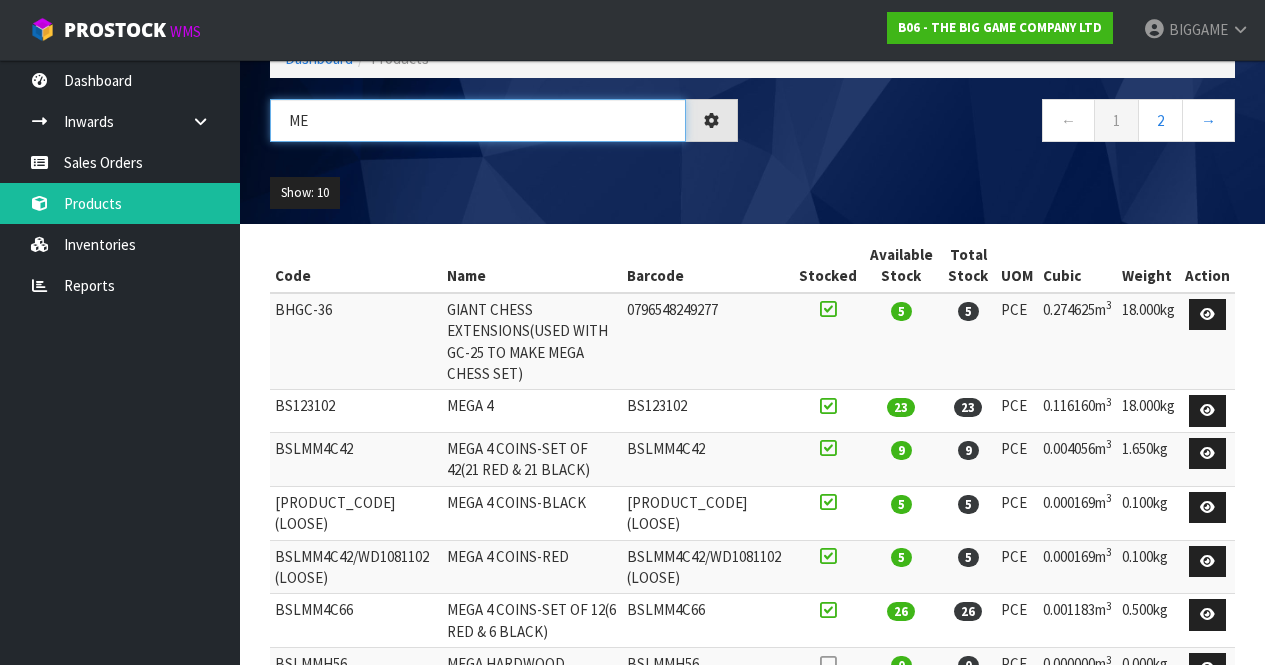 type on "M" 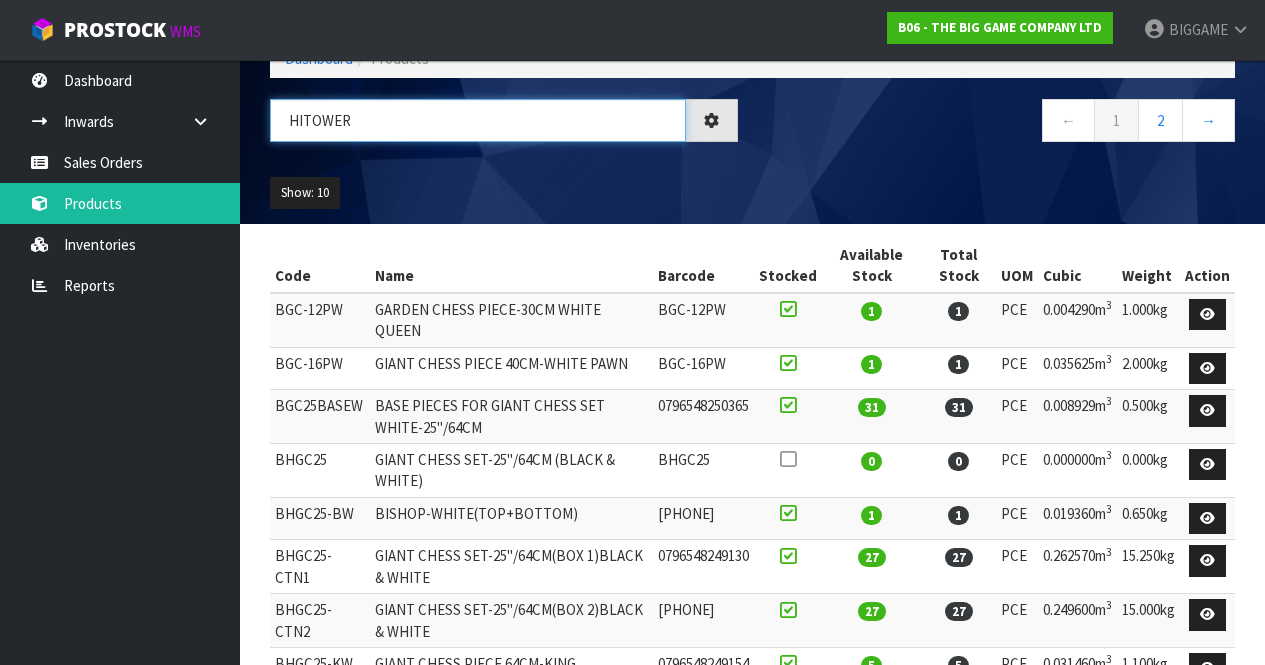 scroll, scrollTop: 0, scrollLeft: 0, axis: both 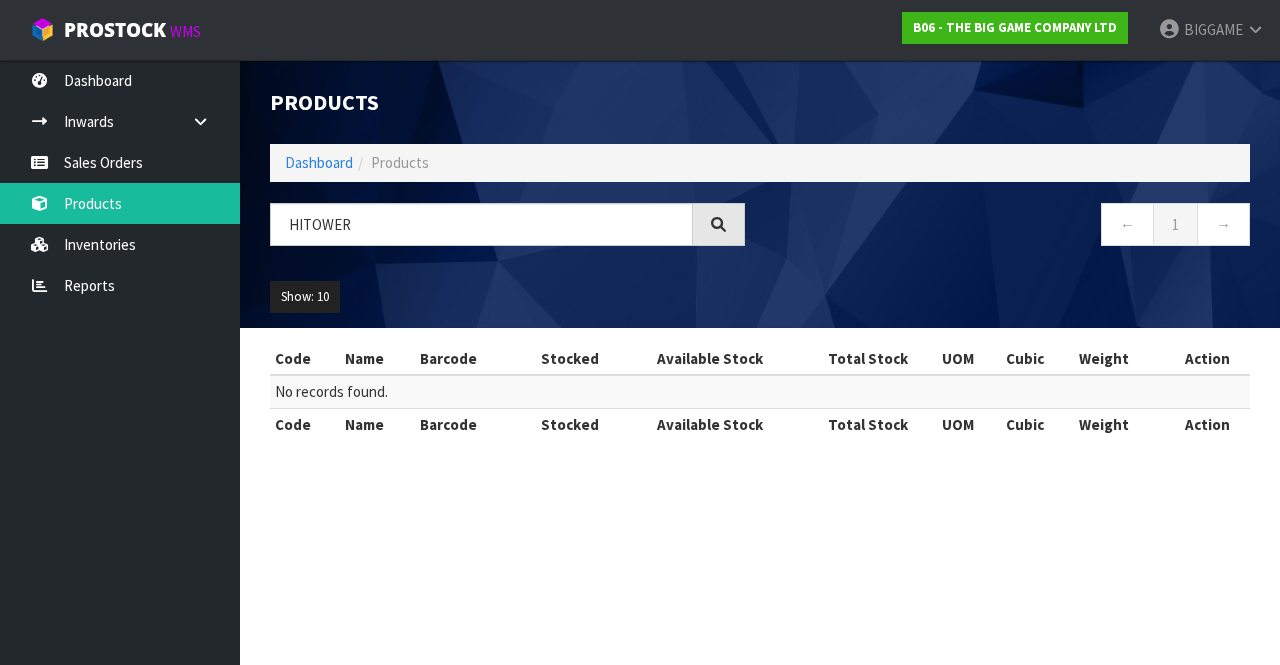 click on "Products
Import Products
Drop file here to import
csv template
Dashboard Products
HITOWER
←
1
→
Show: 10
5
10
25
50
Code
Name
Barcode
Stocked
Available Stock
Total Stock
UOM
Cubic
Weight Action" at bounding box center [640, 332] 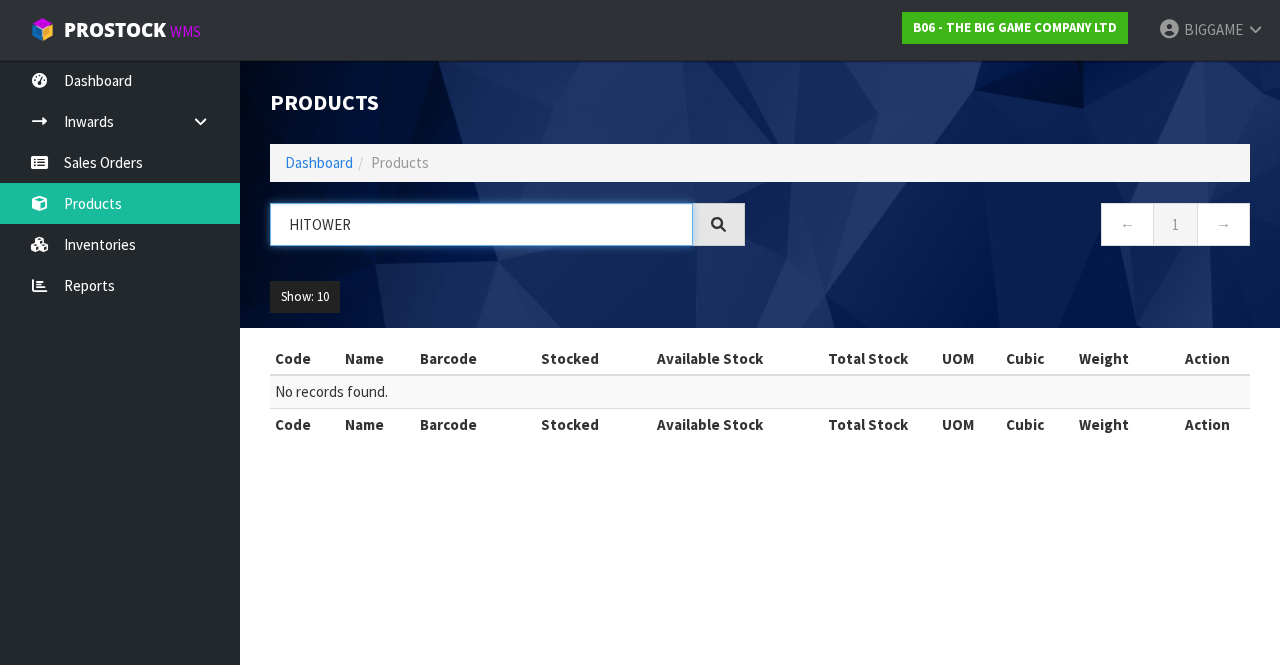 click on "HITOWER" at bounding box center [481, 224] 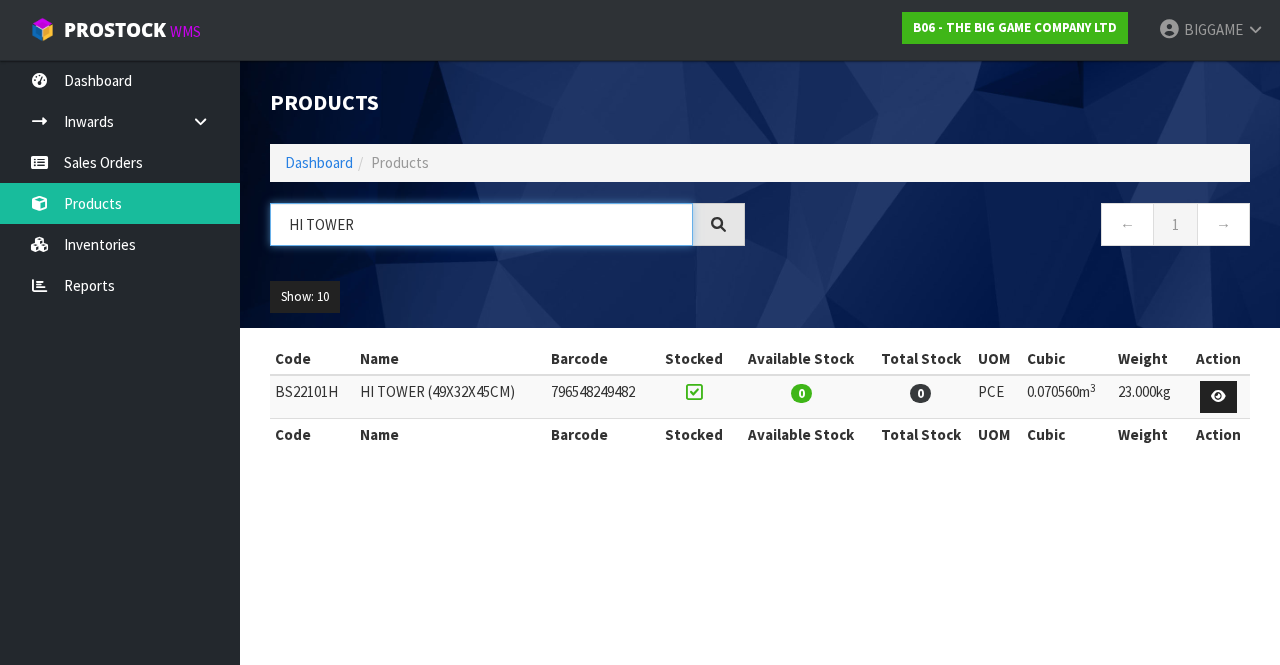 click on "HI TOWER" at bounding box center [481, 224] 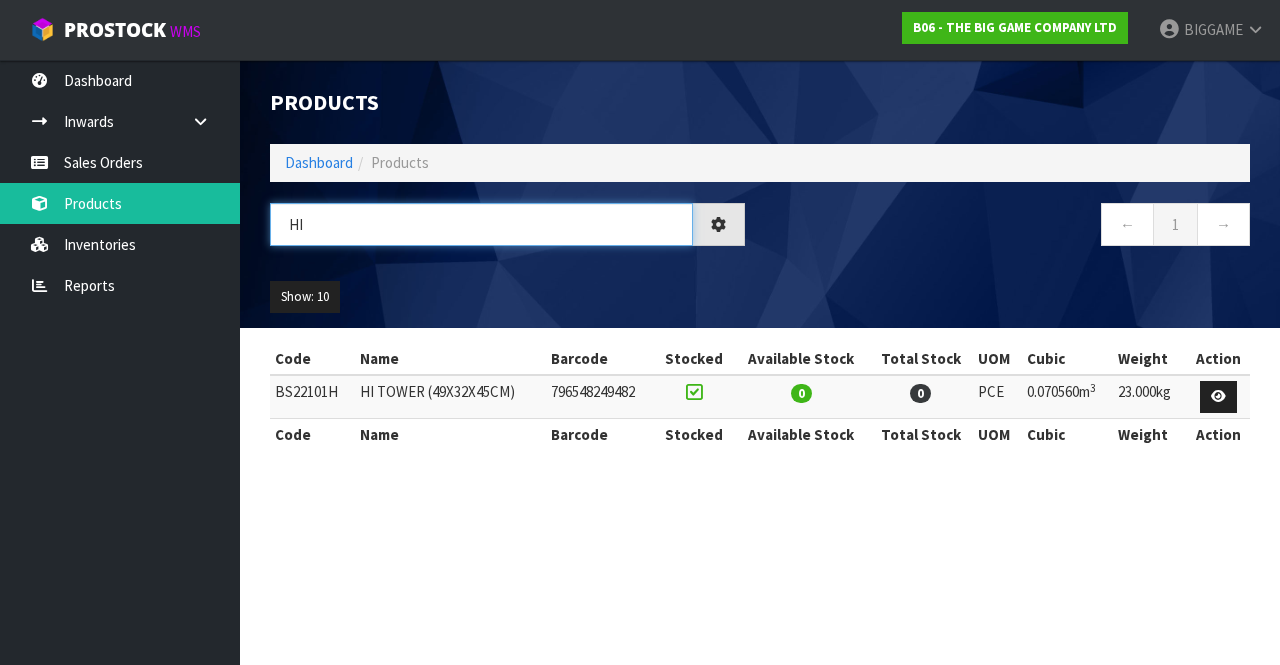 type on "H" 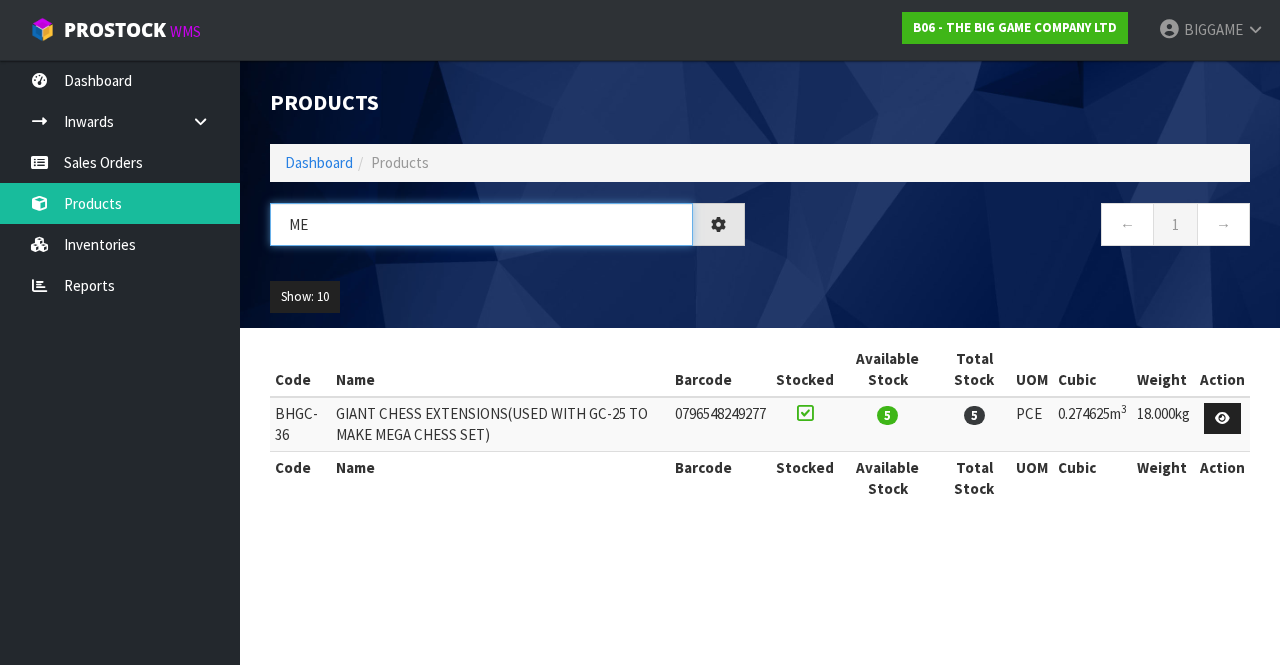 type on "M" 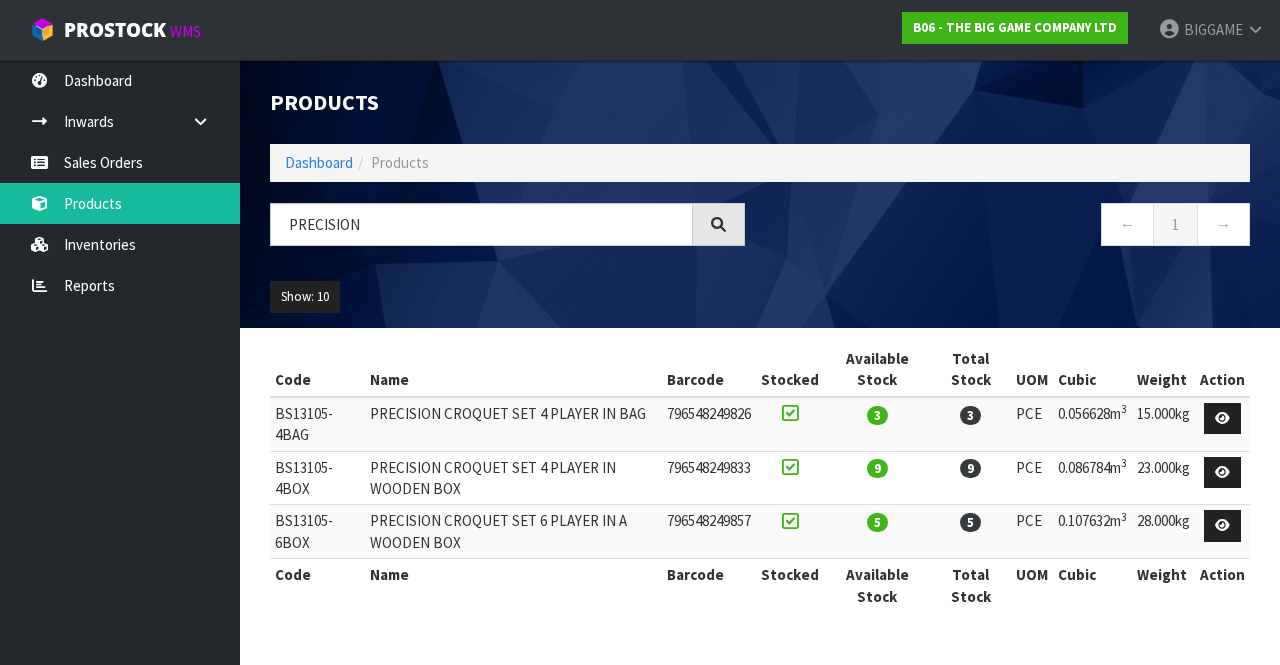 click on "5" at bounding box center (877, 532) 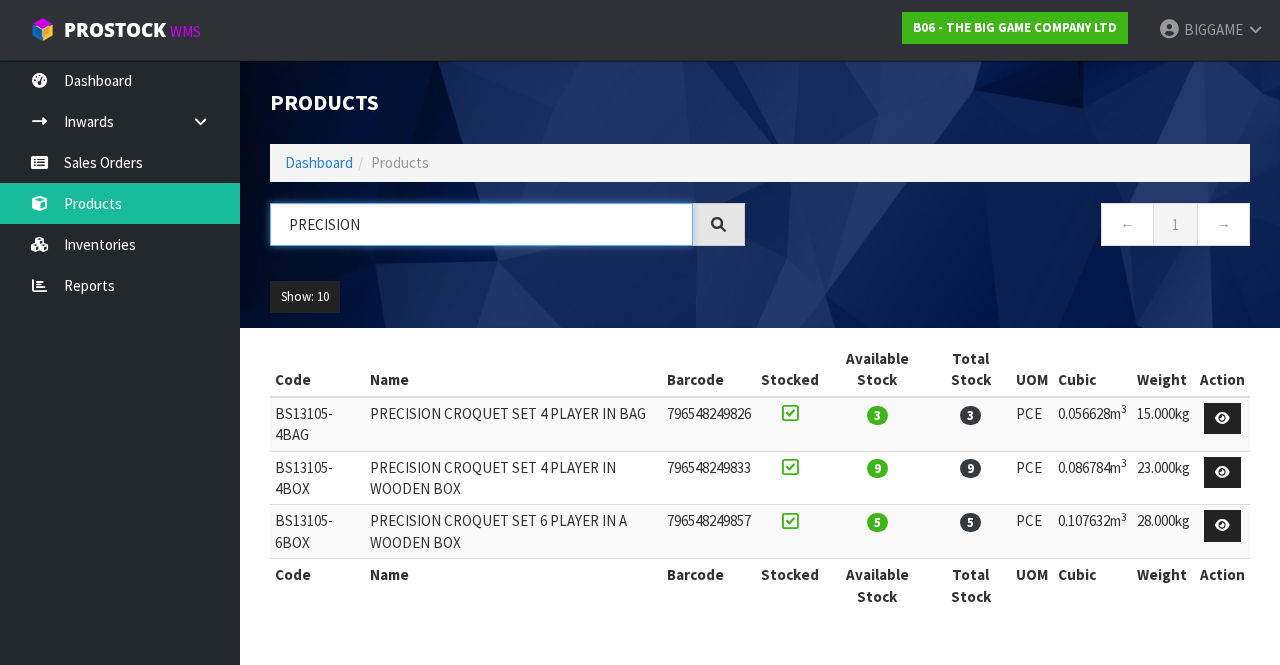 click on "PRECISION" at bounding box center [481, 224] 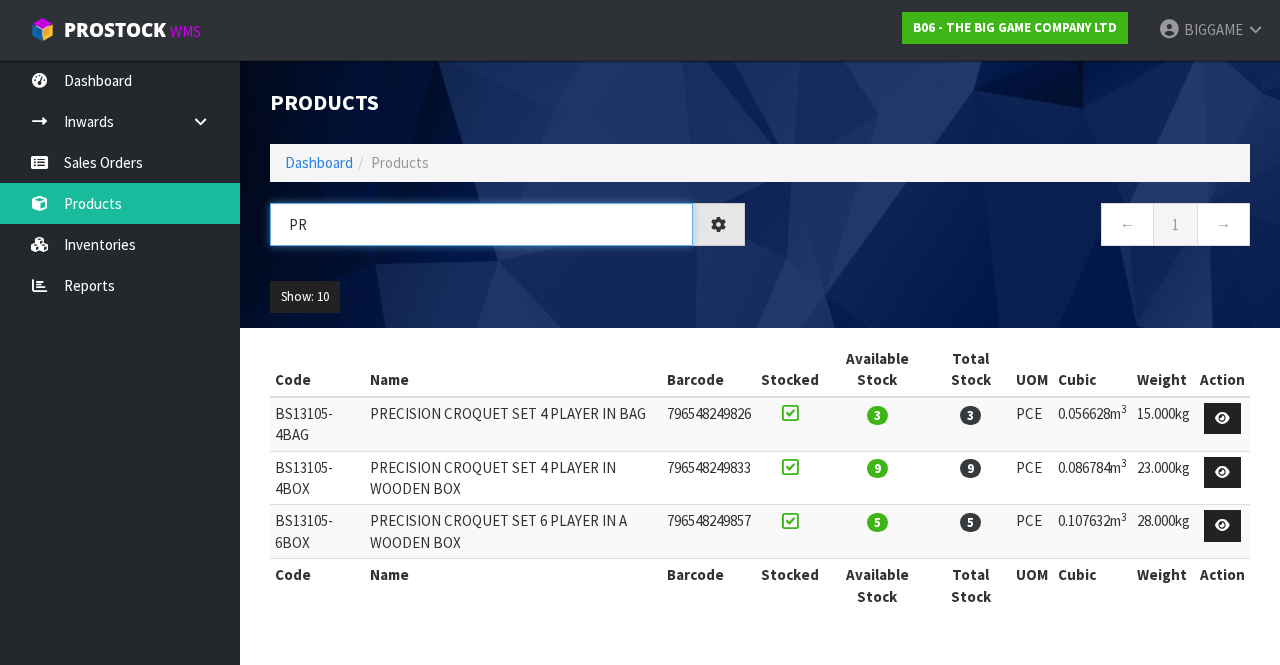 type on "P" 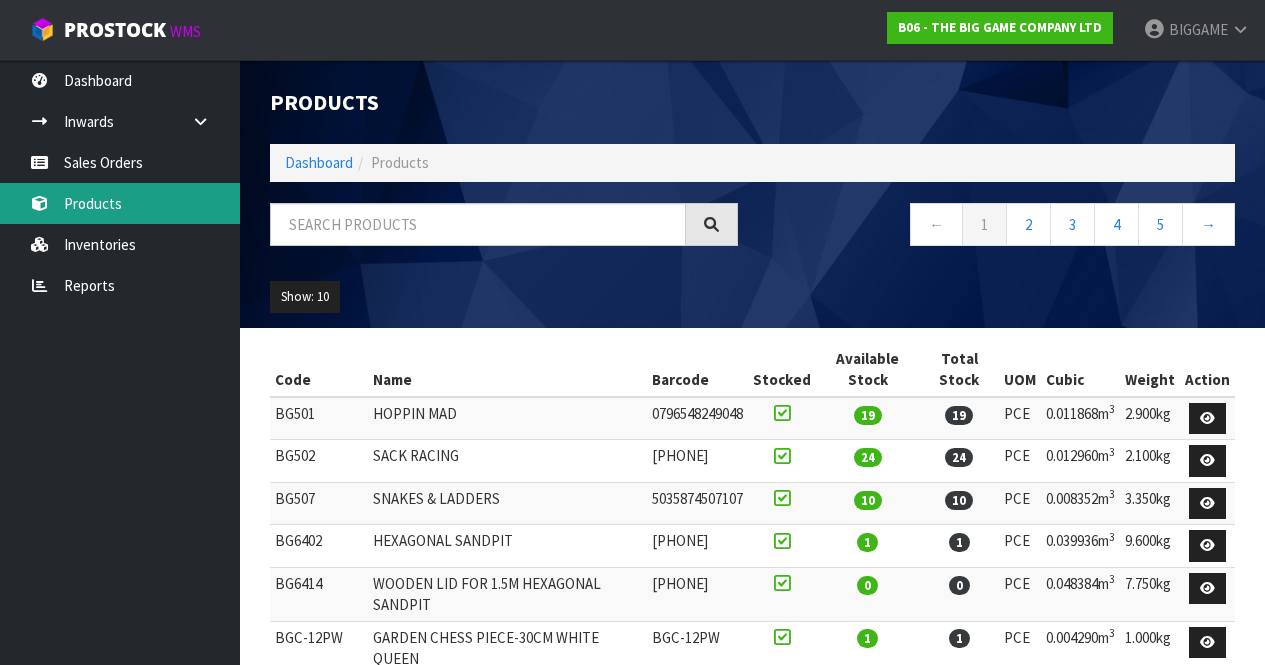 click on "Products" at bounding box center [120, 203] 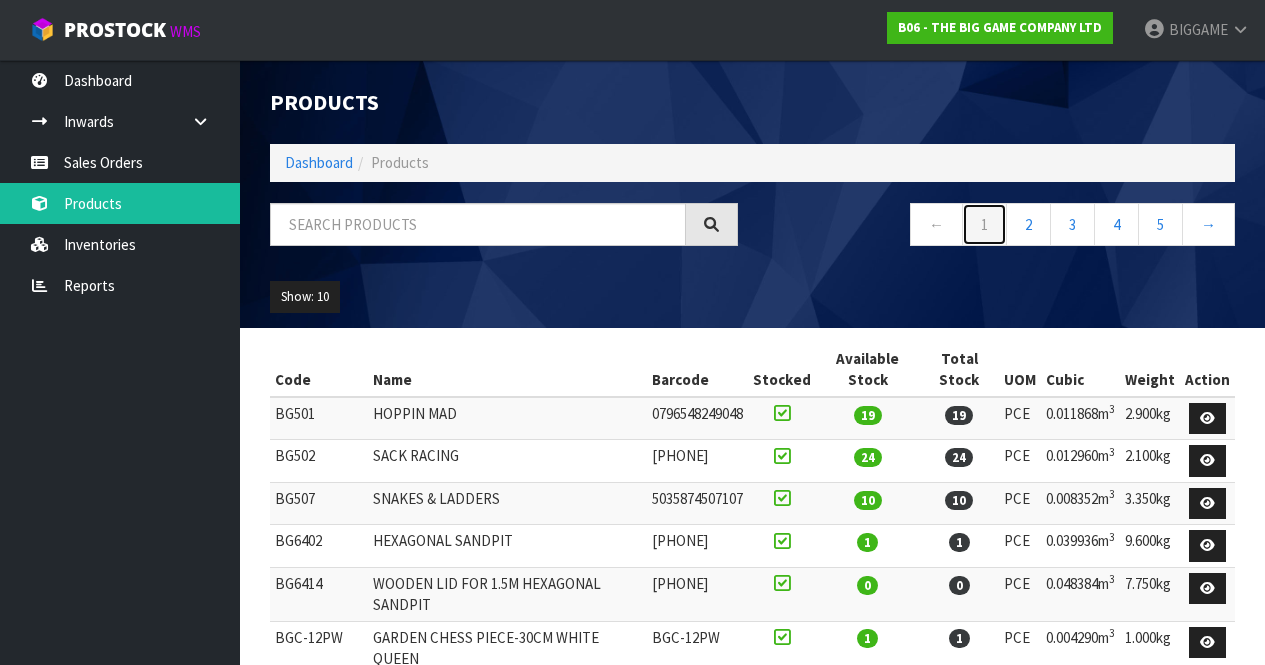 click on "1" at bounding box center (984, 224) 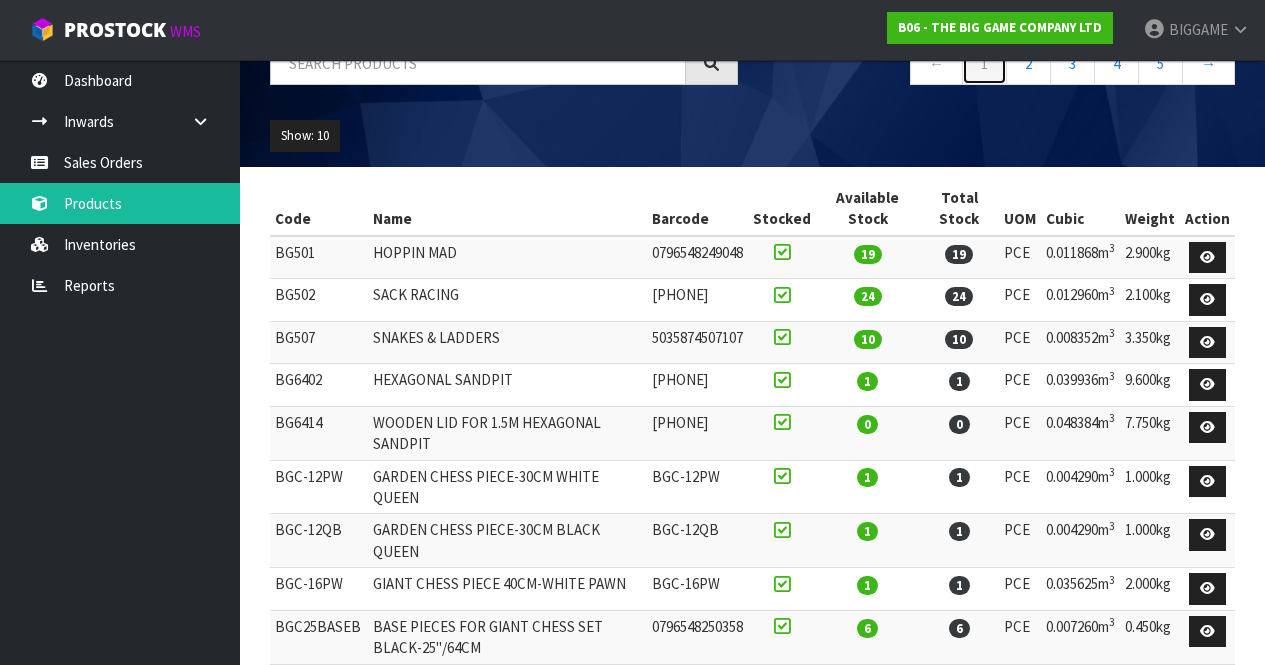 scroll, scrollTop: 0, scrollLeft: 0, axis: both 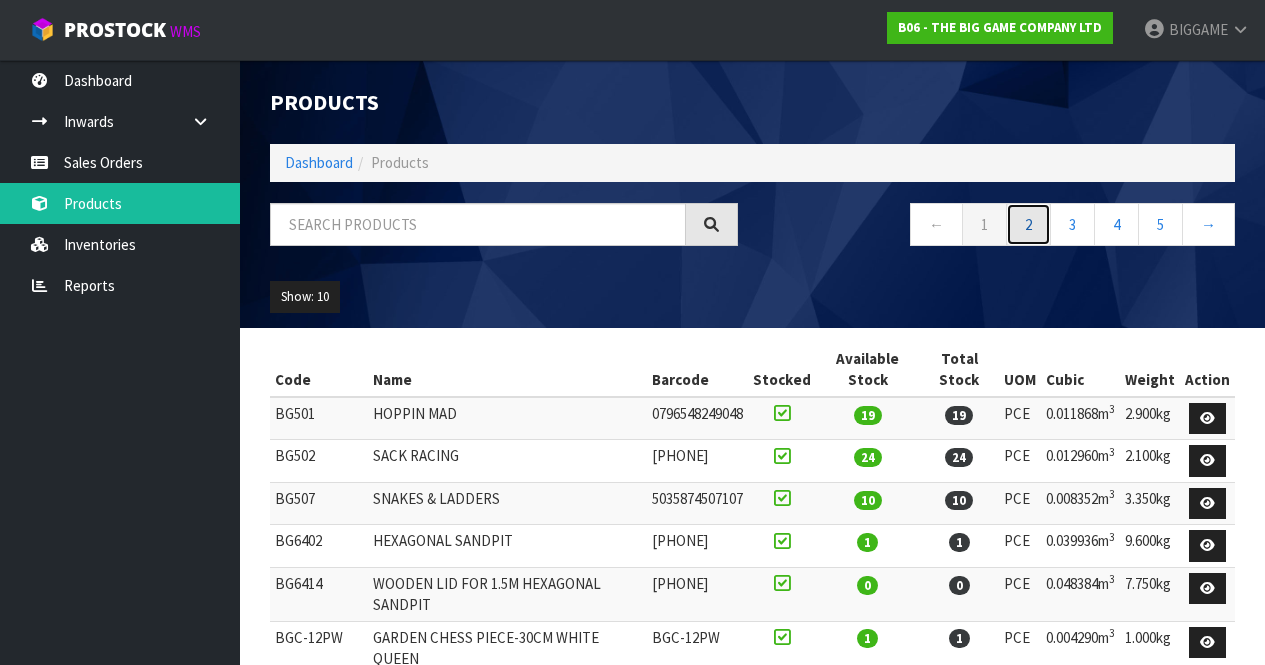 click on "2" at bounding box center [1028, 224] 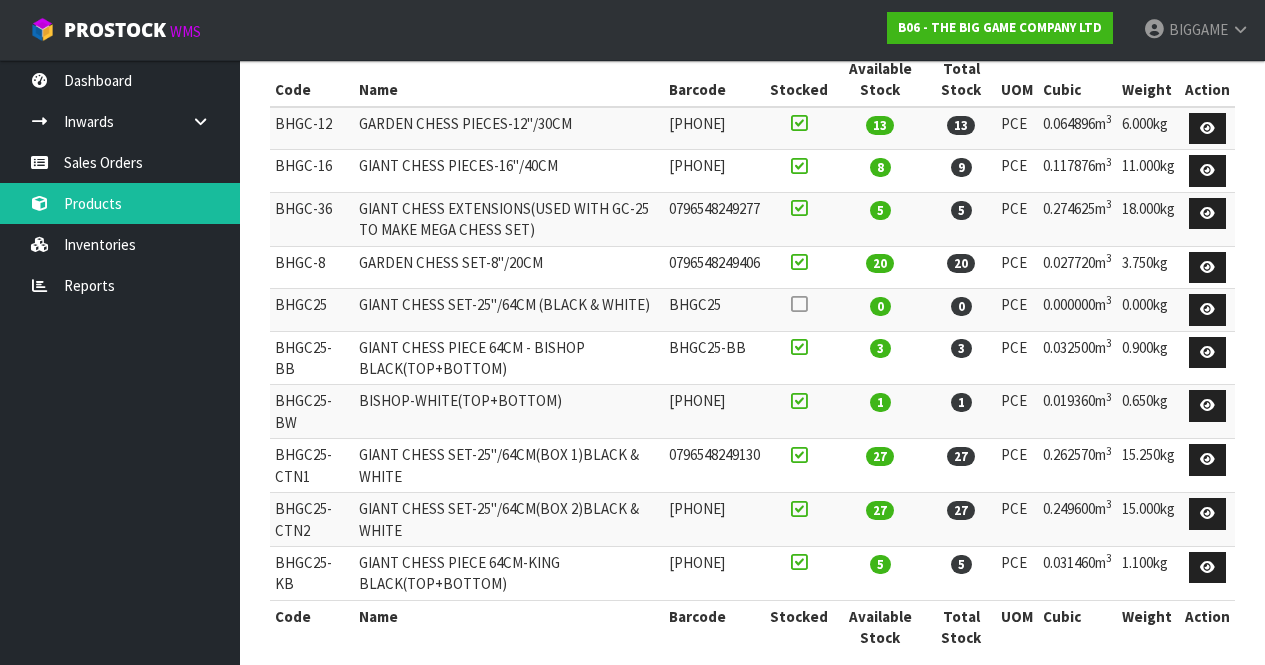 scroll, scrollTop: 314, scrollLeft: 0, axis: vertical 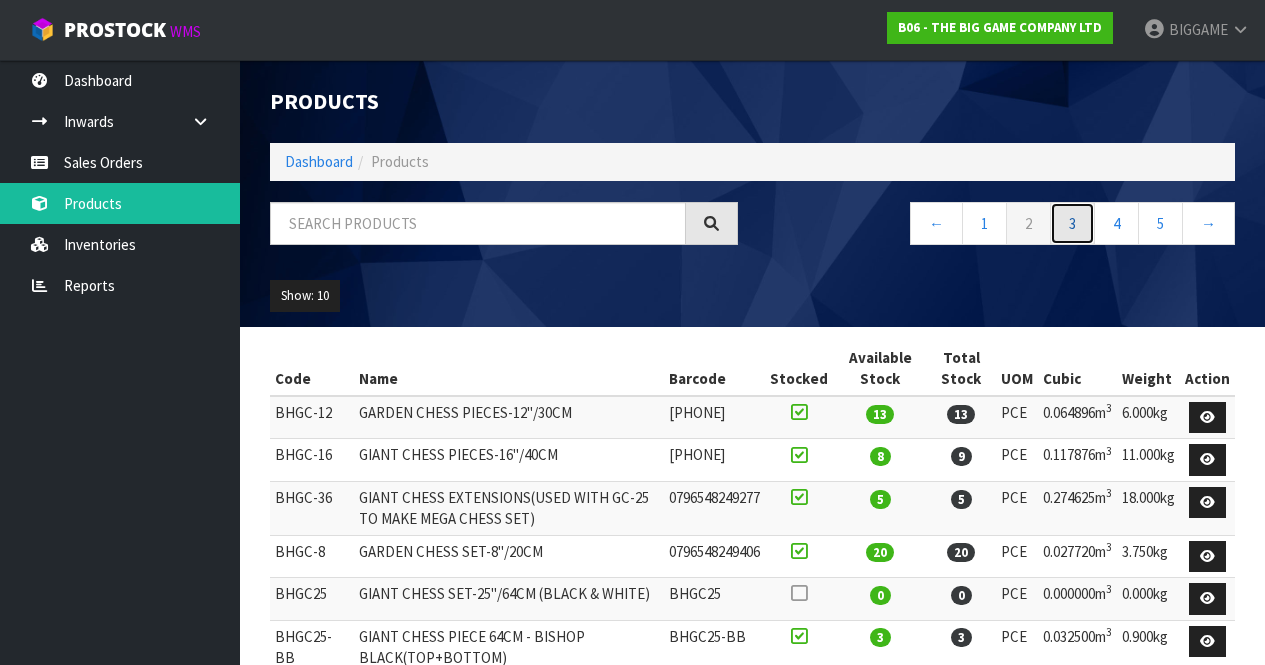 click on "3" at bounding box center (1072, 223) 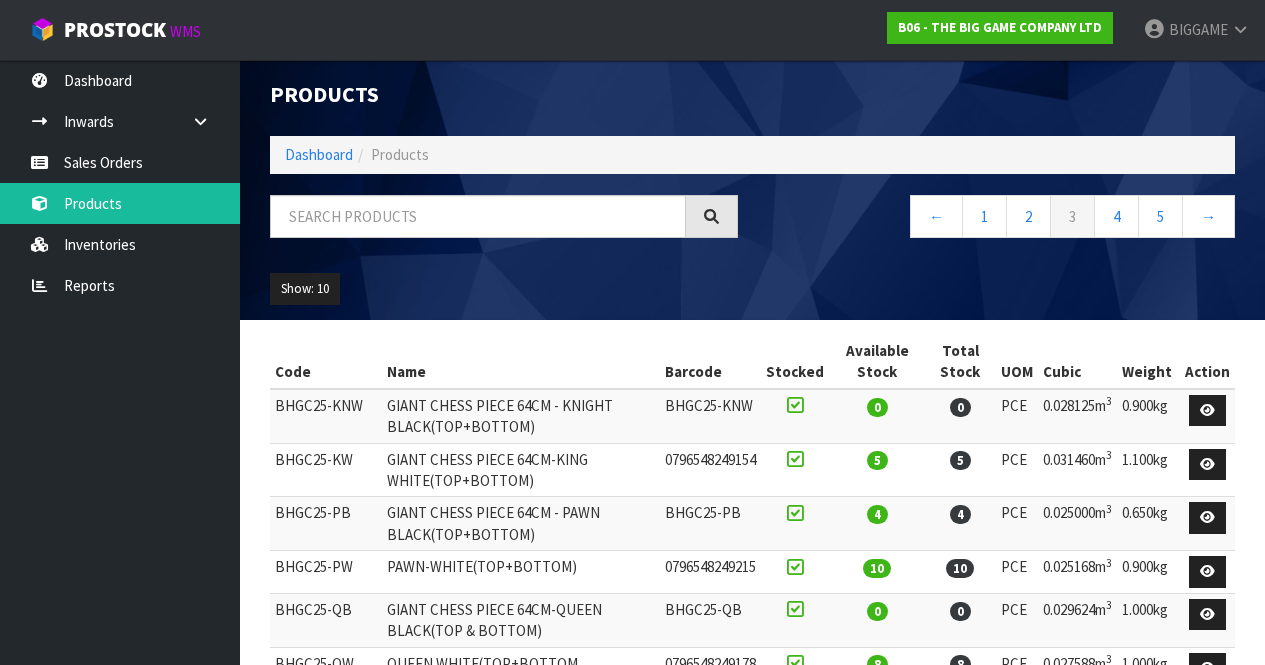 scroll, scrollTop: 0, scrollLeft: 0, axis: both 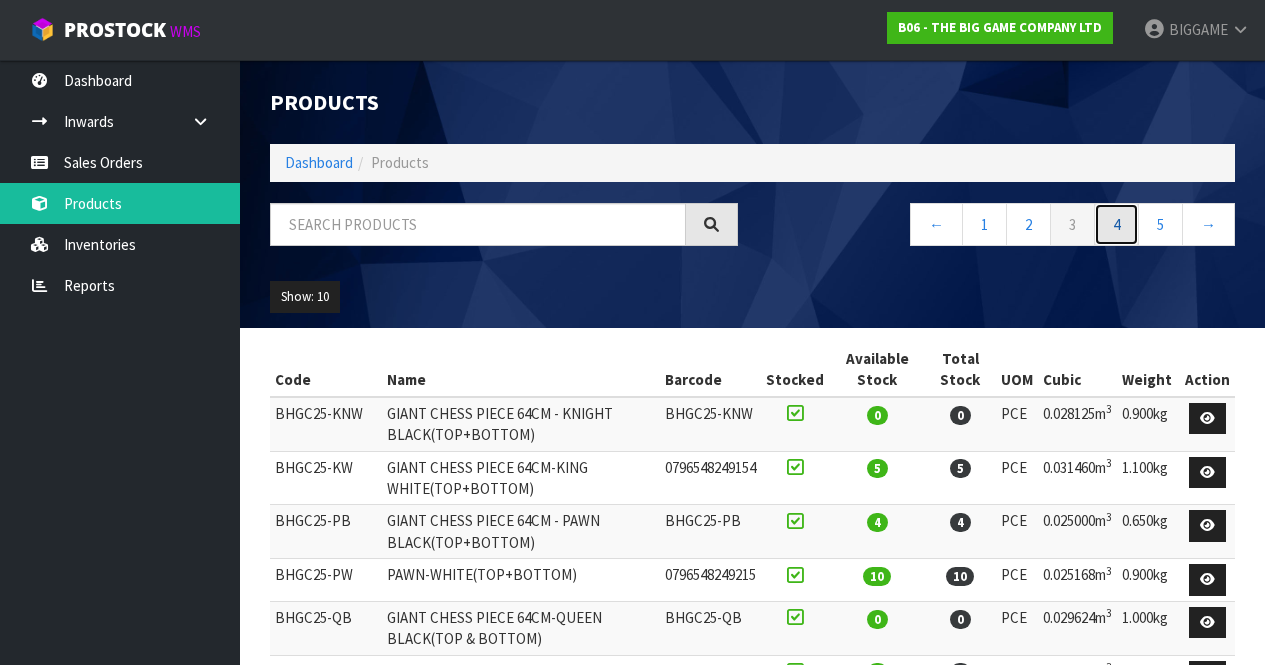 click on "4" at bounding box center (1116, 224) 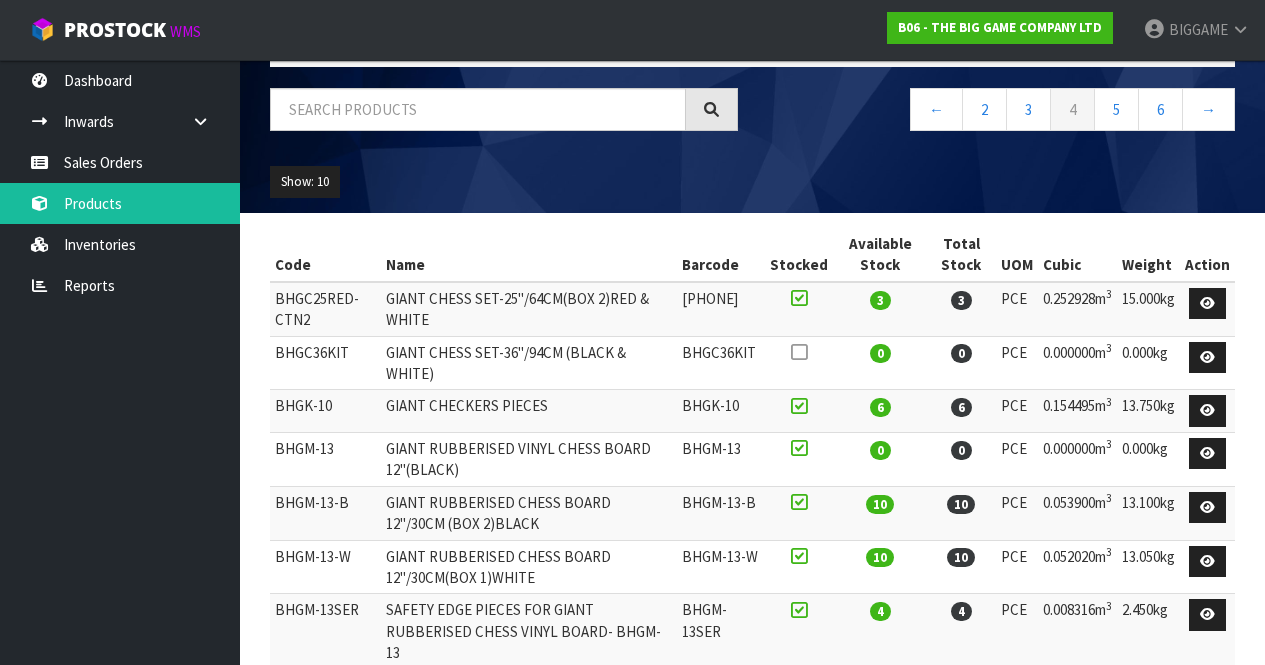 scroll, scrollTop: 0, scrollLeft: 0, axis: both 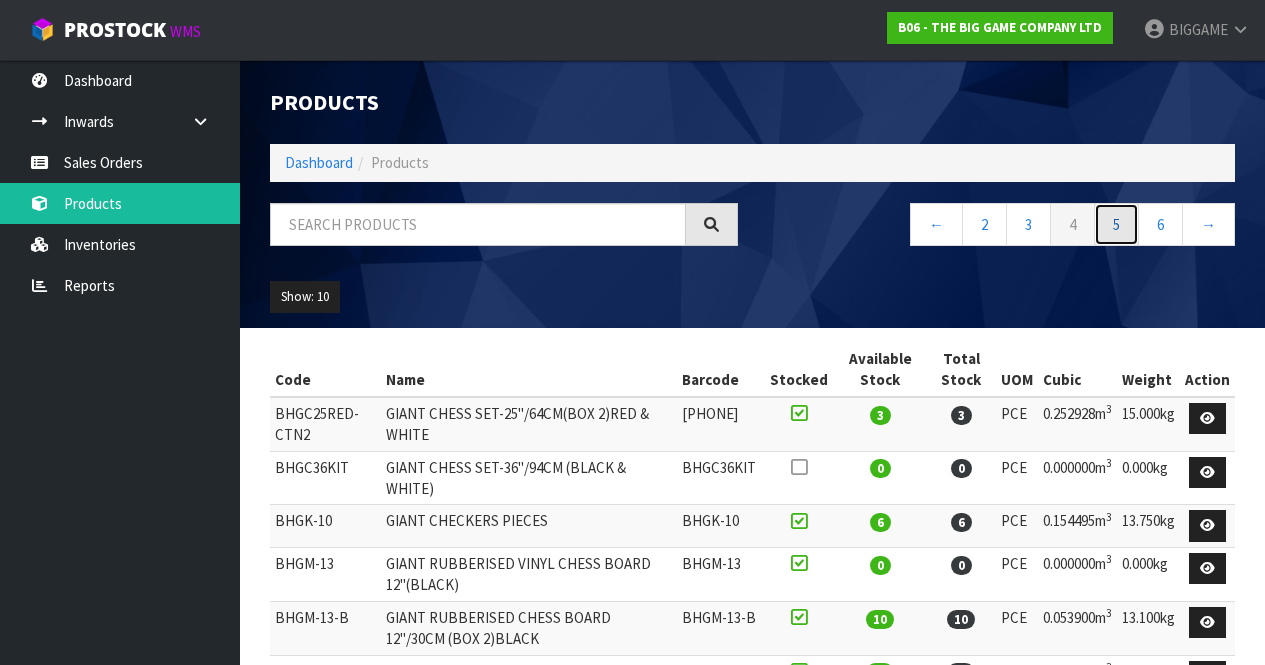 click on "5" at bounding box center (1116, 224) 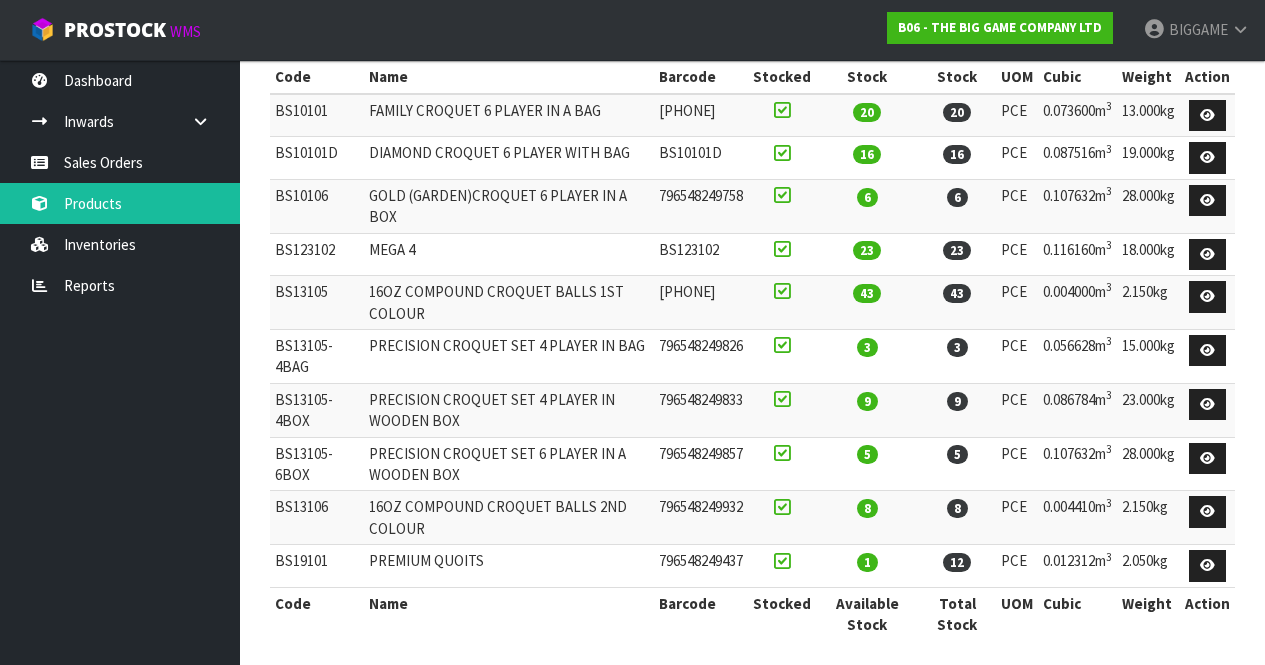 scroll, scrollTop: 0, scrollLeft: 0, axis: both 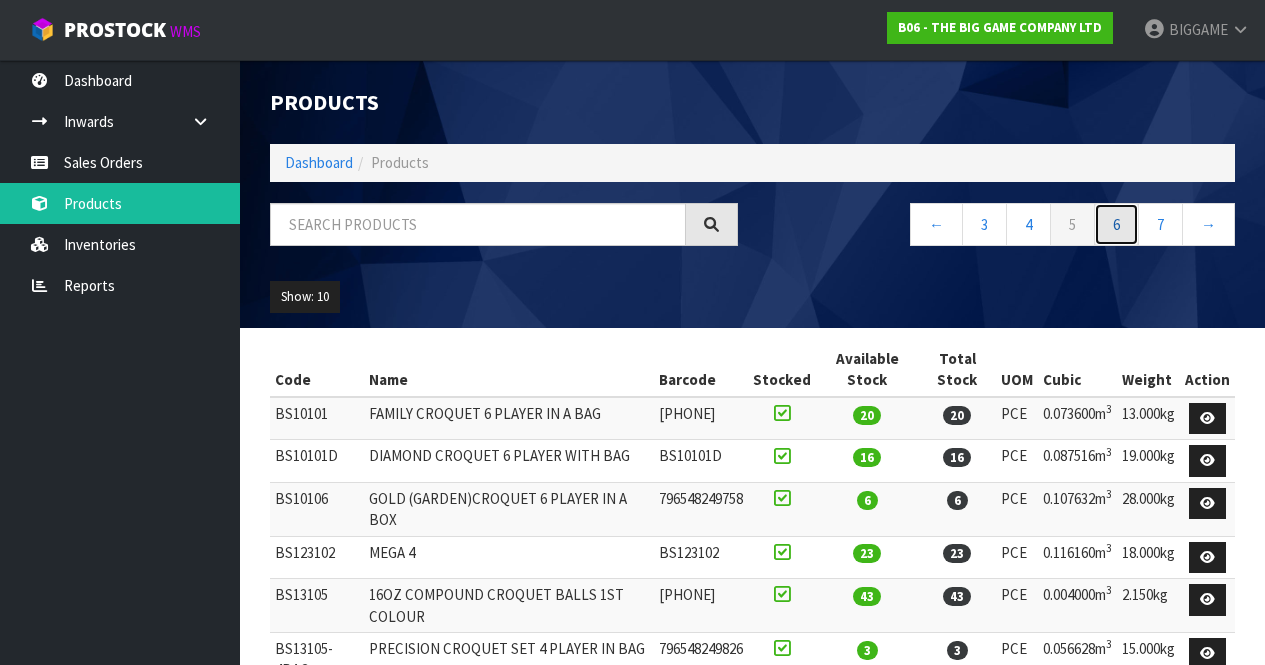 click on "6" at bounding box center [1116, 224] 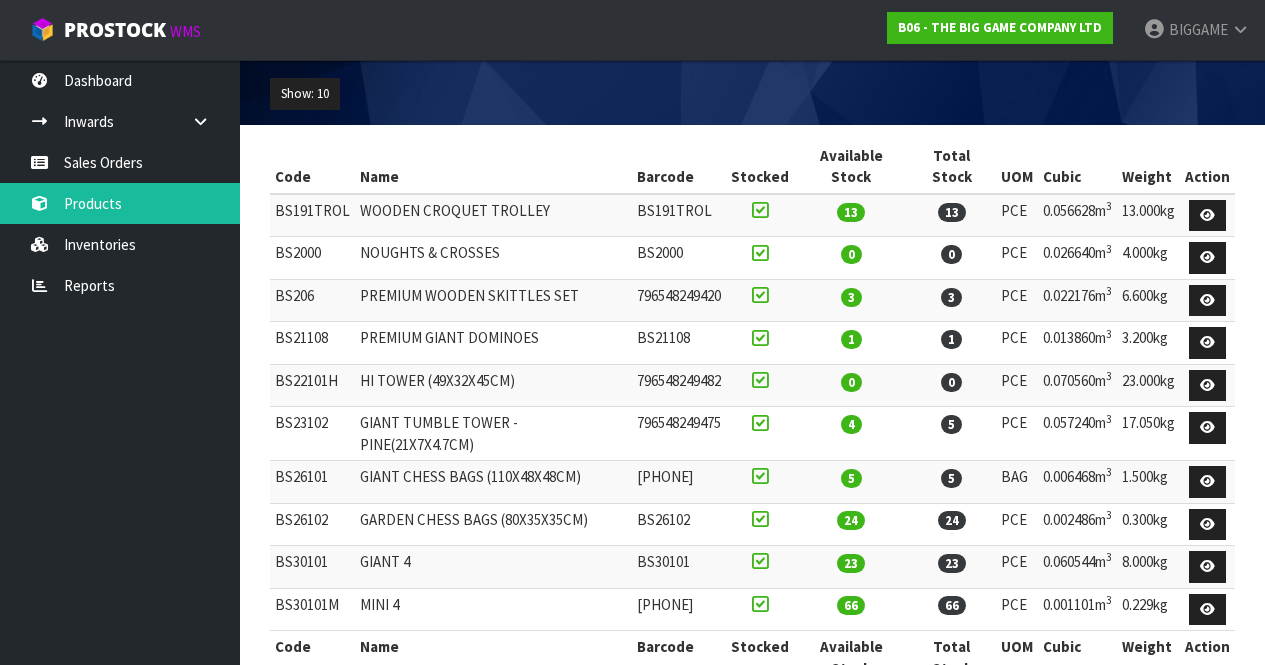 scroll, scrollTop: 0, scrollLeft: 0, axis: both 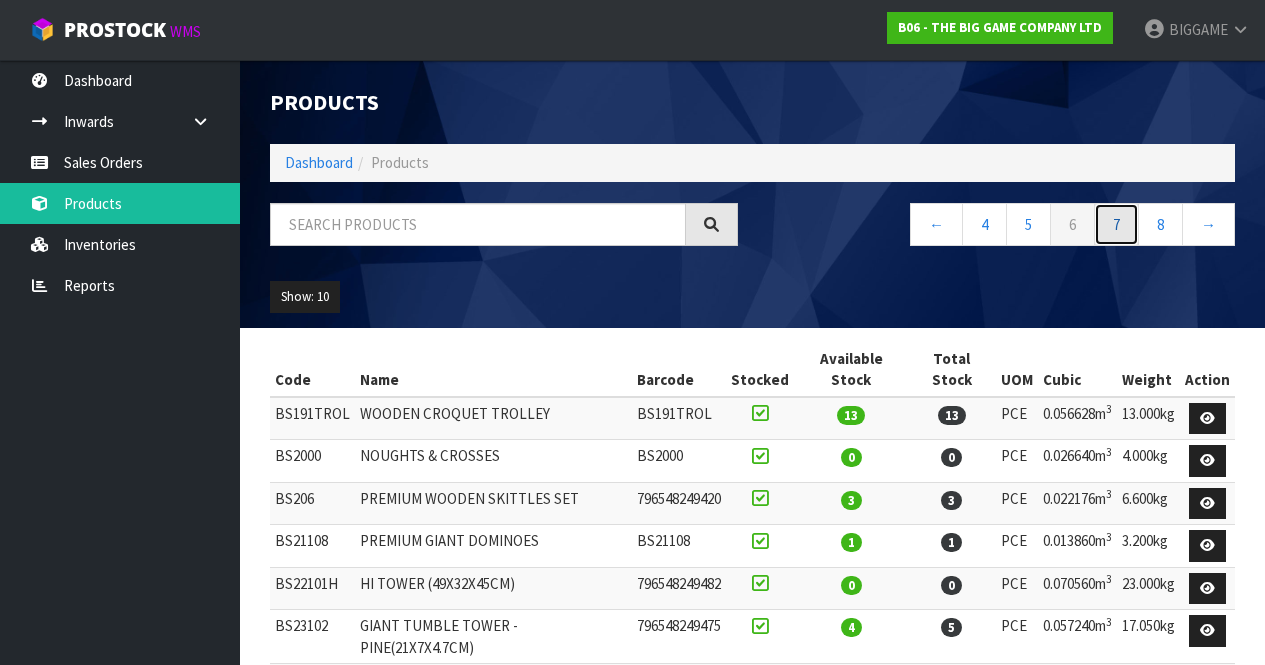 click on "7" at bounding box center [1116, 224] 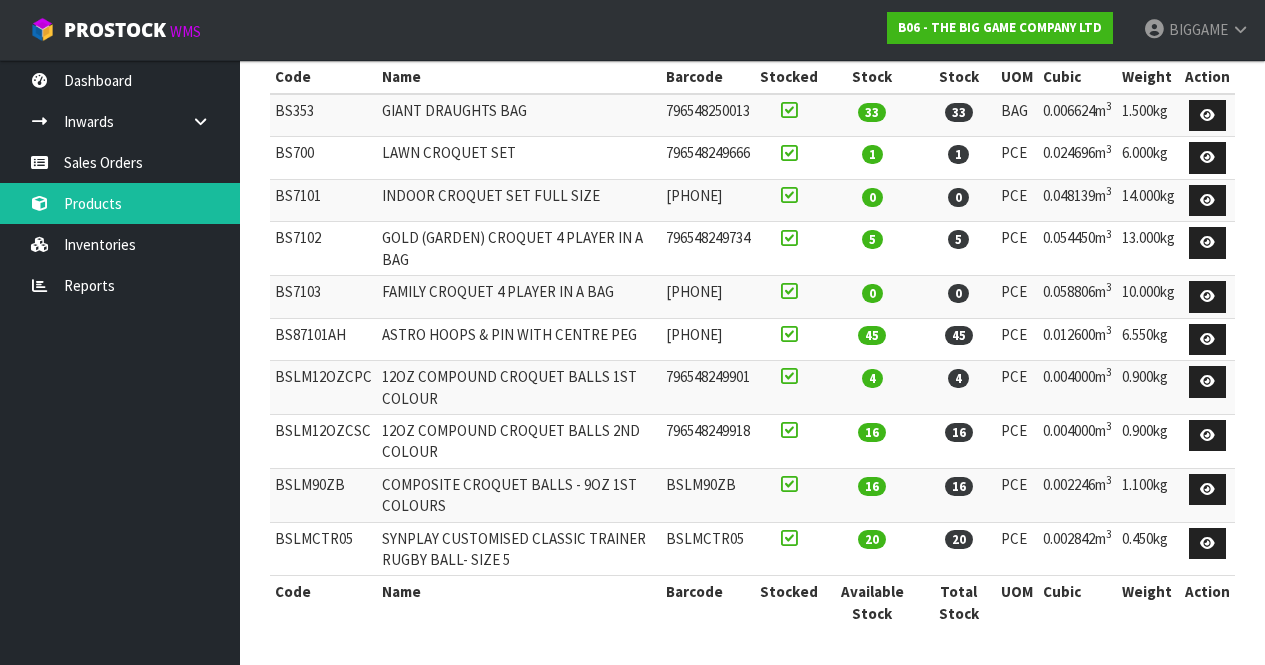 scroll, scrollTop: 0, scrollLeft: 0, axis: both 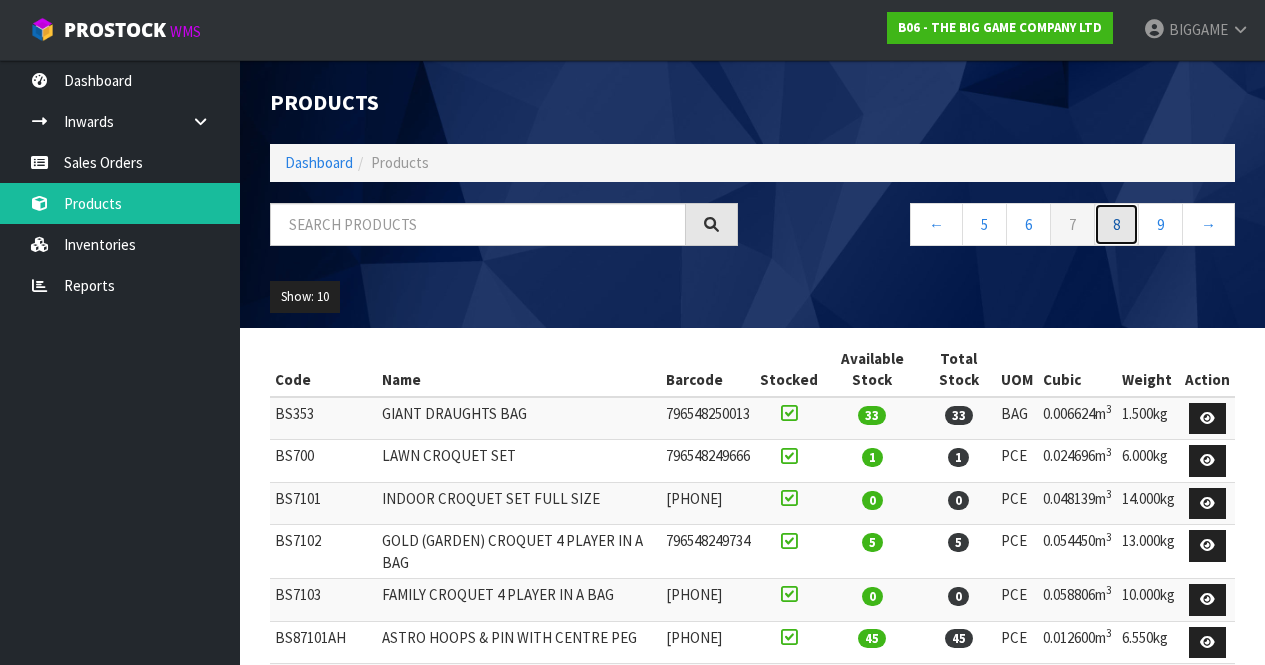 click on "8" at bounding box center (1116, 224) 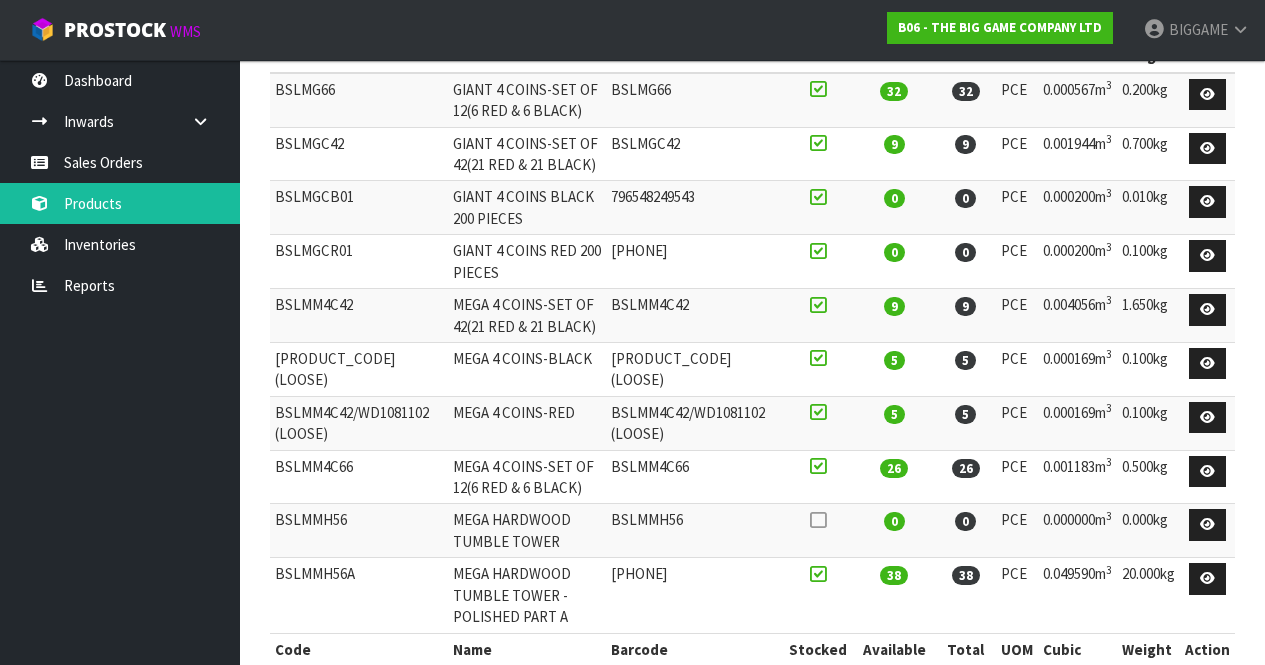 scroll, scrollTop: 381, scrollLeft: 0, axis: vertical 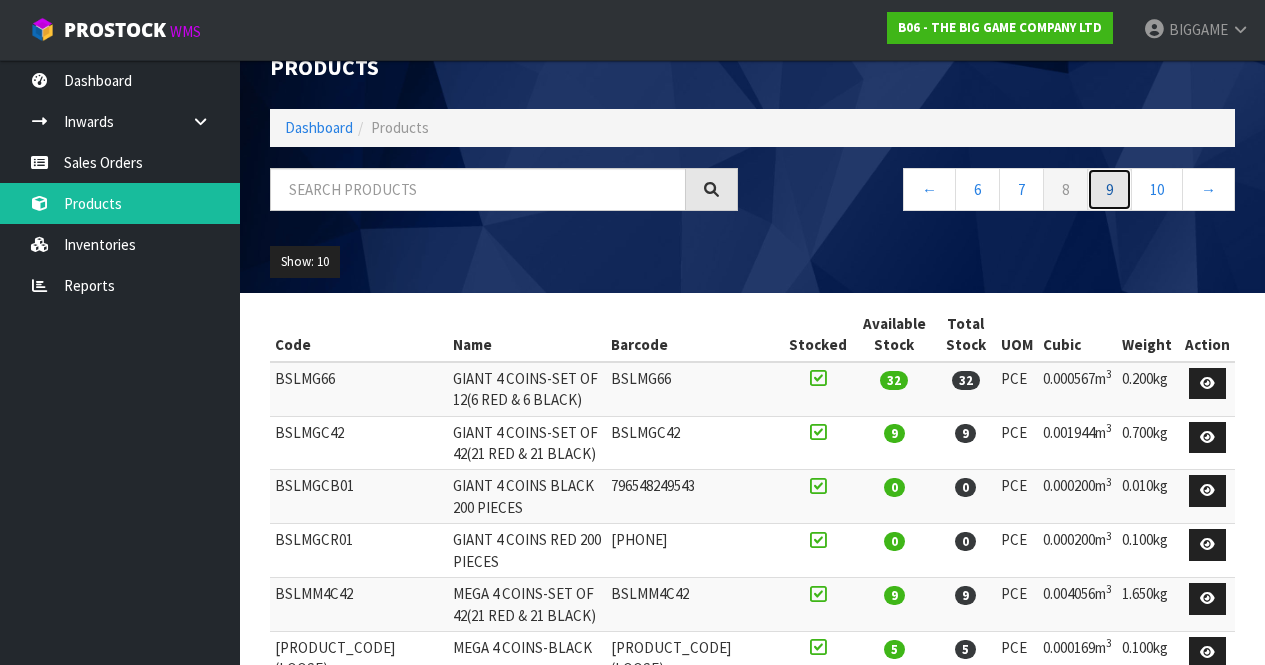 click on "9" at bounding box center [1109, 189] 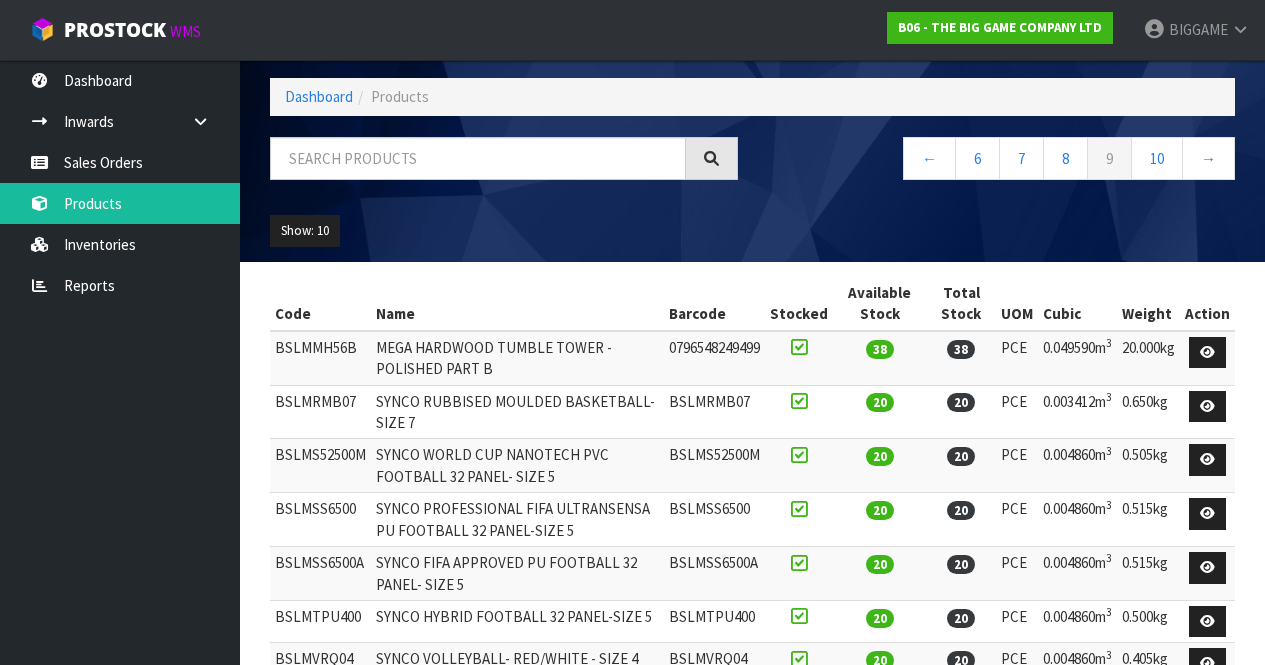 scroll, scrollTop: 0, scrollLeft: 0, axis: both 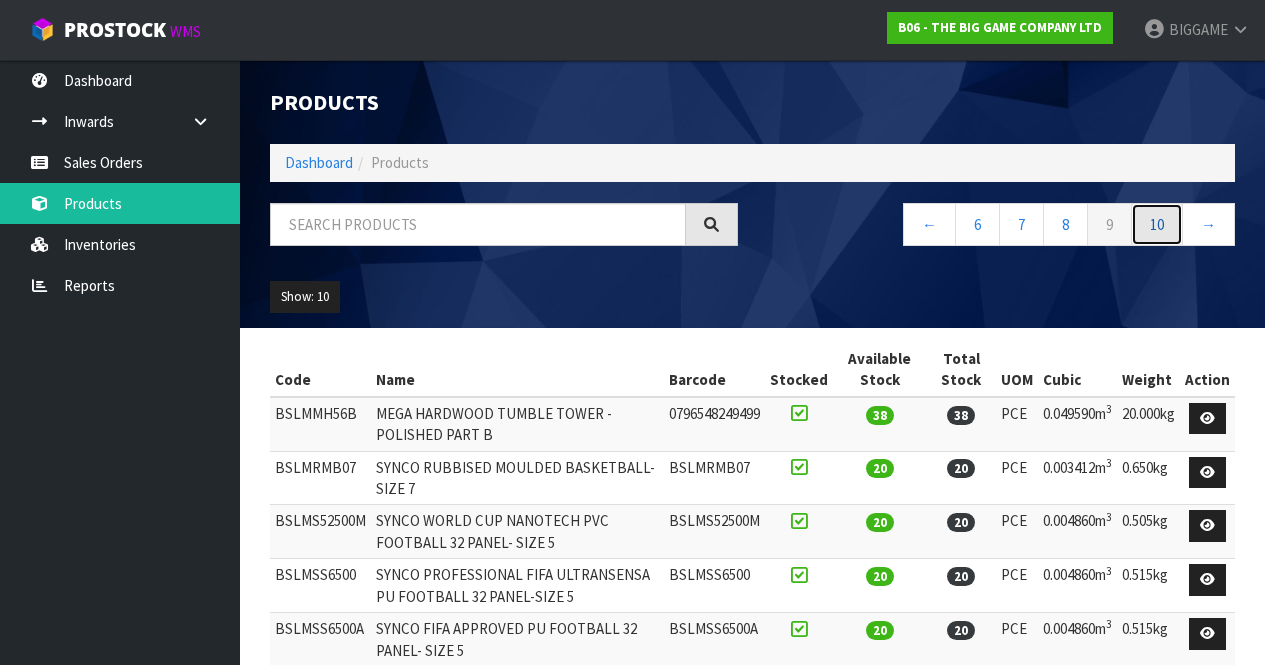 click on "10" at bounding box center (1157, 224) 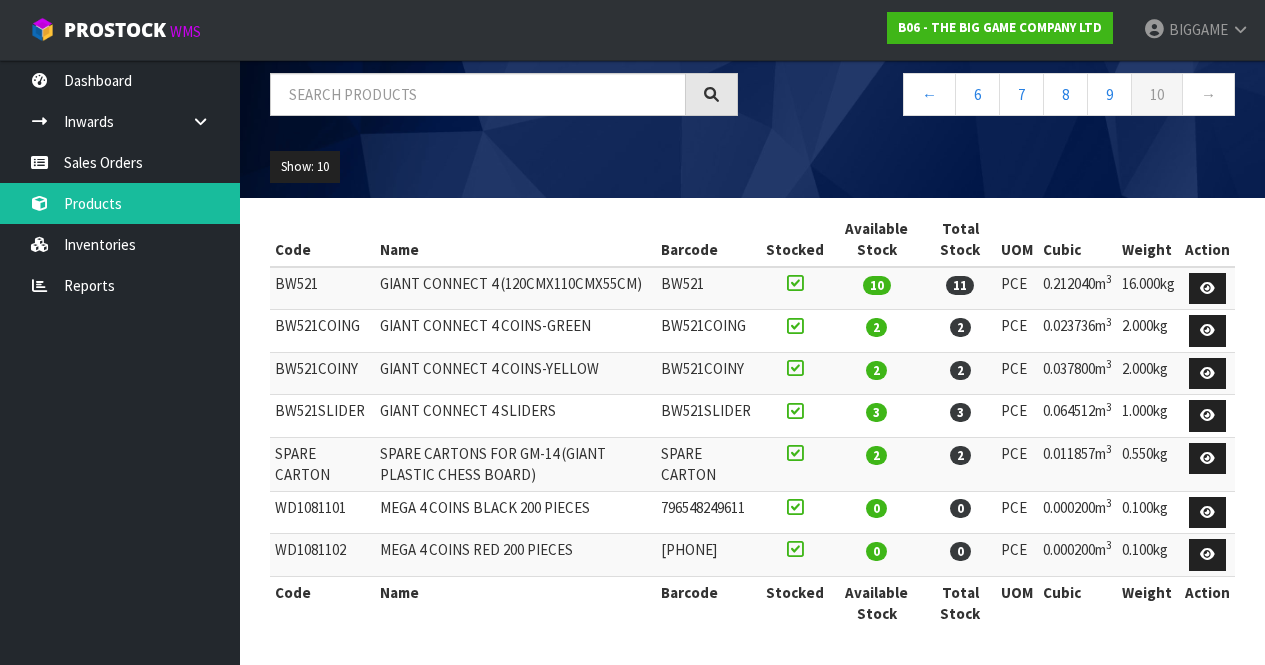 scroll, scrollTop: 0, scrollLeft: 0, axis: both 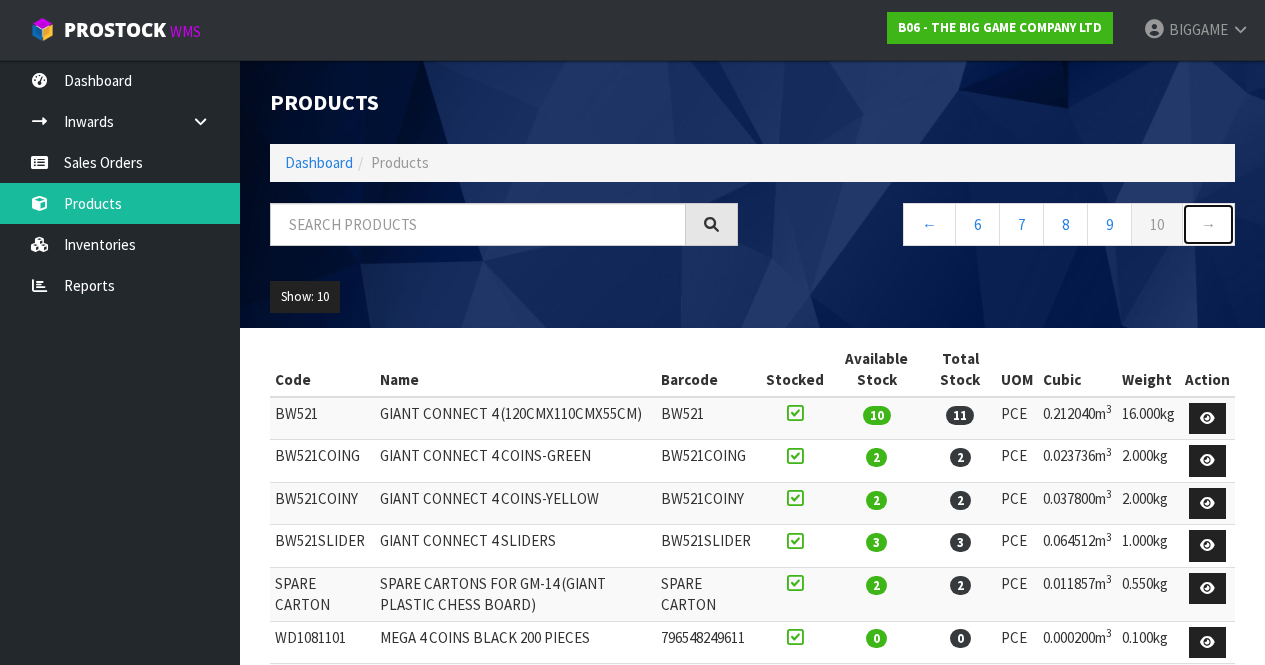 click on "→" at bounding box center [1208, 224] 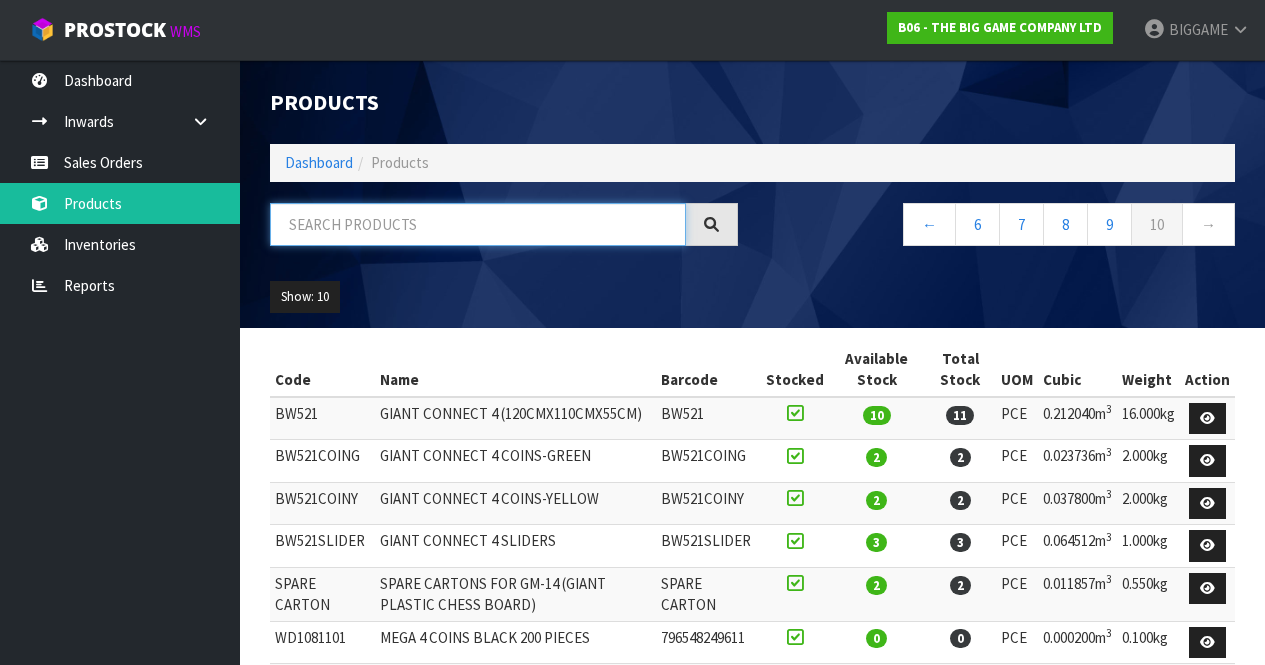 click at bounding box center (478, 224) 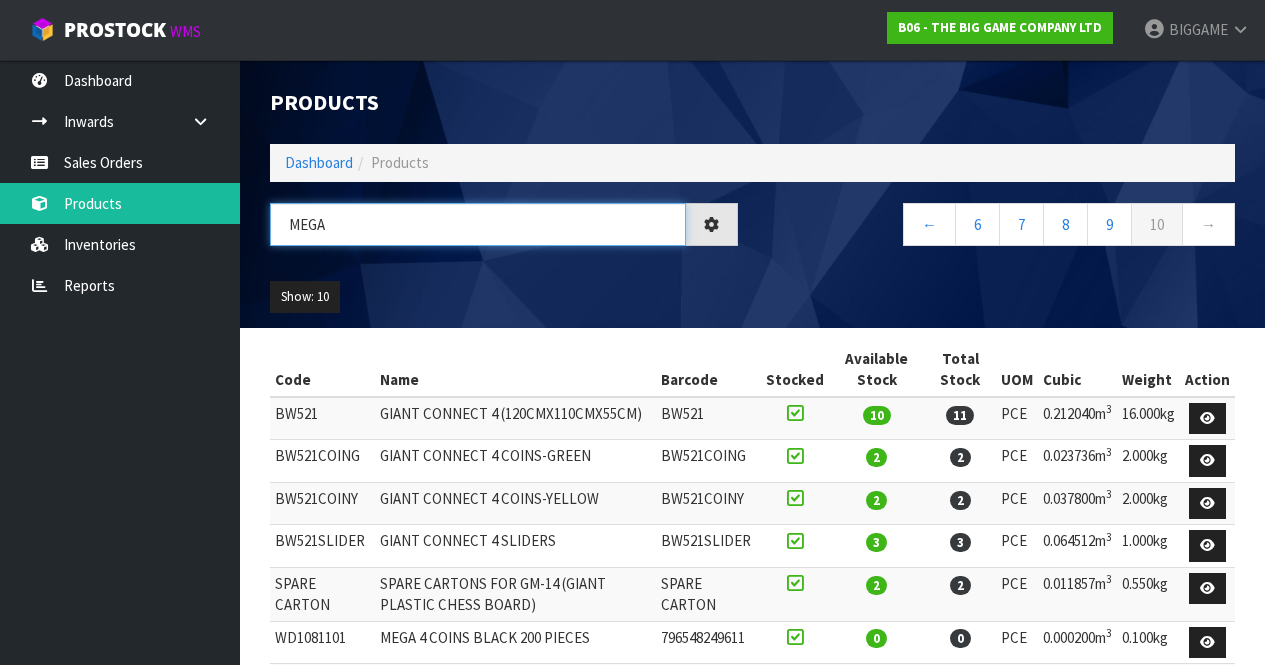 type on "MEGA" 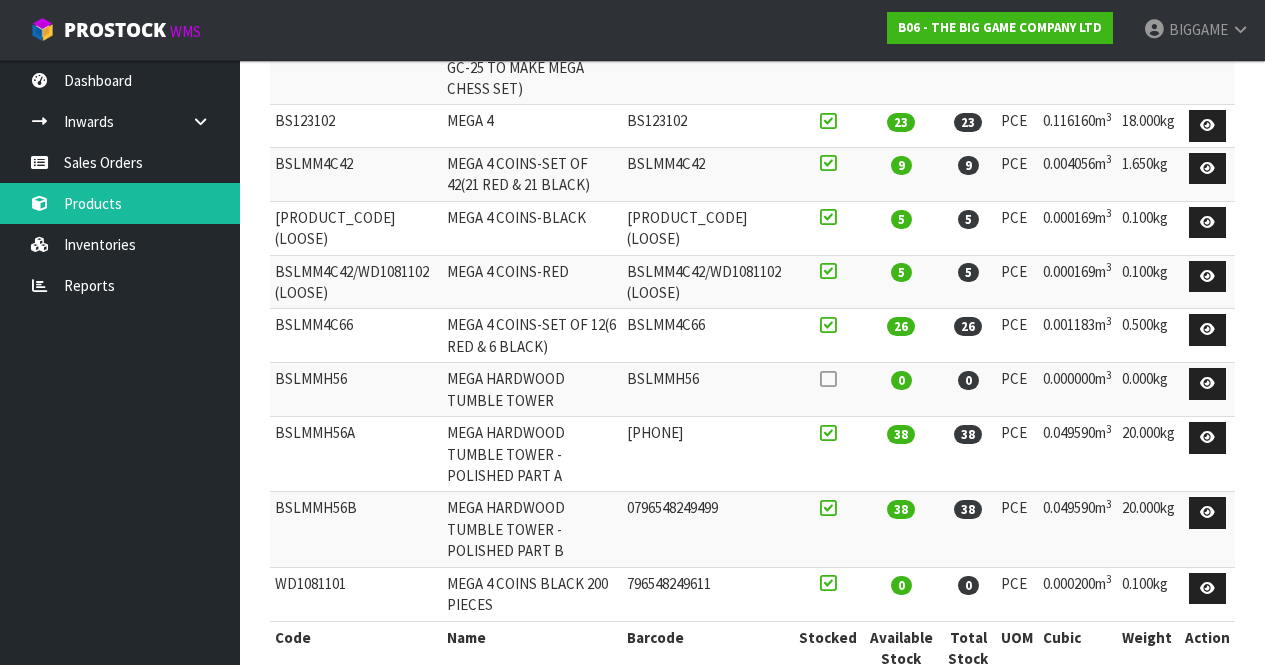 scroll, scrollTop: 390, scrollLeft: 0, axis: vertical 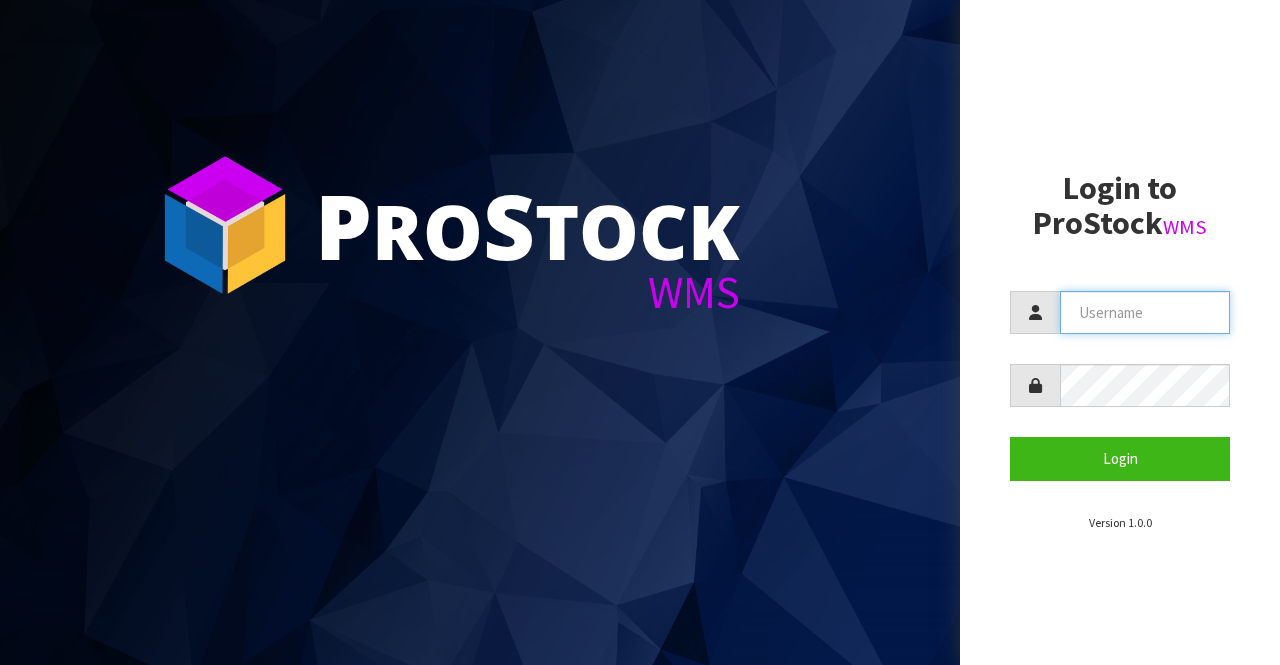 click at bounding box center (1145, 312) 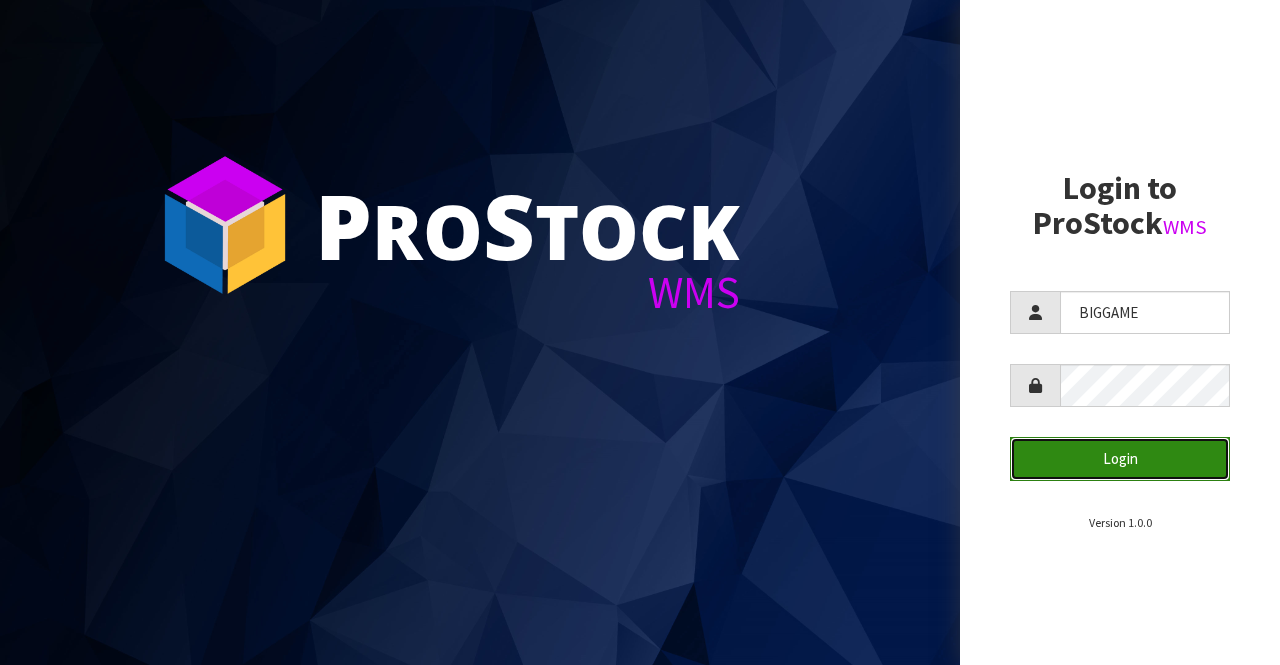 click on "Login" at bounding box center [1120, 458] 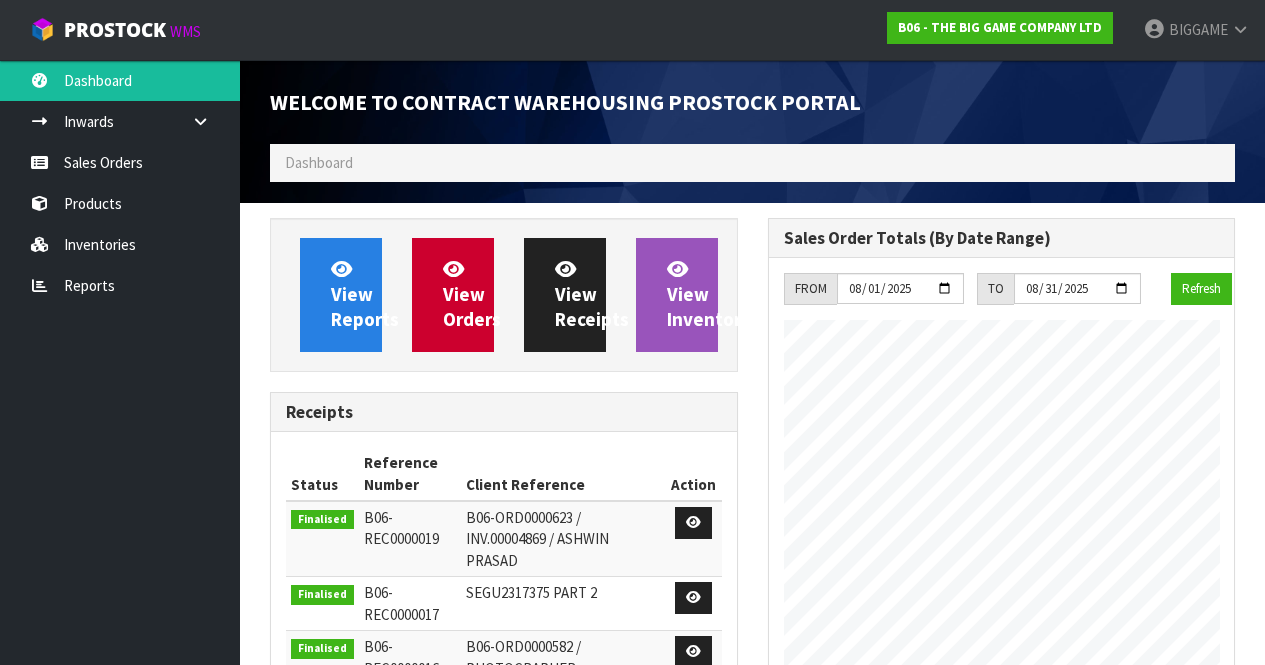 scroll, scrollTop: 998827, scrollLeft: 999502, axis: both 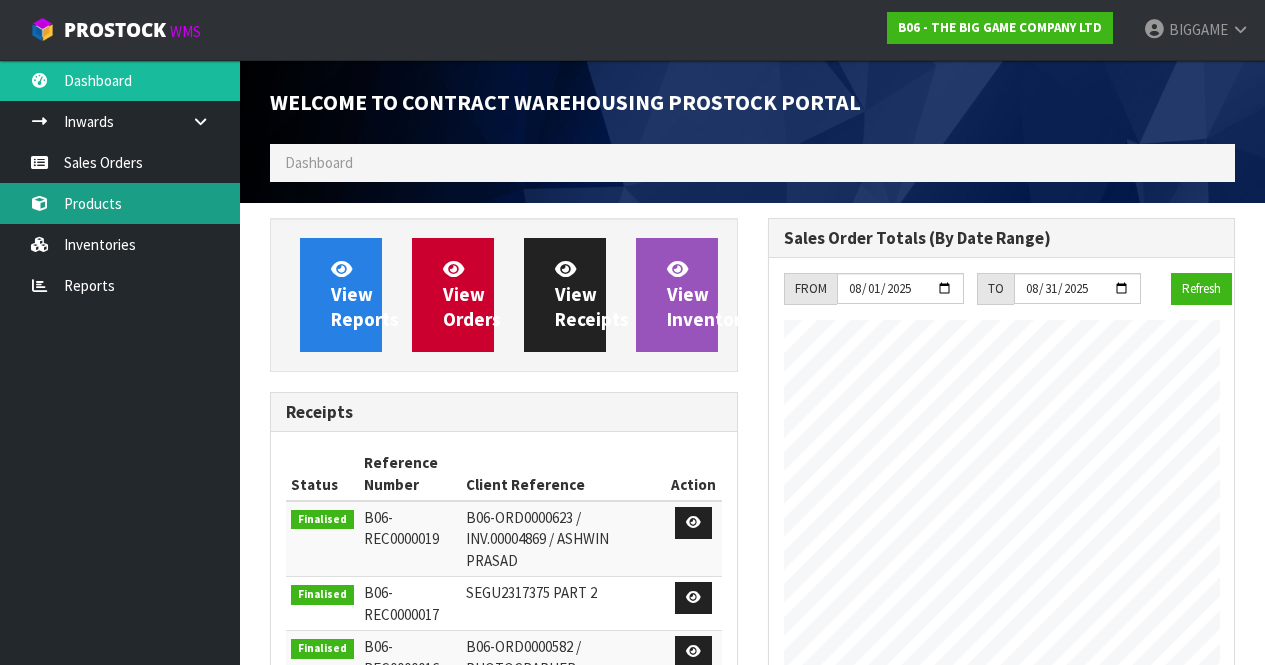 click on "Products" at bounding box center [120, 203] 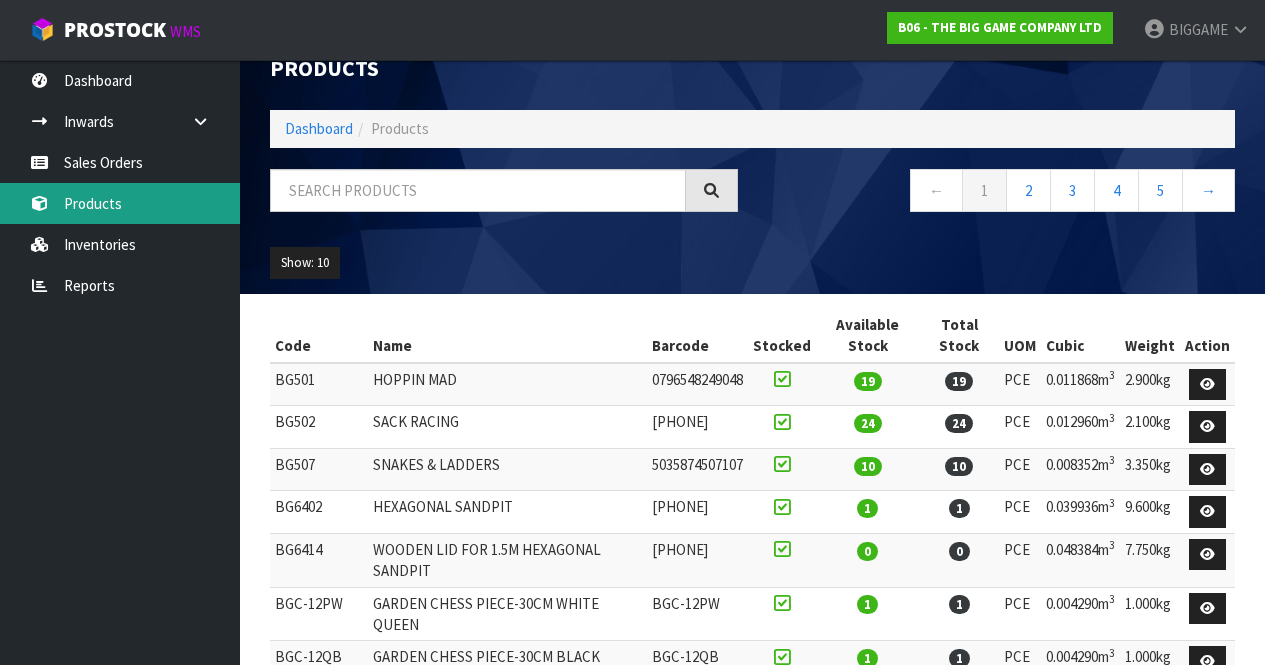 scroll, scrollTop: 0, scrollLeft: 0, axis: both 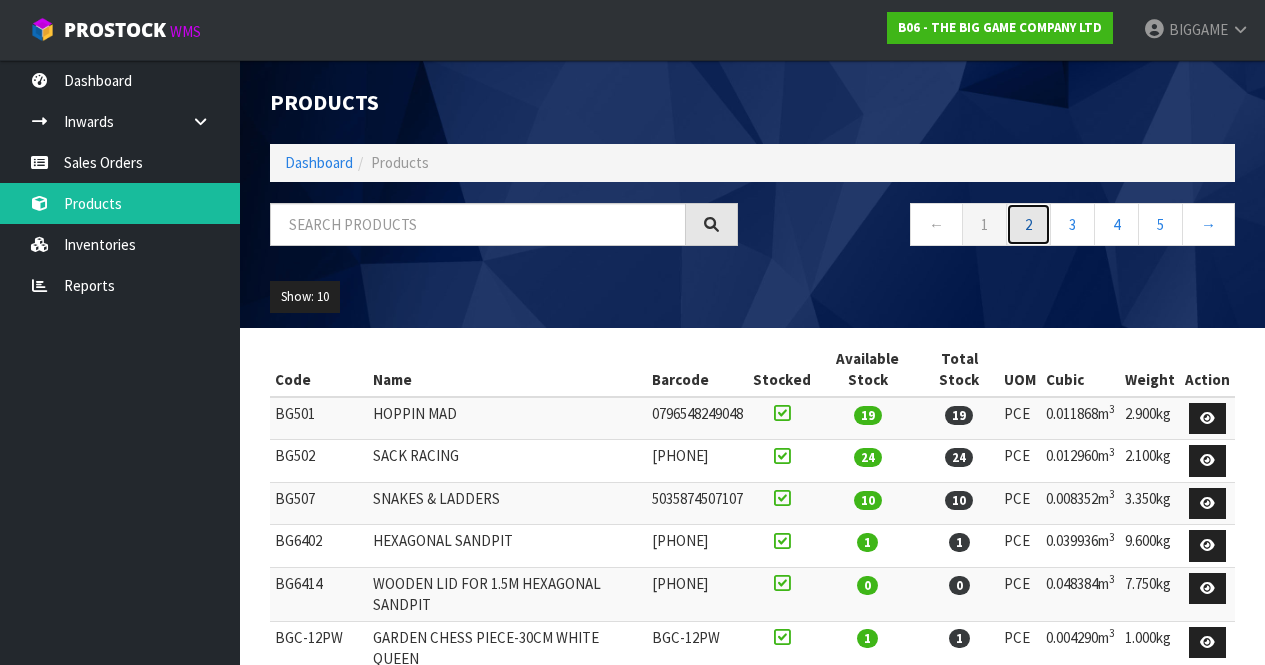 click on "2" at bounding box center [1028, 224] 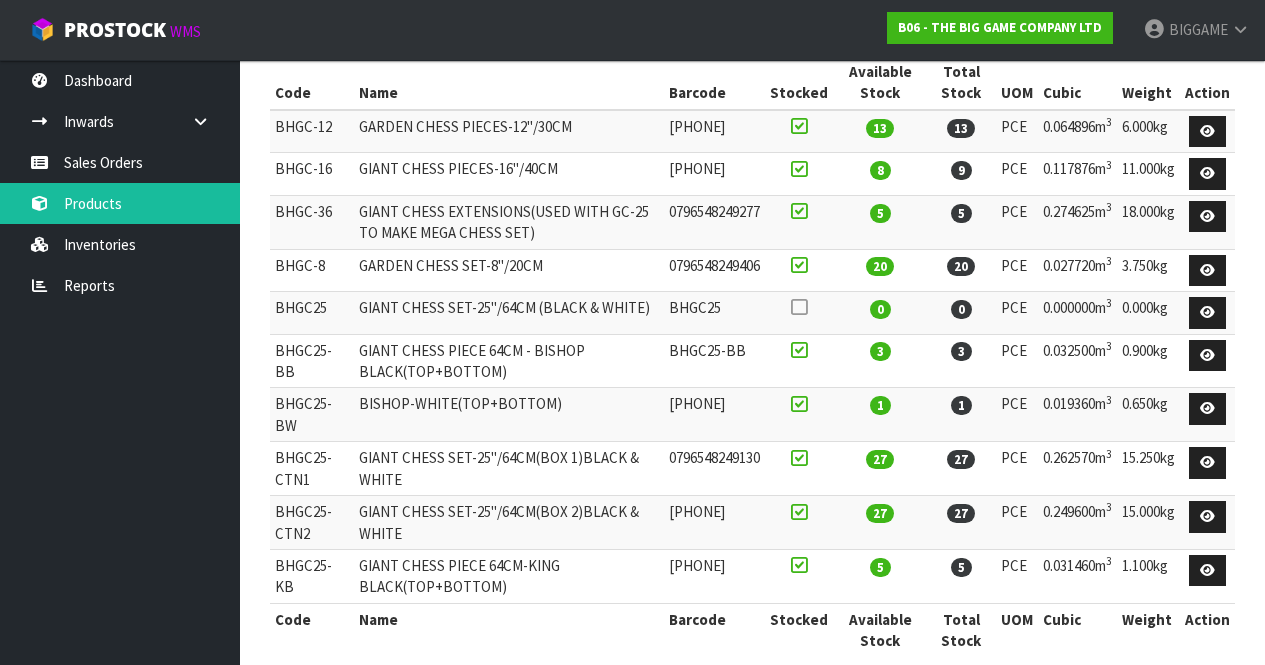 scroll, scrollTop: 314, scrollLeft: 0, axis: vertical 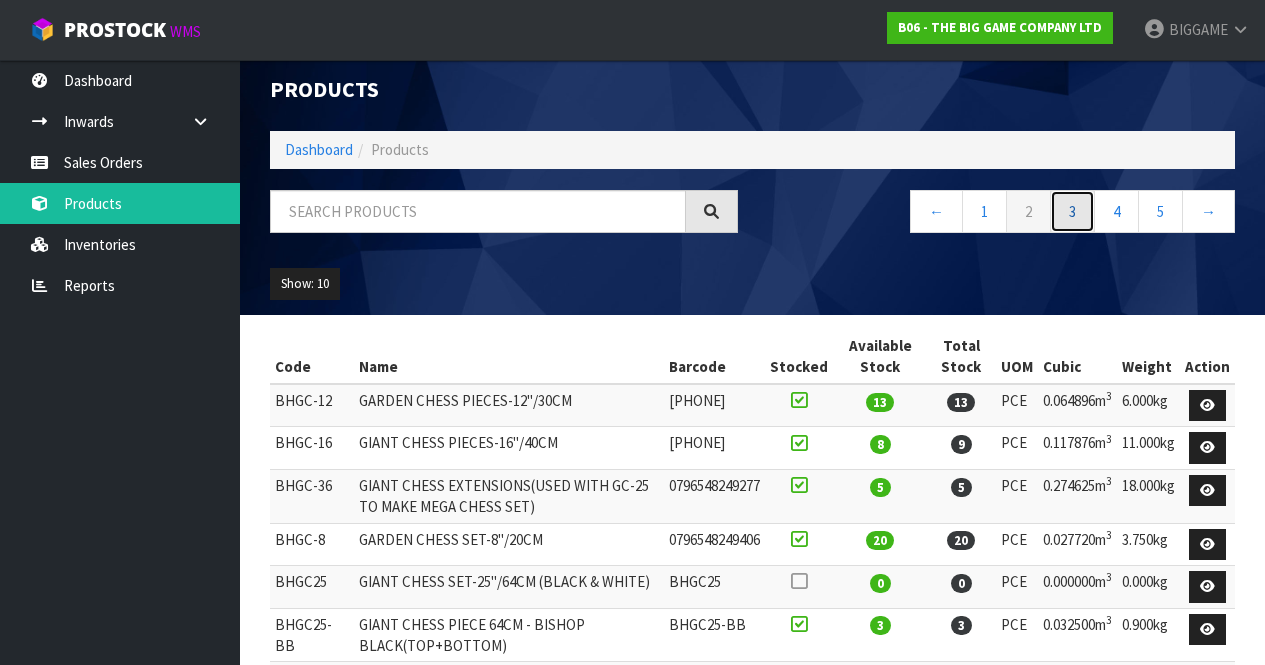 click on "3" at bounding box center [1072, 211] 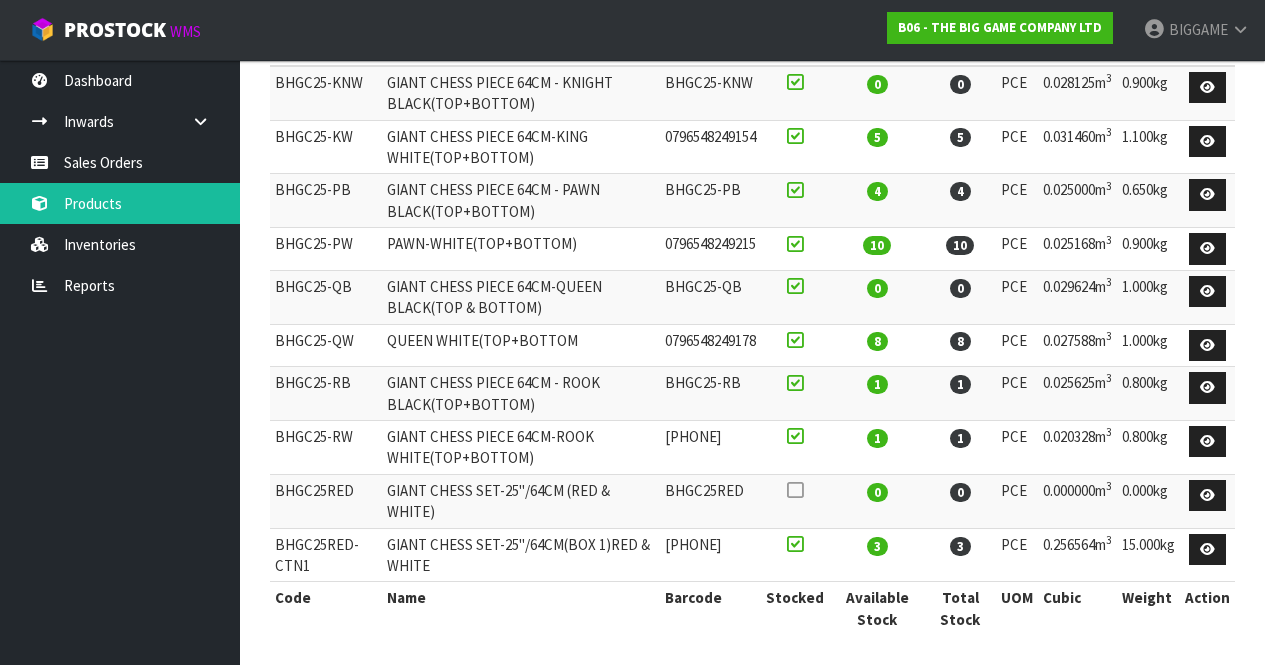 scroll, scrollTop: 337, scrollLeft: 0, axis: vertical 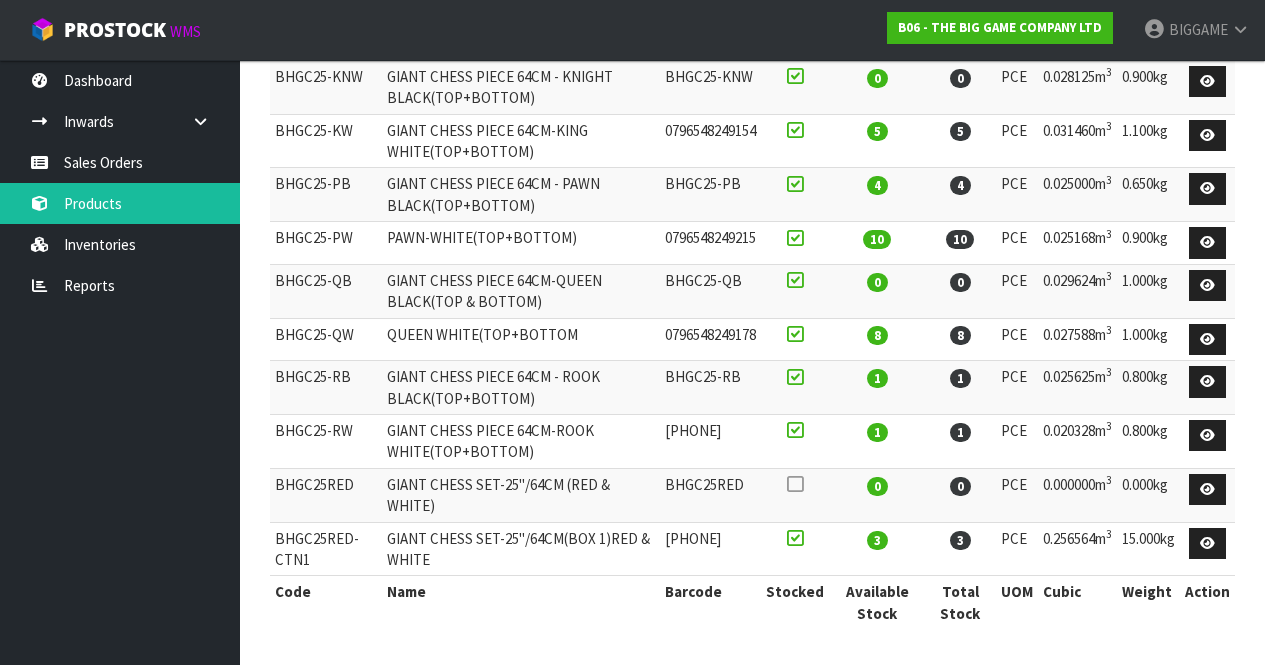 click on "Code
Name
Barcode
Stocked
Available Stock
Total Stock
UOM
Cubic
Weight
Action
BHGC25-KNW
GIANT CHESS PIECE 64CM - KNIGHT BLACK(TOP+BOTTOM)
BHGC25-KNW
0
0
PCE
0.028125m 3
0.900kg
BHGC25-KW
GIANT CHESS PIECE 64CM-KING WHITE(TOP+BOTTOM)
0796548249154
5
5
PCE
0.031460m 3 1.100kg" at bounding box center [752, 328] 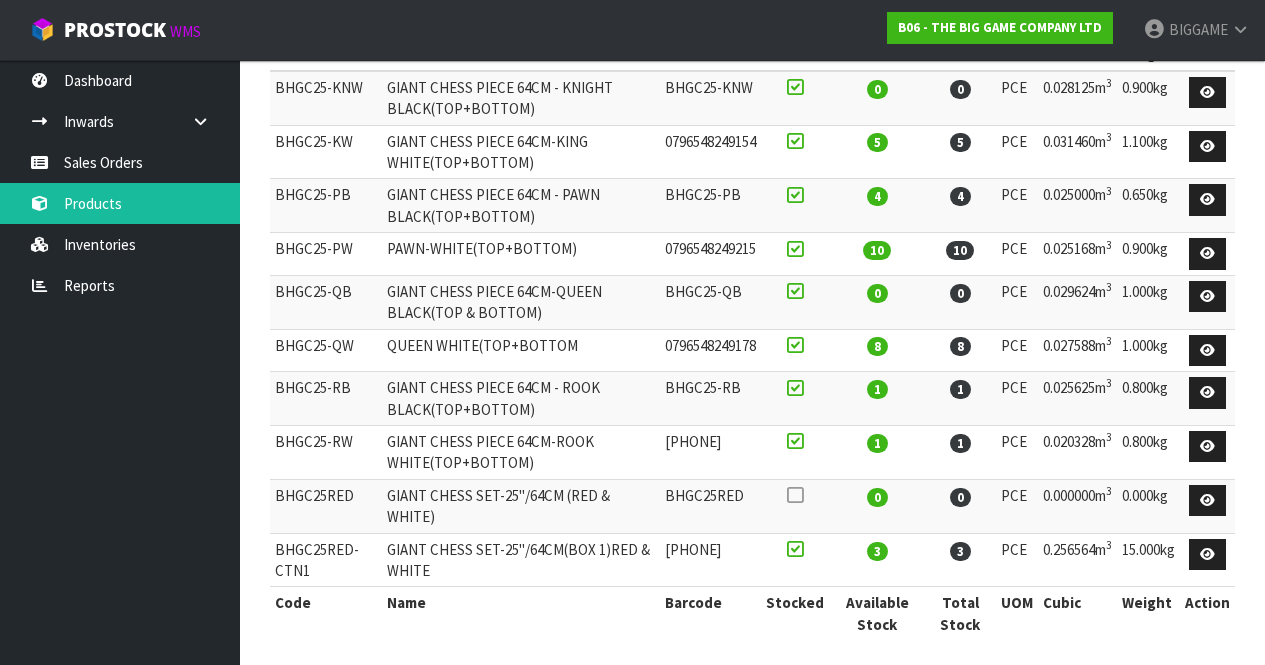 scroll, scrollTop: 325, scrollLeft: 0, axis: vertical 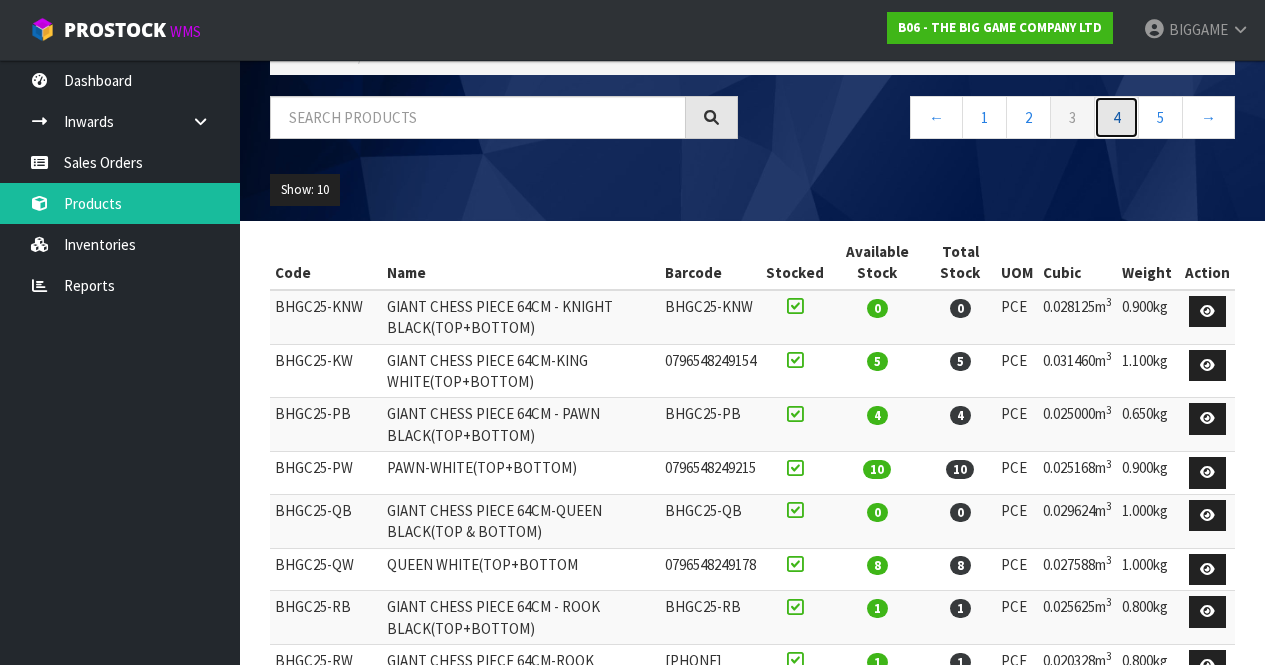click on "4" at bounding box center (1116, 117) 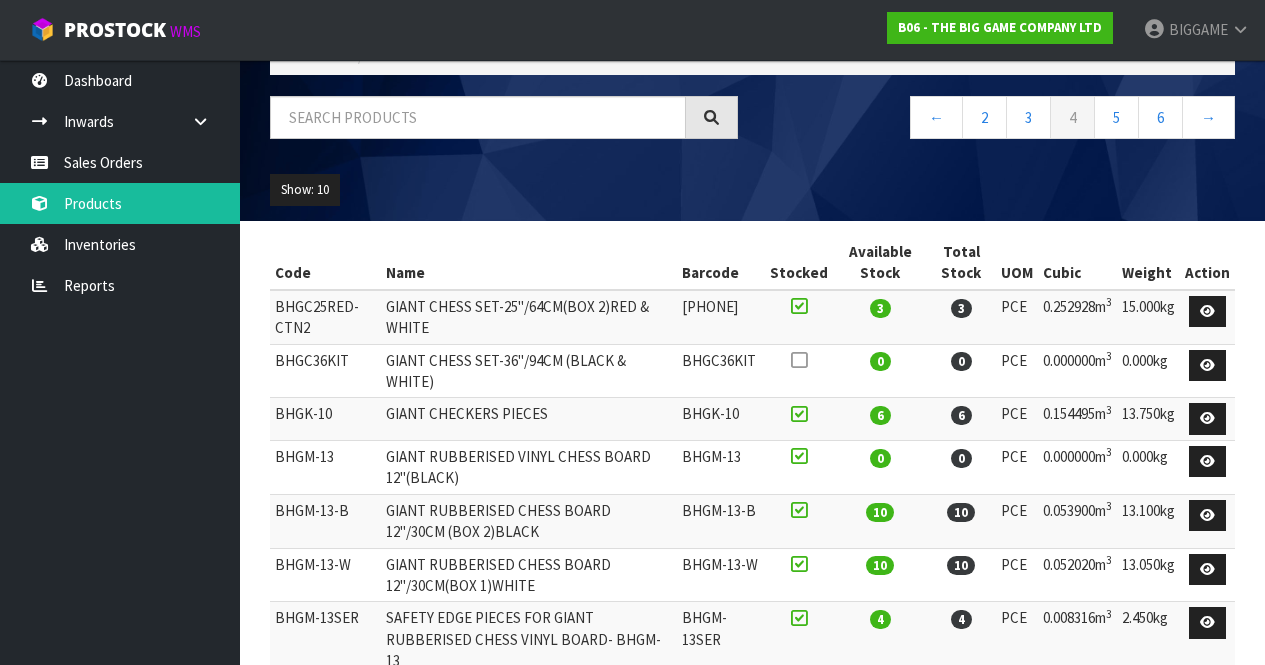 scroll, scrollTop: 113, scrollLeft: 0, axis: vertical 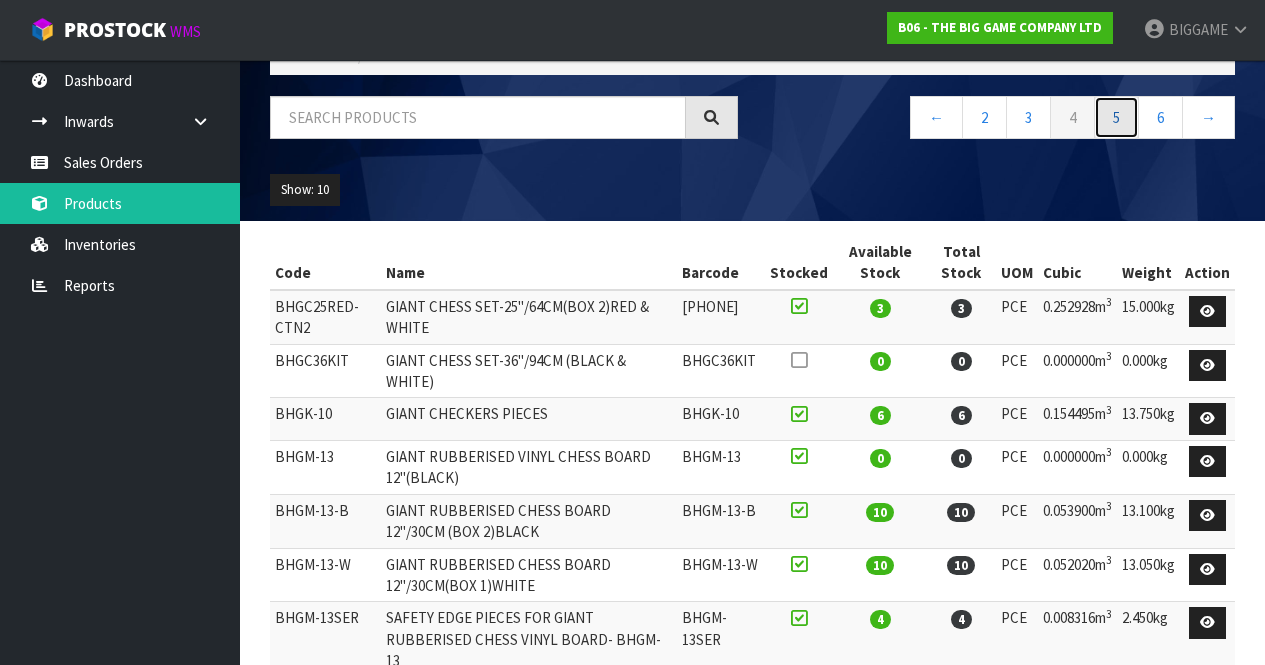 click on "5" at bounding box center [1116, 117] 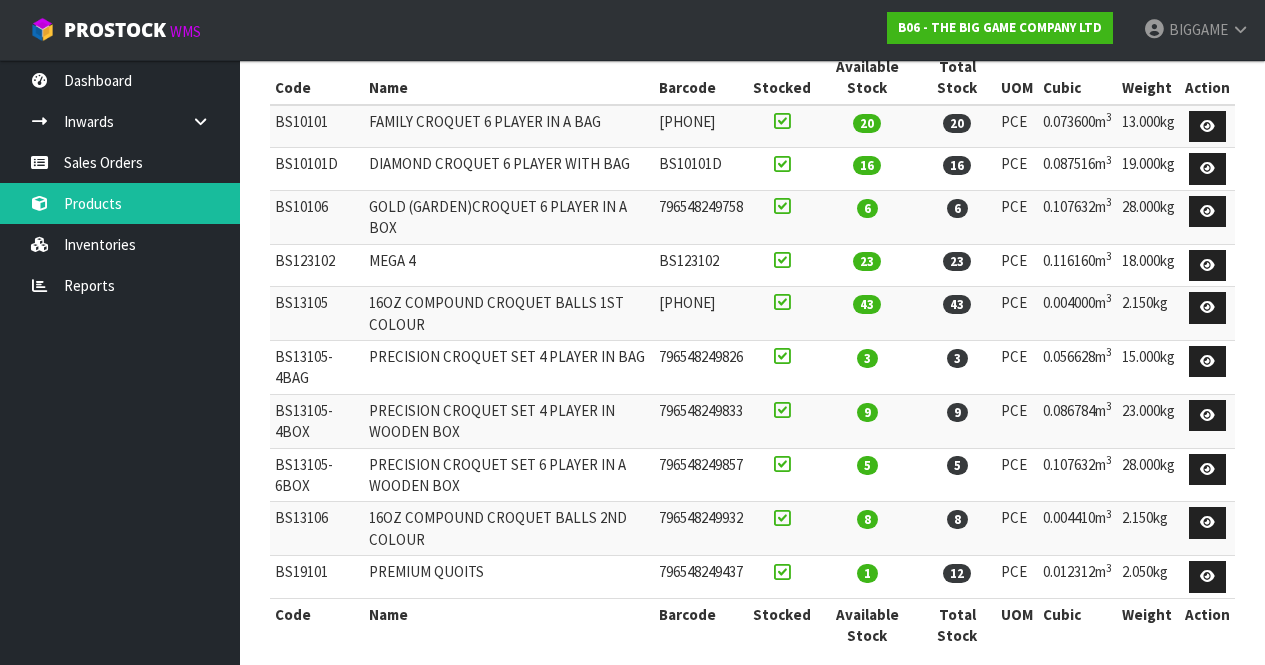 scroll, scrollTop: 303, scrollLeft: 0, axis: vertical 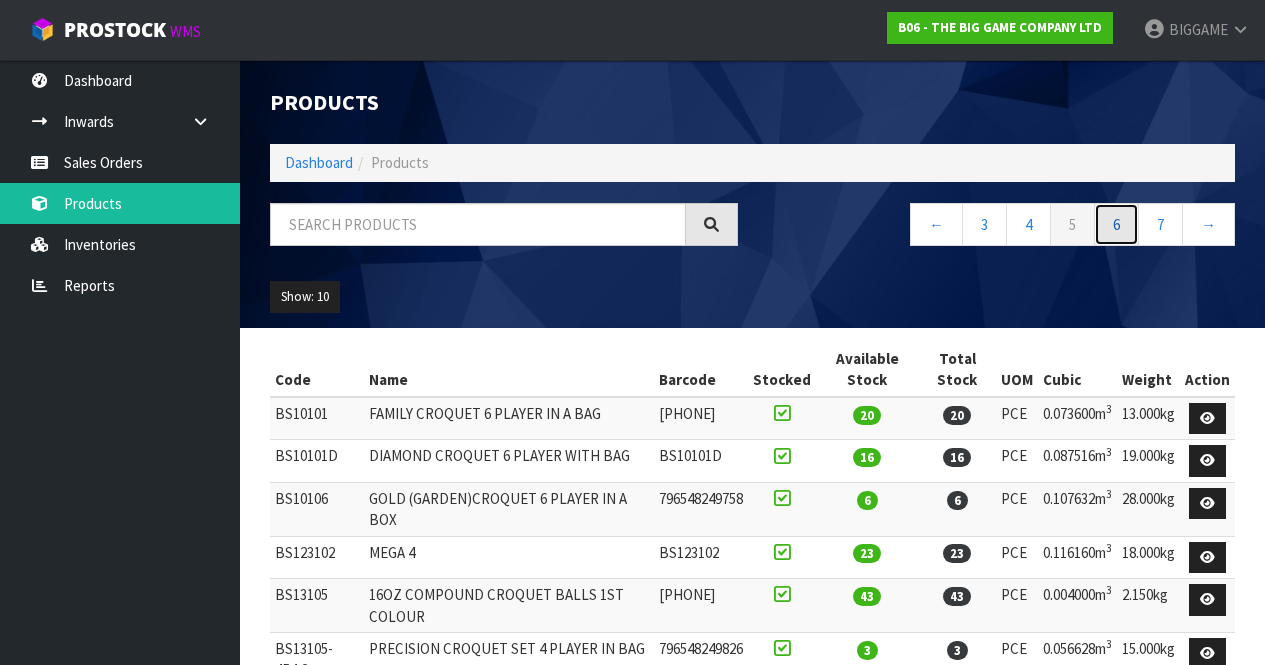 click on "6" at bounding box center (1116, 224) 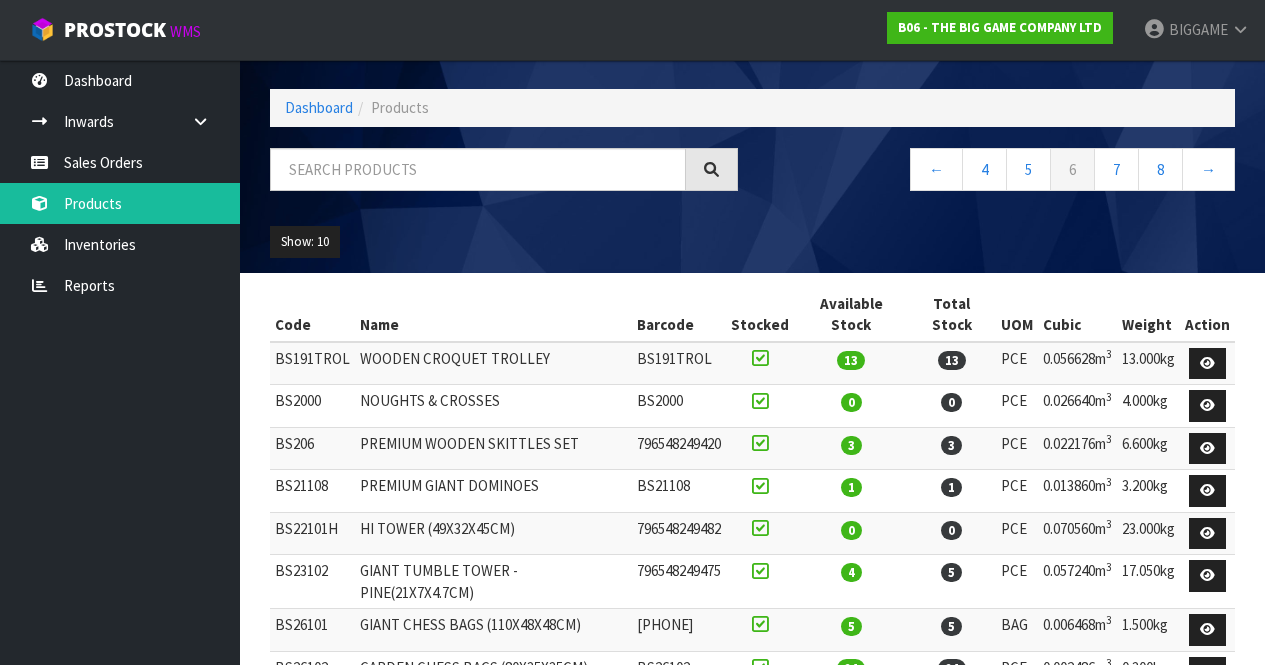 scroll, scrollTop: 0, scrollLeft: 0, axis: both 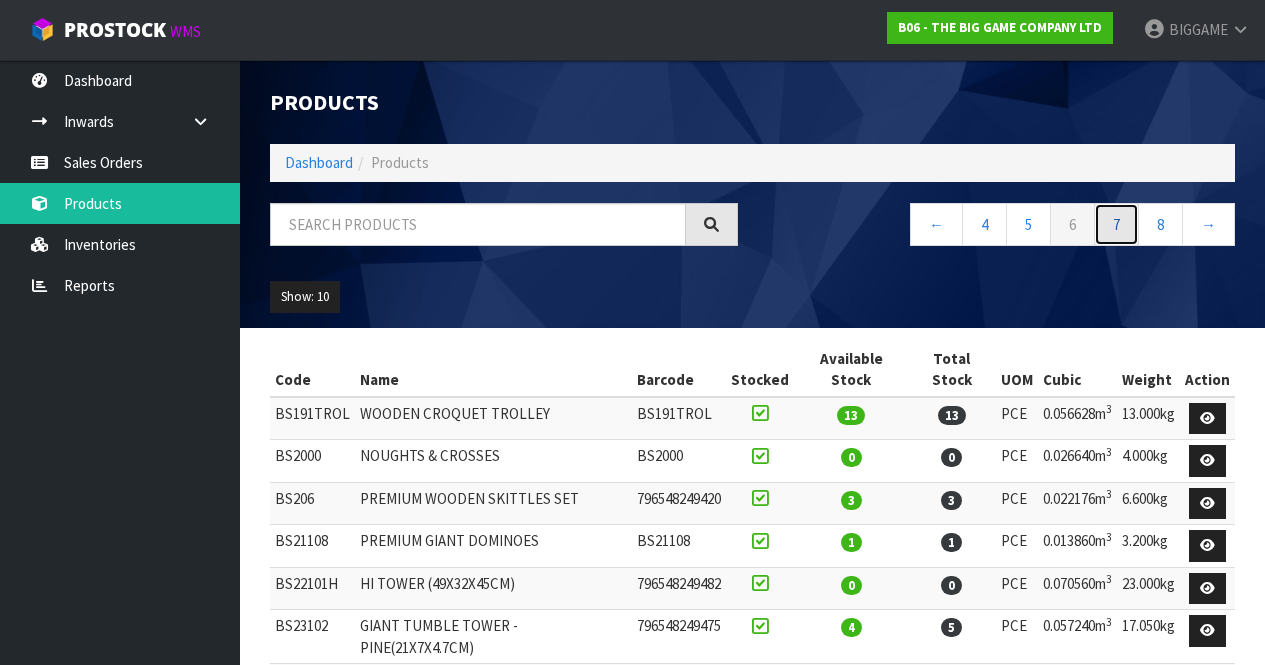 click on "7" at bounding box center [1116, 224] 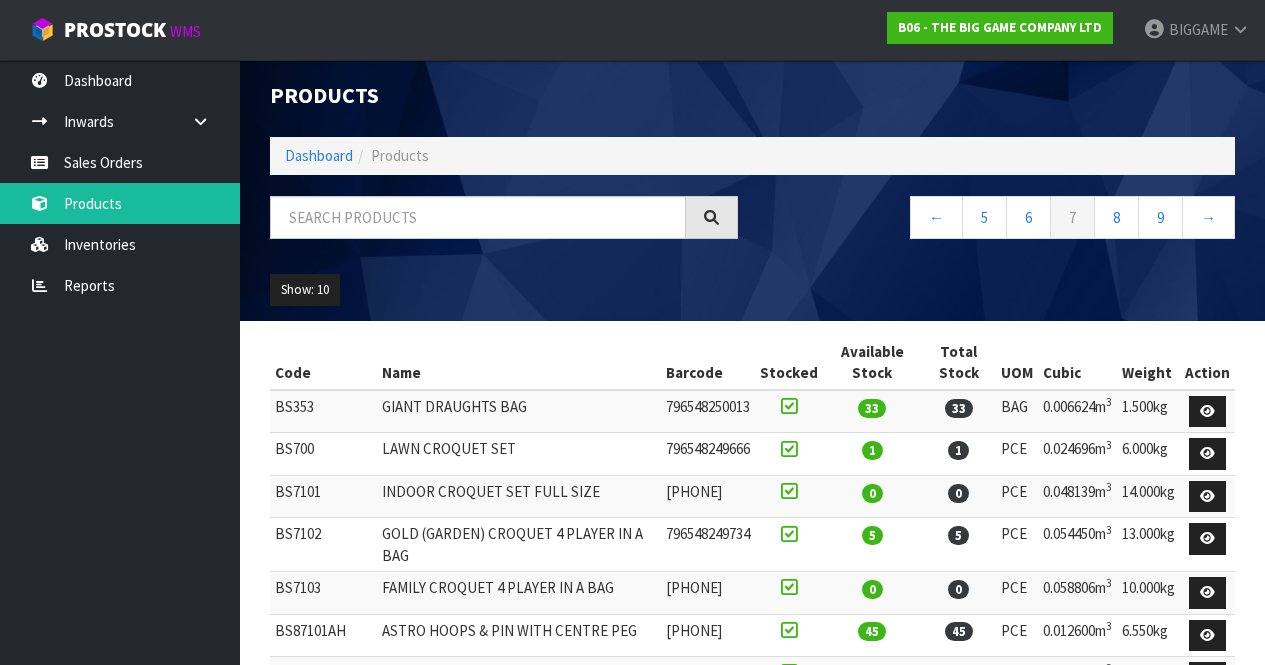 scroll, scrollTop: 0, scrollLeft: 0, axis: both 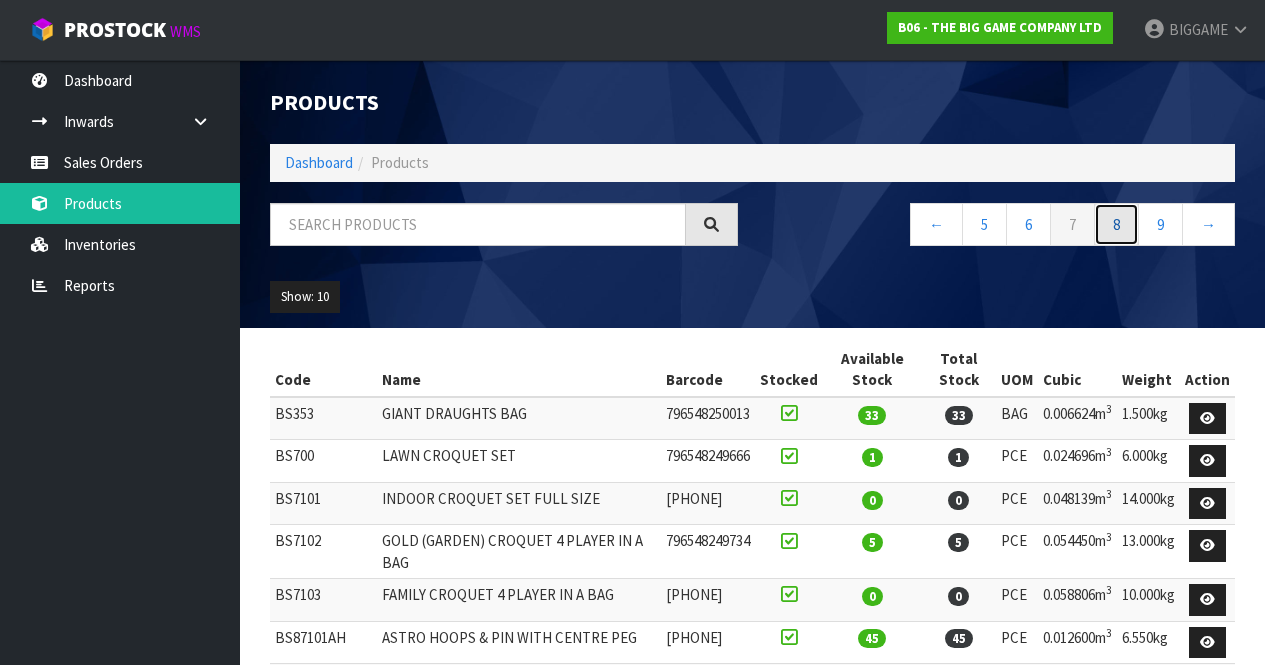 click on "8" at bounding box center [1116, 224] 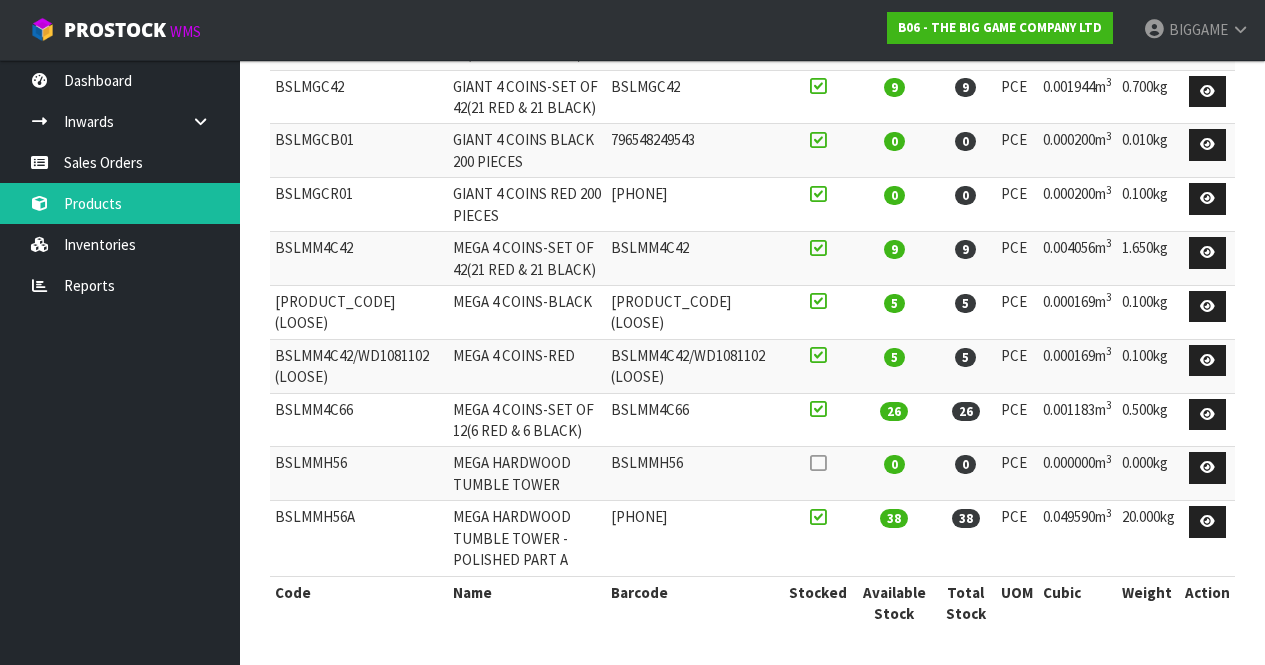 scroll, scrollTop: 0, scrollLeft: 0, axis: both 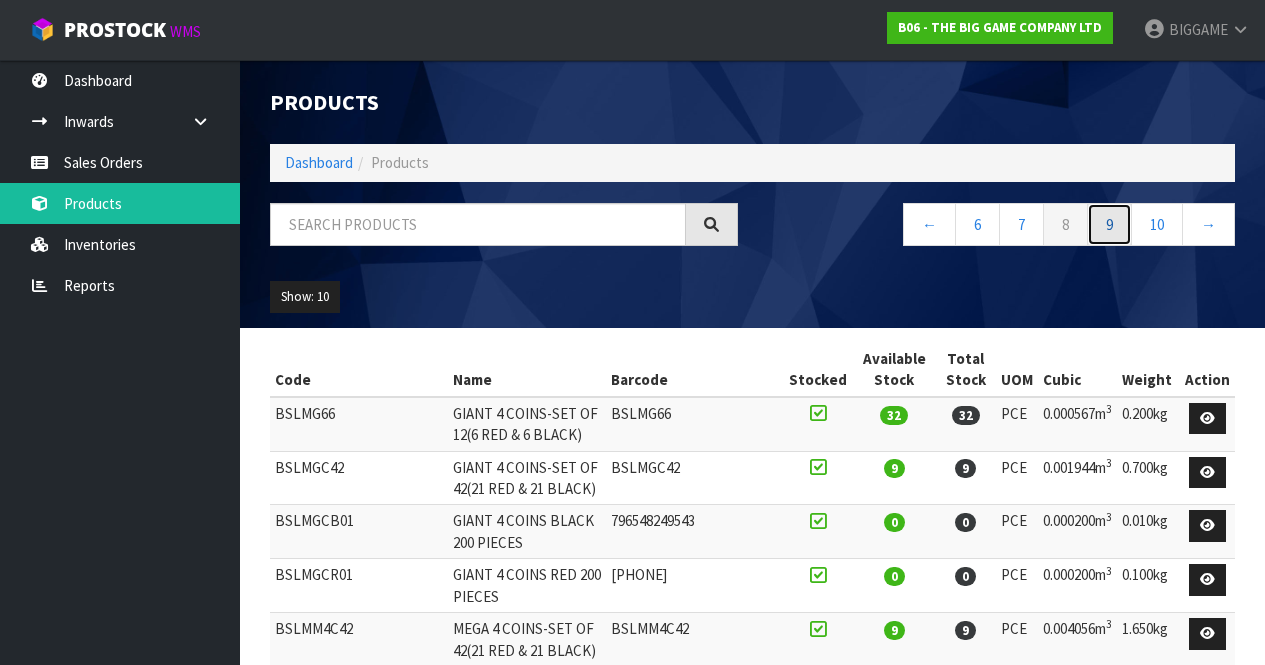 click on "9" at bounding box center (1109, 224) 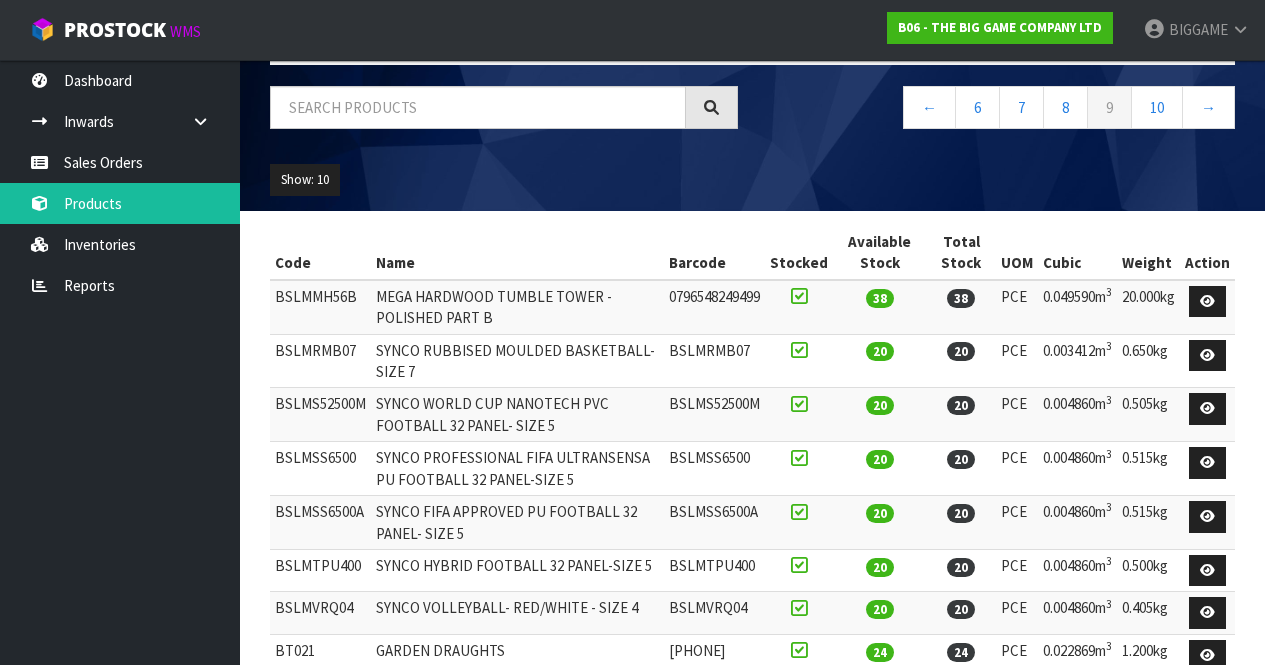 scroll, scrollTop: 91, scrollLeft: 0, axis: vertical 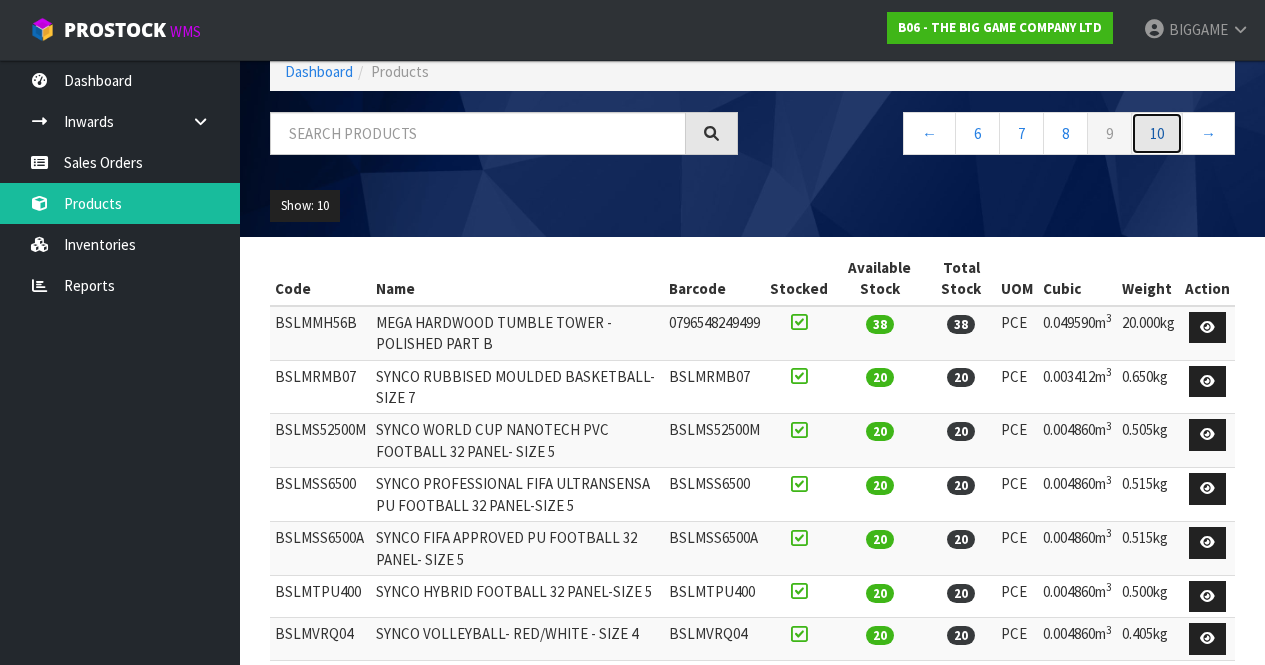 click on "10" at bounding box center [1157, 133] 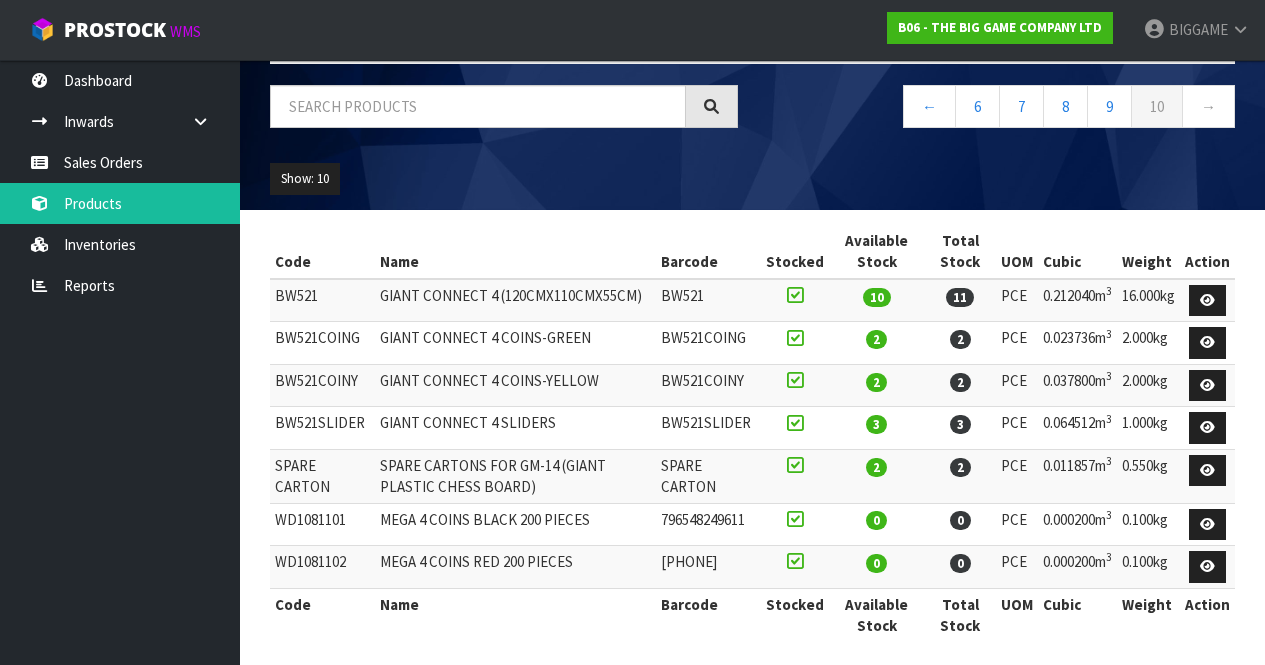 scroll, scrollTop: 130, scrollLeft: 0, axis: vertical 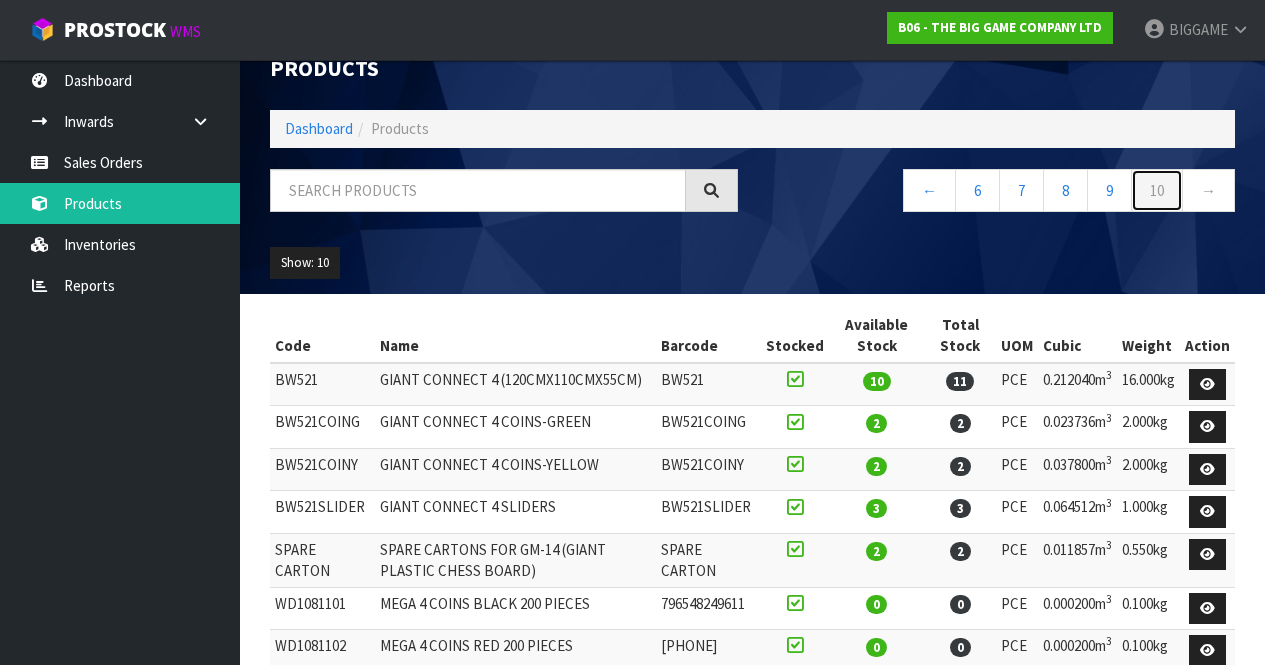 click on "10" at bounding box center [1157, 190] 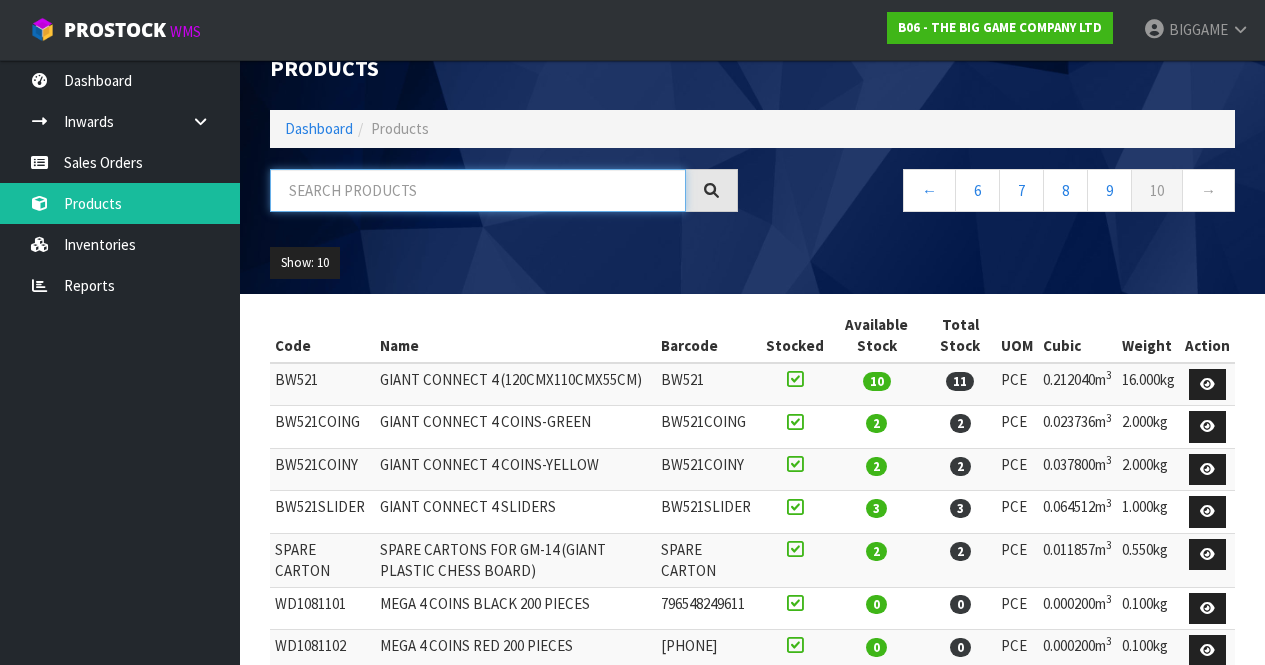 click at bounding box center (478, 190) 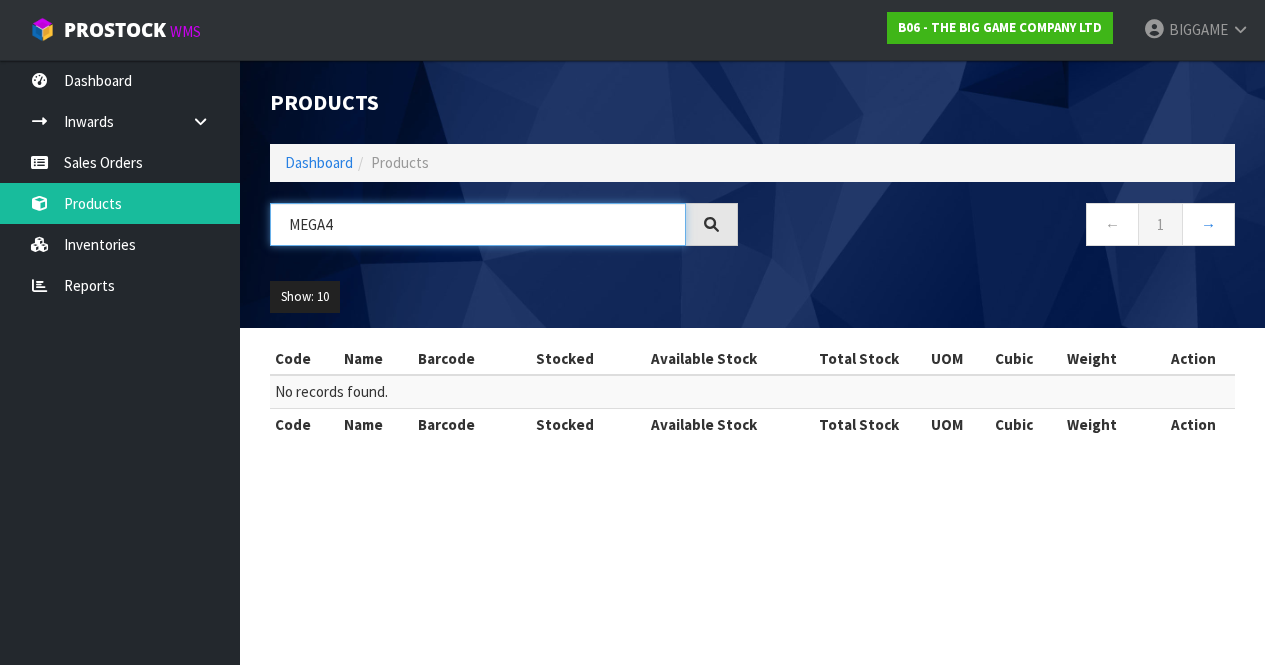 scroll, scrollTop: 0, scrollLeft: 0, axis: both 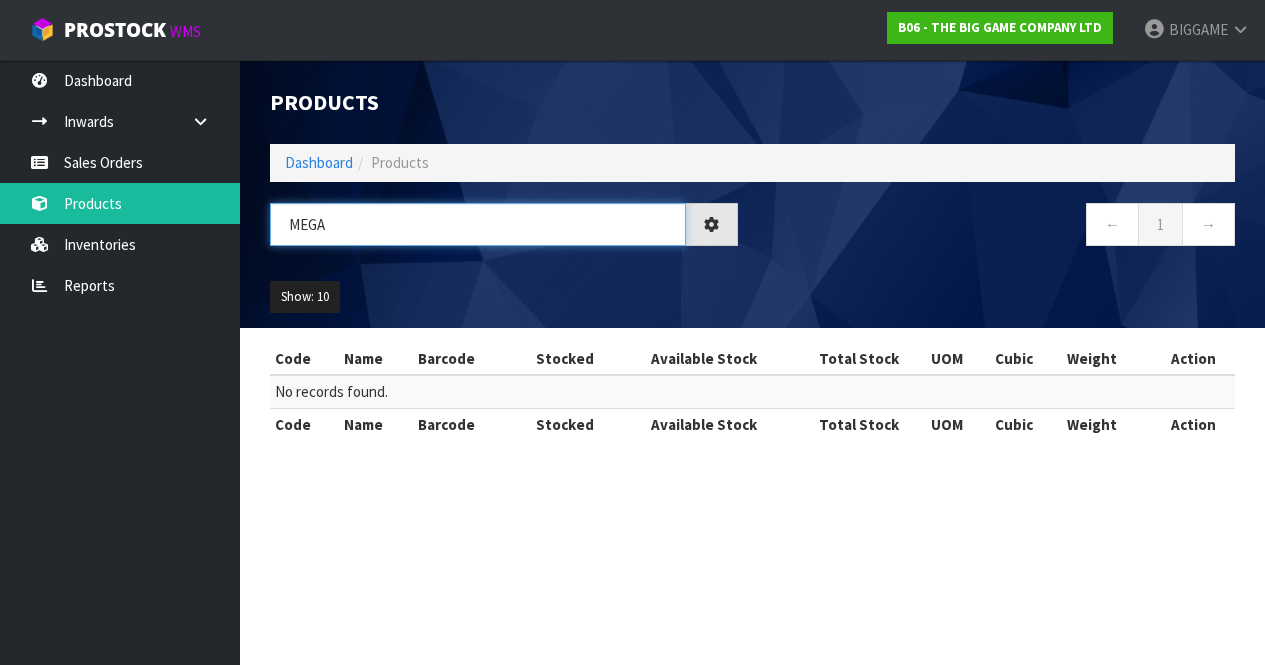 type on "MEGA 4" 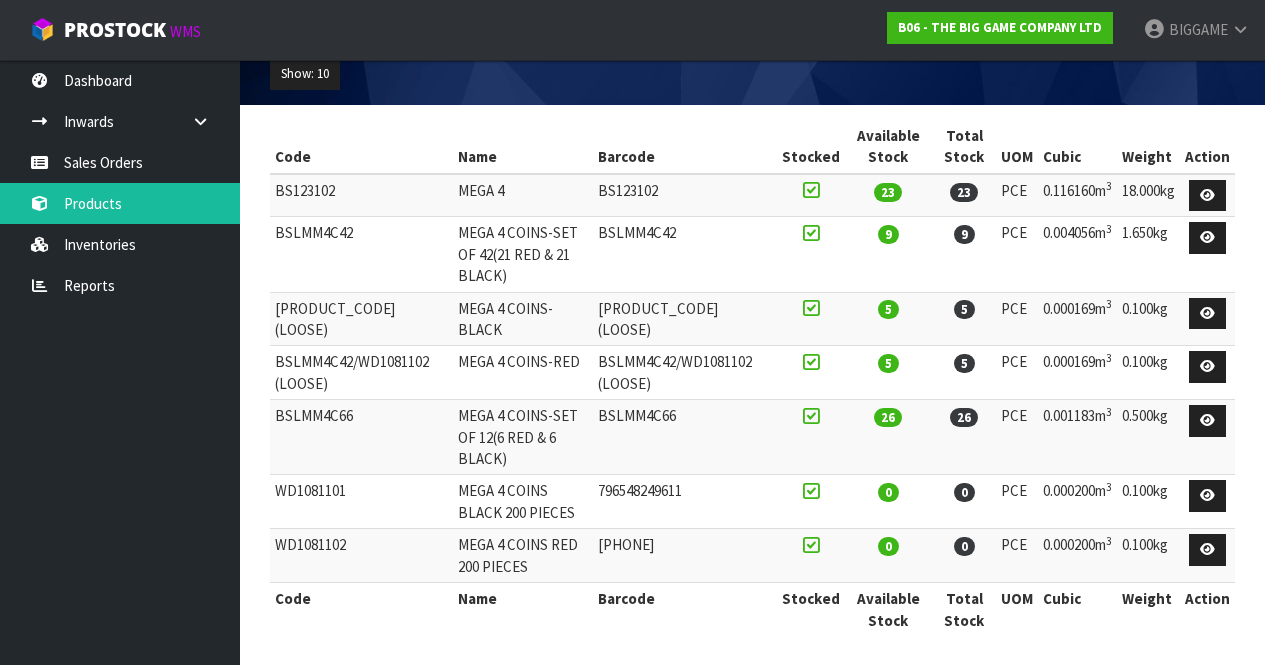scroll, scrollTop: 230, scrollLeft: 0, axis: vertical 